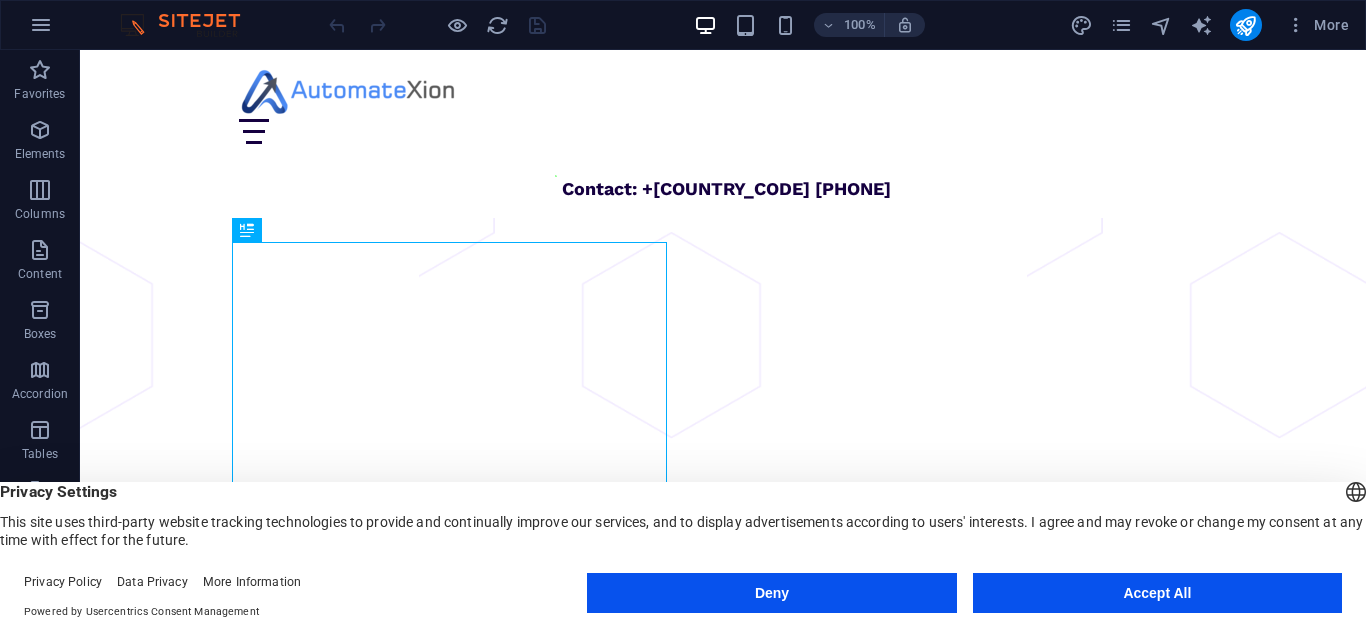 scroll, scrollTop: 0, scrollLeft: 0, axis: both 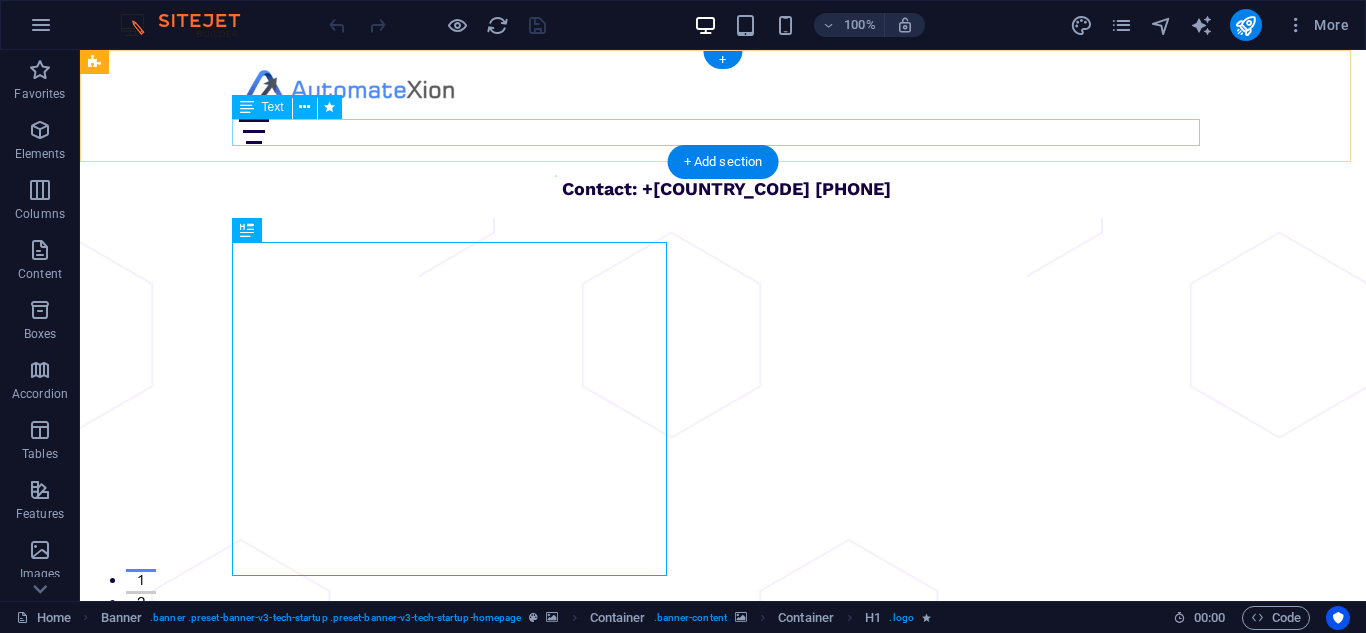click on "Contact: +[COUNTRY_CODE] [PHONE]" at bounding box center (723, 173) 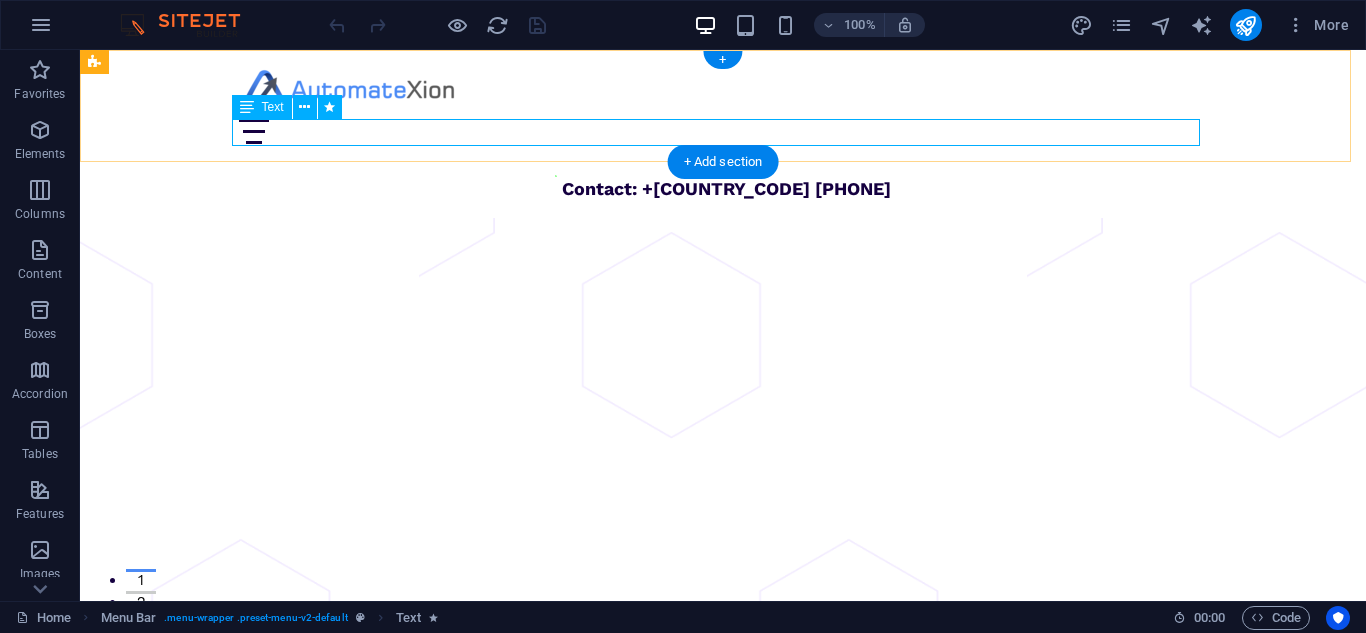 click on "Contact: +[COUNTRY CODE] [PHONE]" at bounding box center [723, 173] 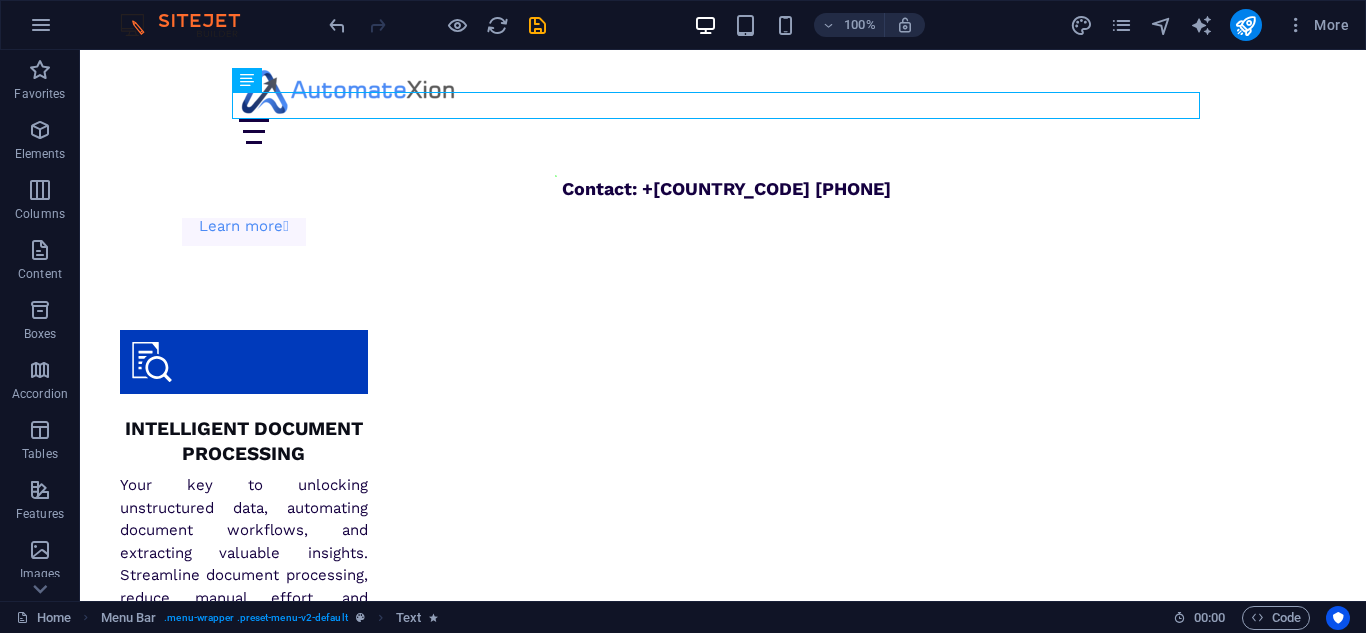 scroll, scrollTop: 6045, scrollLeft: 0, axis: vertical 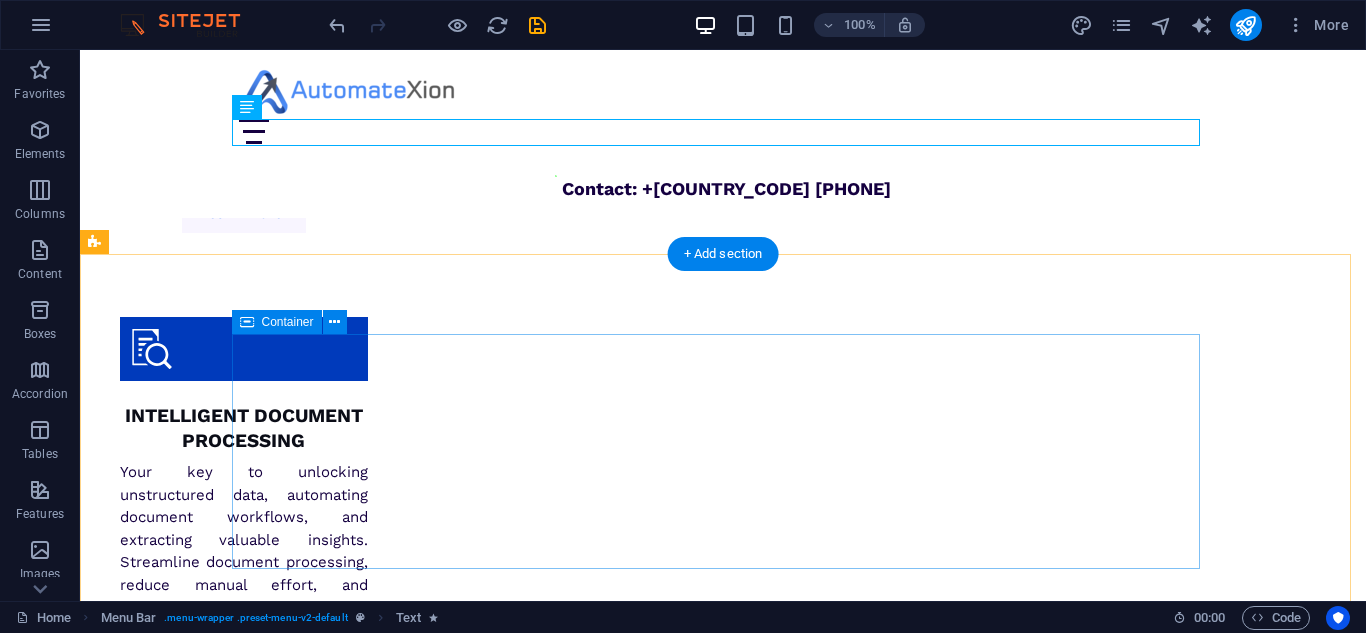click on "AutomateXion is a dynamic tech company founded by seasoned experts with over 20 years of collective experience at the forefront of the digital transformation industry. We empower businesses to achieve operational excellence through a comprehensive suite of cutting-edge solutions designed to streamline processes, enhance efficiency, and unlock new levels of productivity. Navigation Home About Contact Blog" at bounding box center (723, 8108) 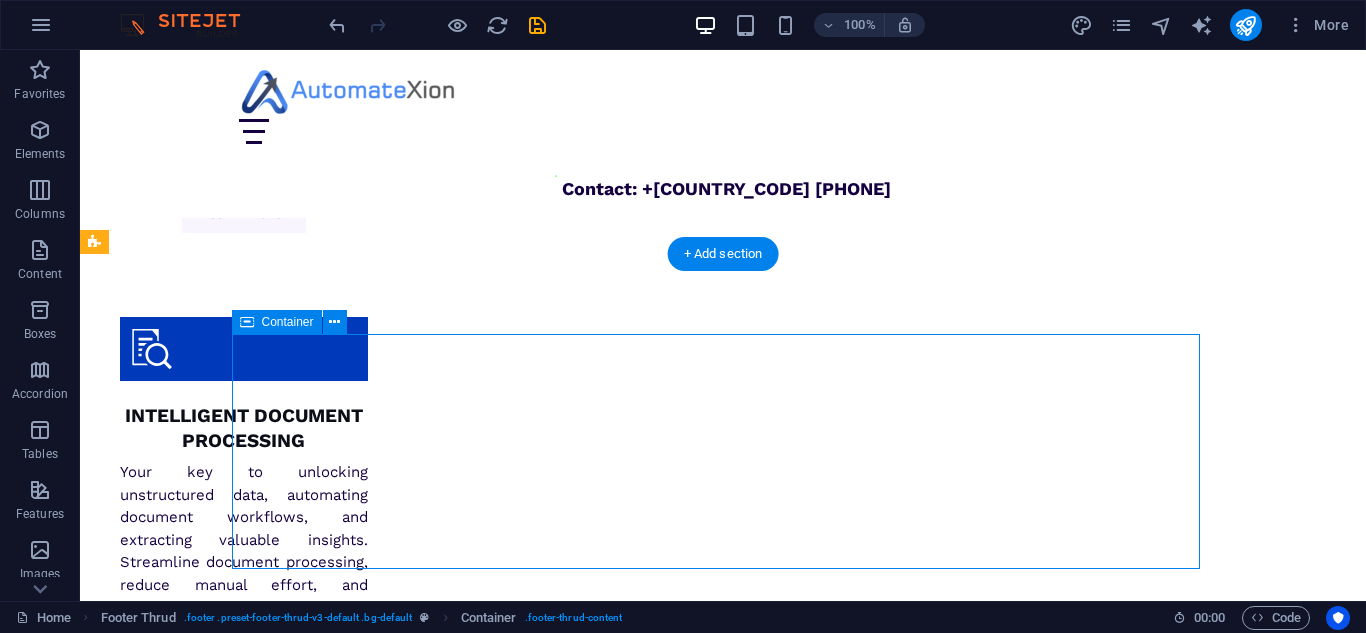 click on "AutomateXion is a dynamic tech company founded by seasoned experts with over 20 years of collective experience at the forefront of the digital transformation industry. We empower businesses to achieve operational excellence through a comprehensive suite of cutting-edge solutions designed to streamline processes, enhance efficiency, and unlock new levels of productivity. Navigation Home About Contact Blog" at bounding box center (723, 8108) 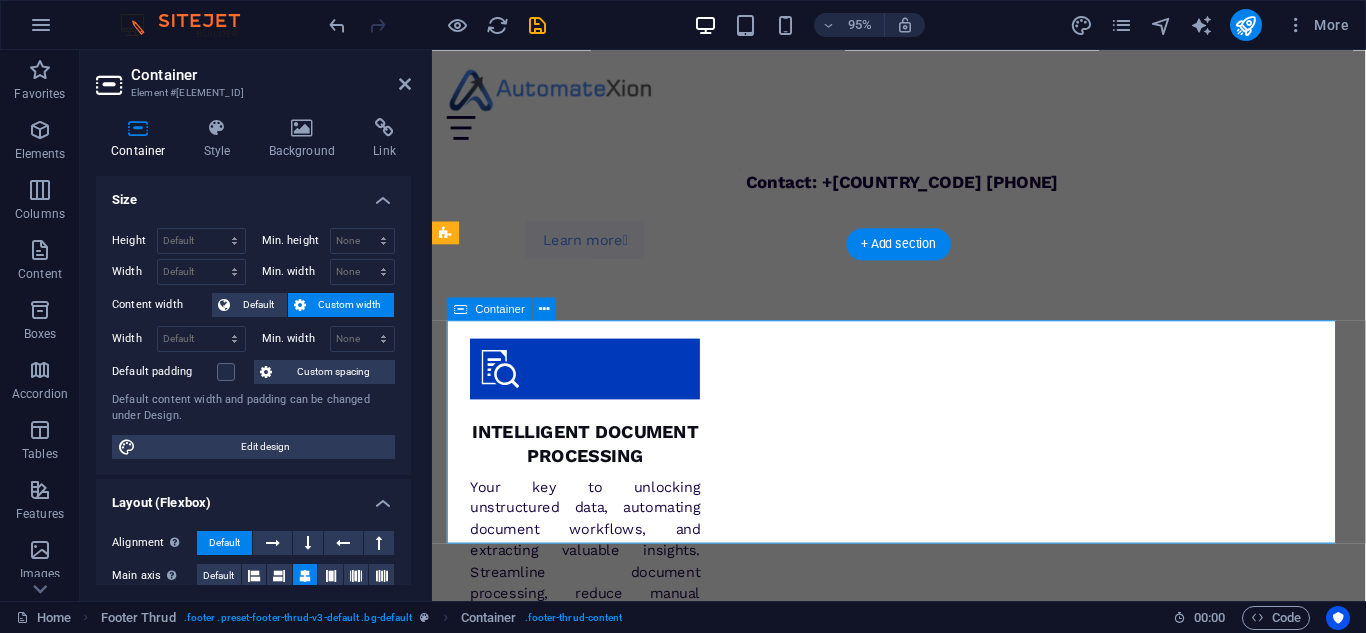 scroll, scrollTop: 6270, scrollLeft: 0, axis: vertical 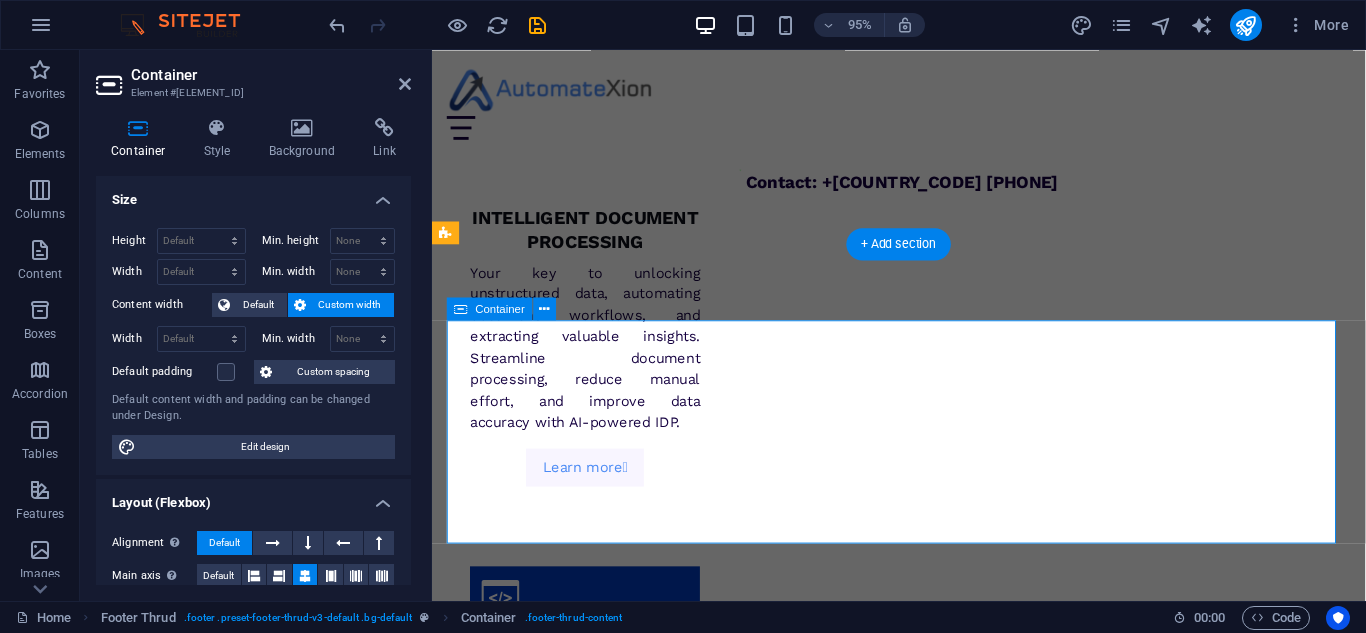 click on "AutomateXion is a dynamic tech company founded by seasoned experts with over 20 years of collective experience at the forefront of the digital transformation industry. We empower businesses to achieve operational excellence through a comprehensive suite of cutting-edge solutions designed to streamline processes, enhance efficiency, and unlock new levels of productivity. Navigation Home About Contact Blog" at bounding box center (923, 8122) 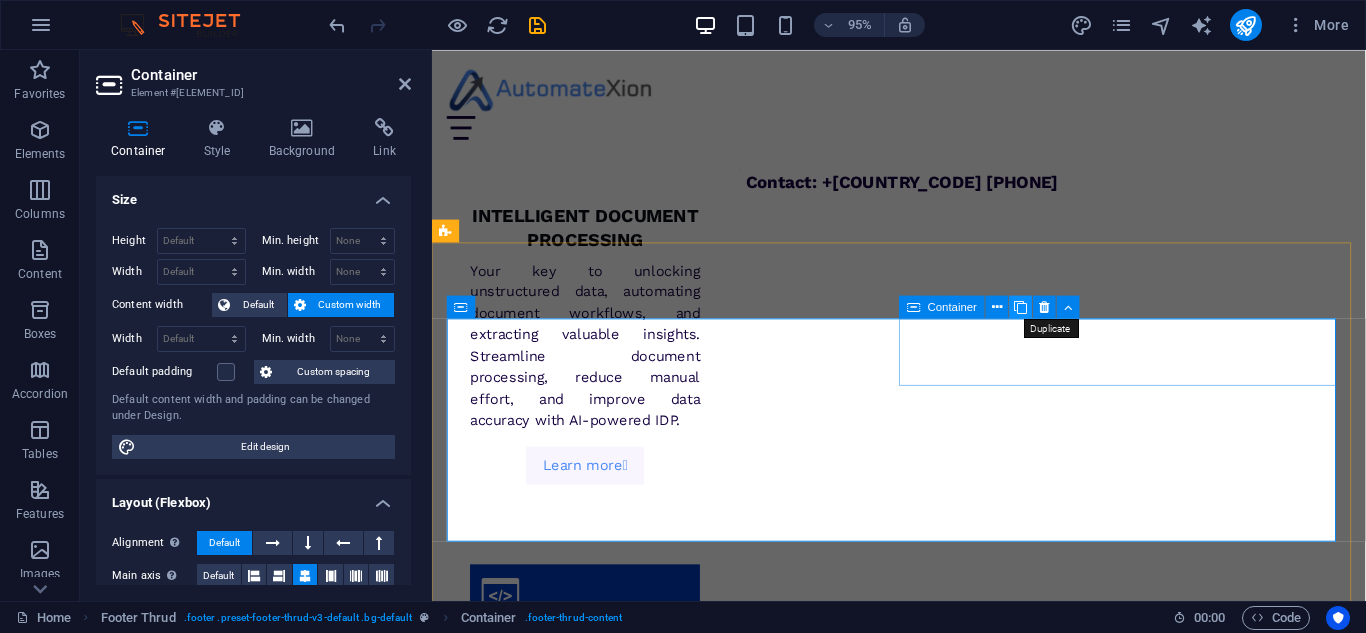 click at bounding box center [1020, 307] 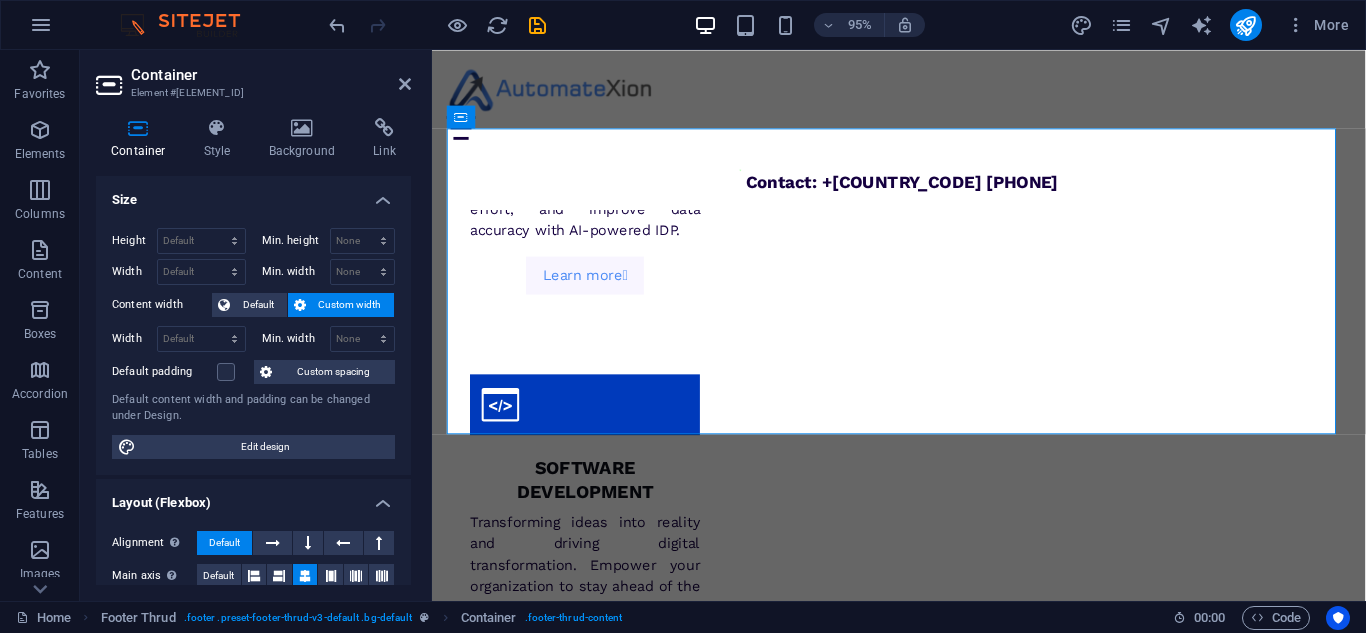 scroll, scrollTop: 6395, scrollLeft: 0, axis: vertical 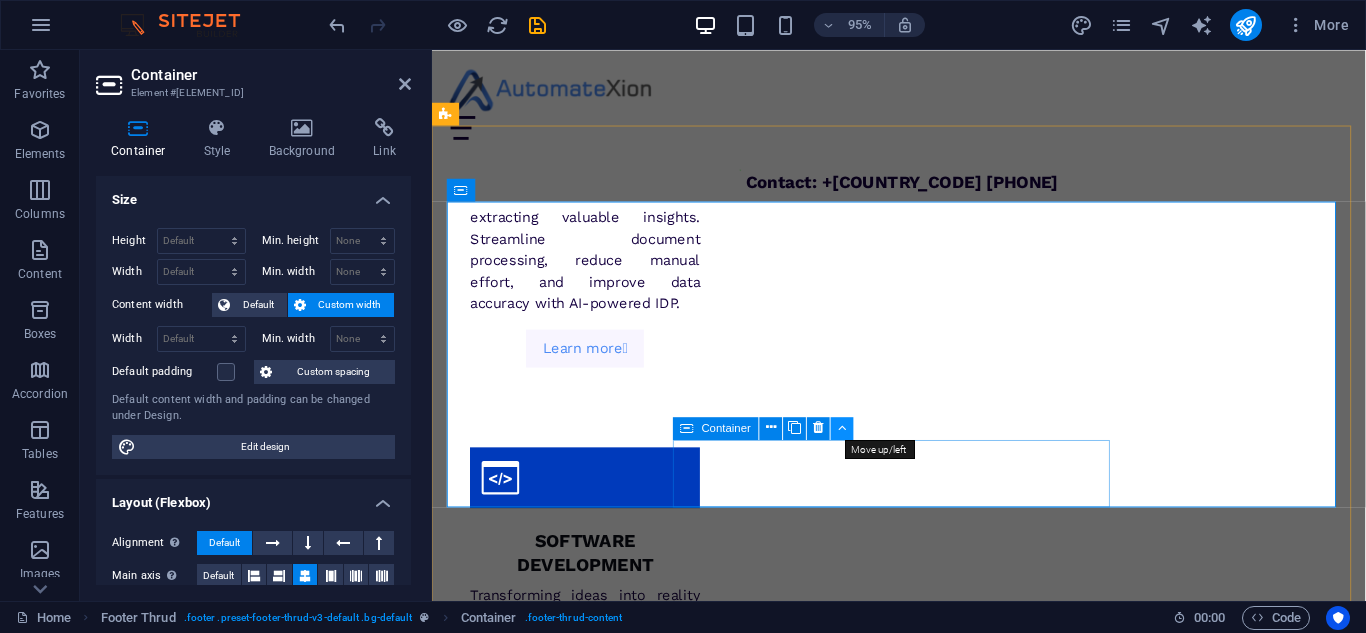 click at bounding box center (842, 428) 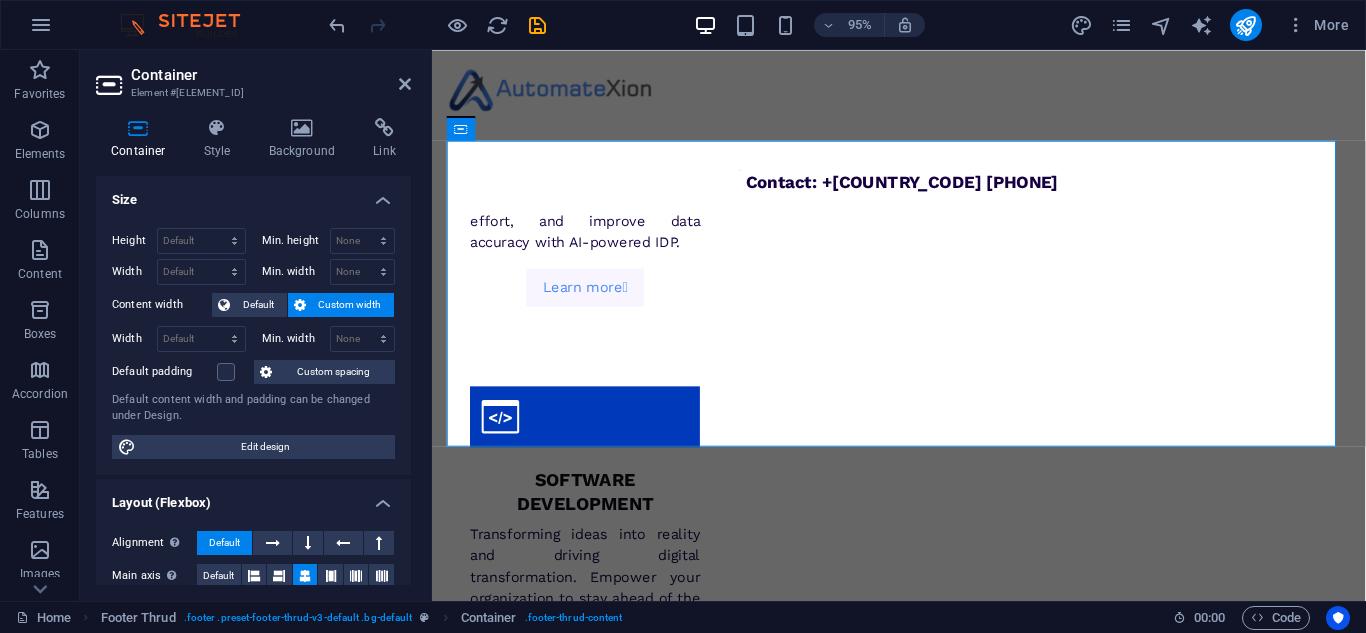 scroll, scrollTop: 6472, scrollLeft: 0, axis: vertical 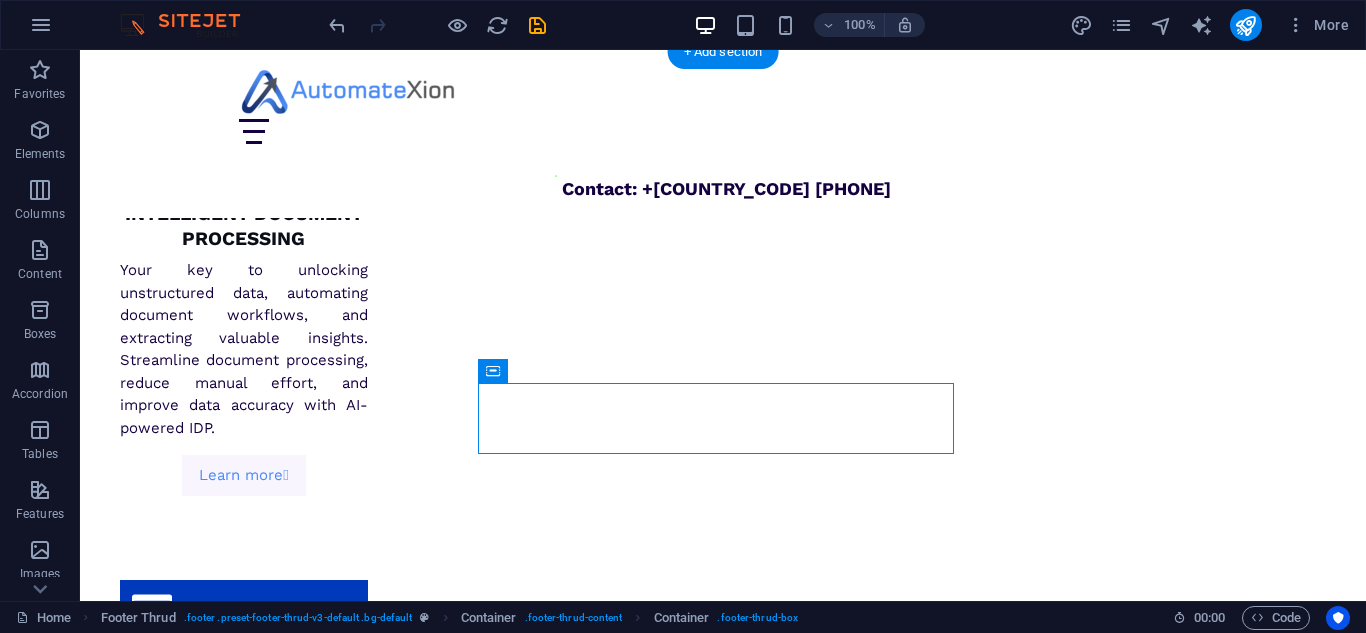 drag, startPoint x: 531, startPoint y: 395, endPoint x: 1157, endPoint y: 233, distance: 646.622 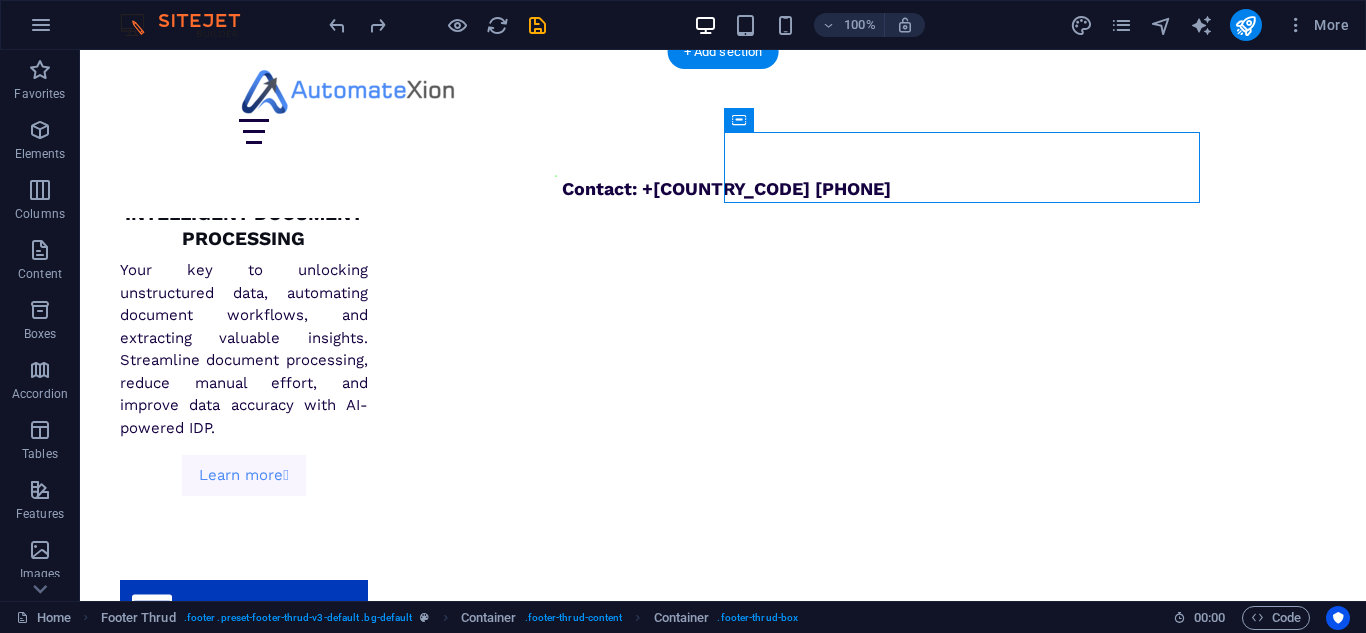 scroll, scrollTop: 6189, scrollLeft: 0, axis: vertical 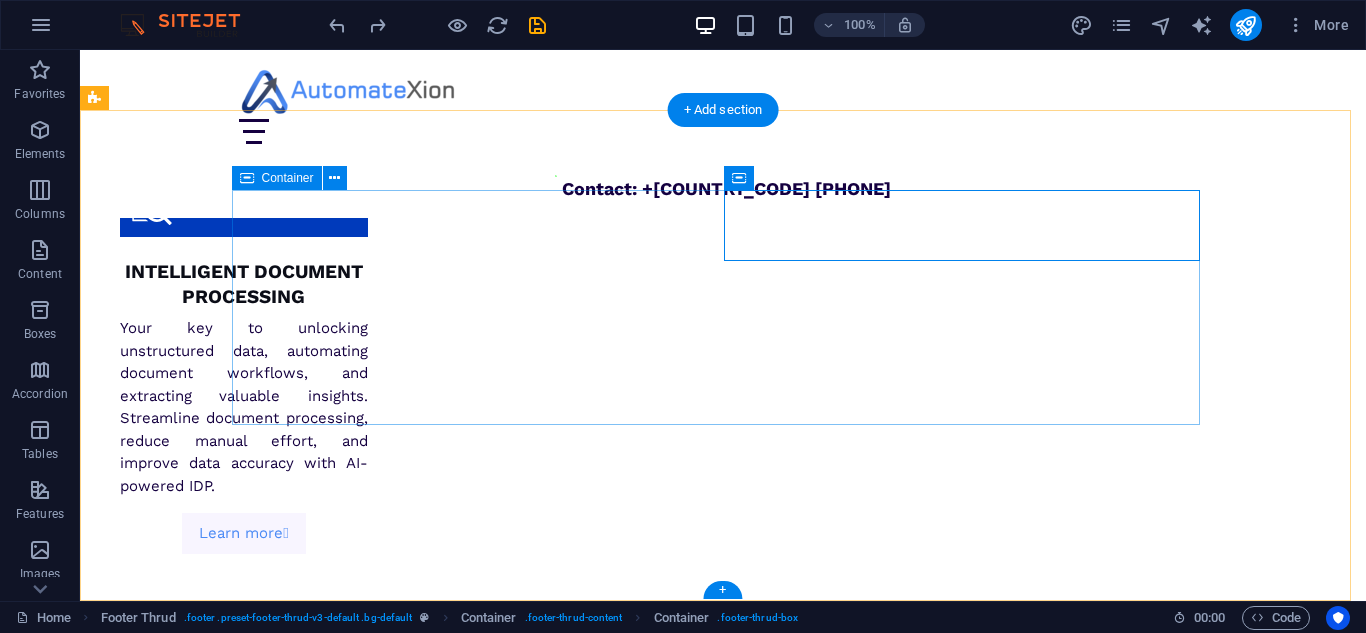 click on "AutomateXion is a dynamic tech company founded by seasoned experts with over 20 years of collective experience at the forefront of the digital transformation industry. We empower businesses to achieve operational excellence through a comprehensive suite of cutting-edge solutions designed to streamline processes, enhance efficiency, and unlock new levels of productivity. Navigation Home About Contact Blog" at bounding box center (723, 7964) 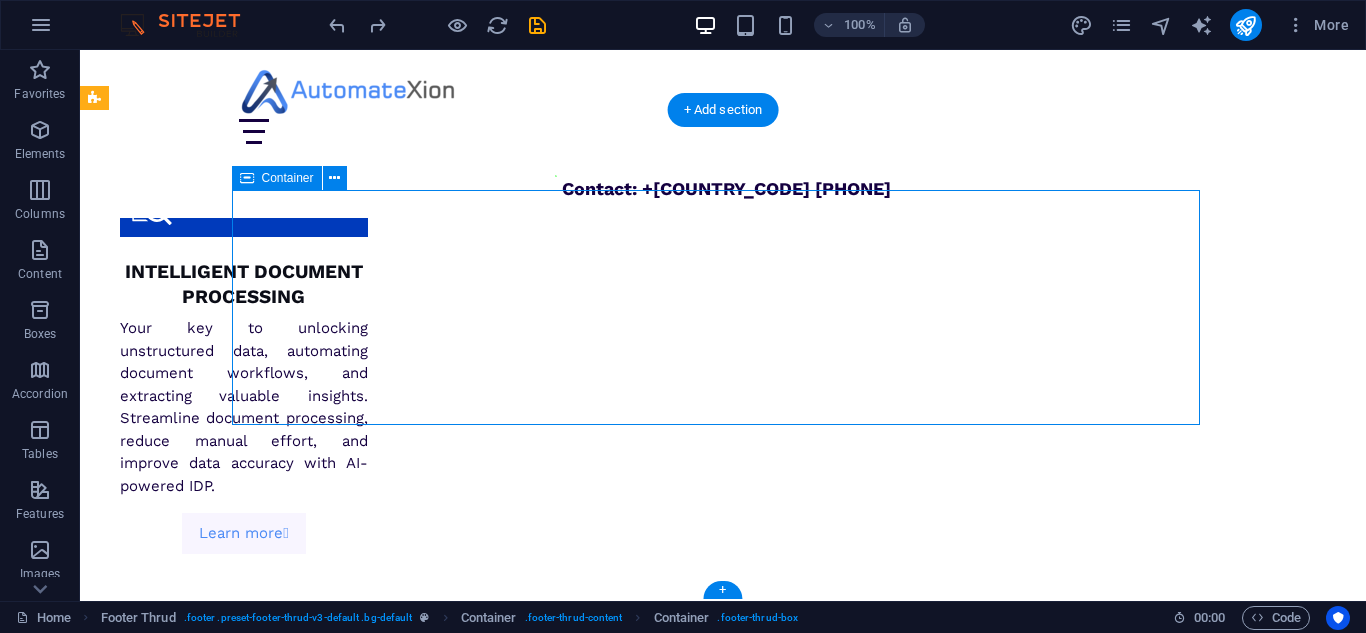 click on "AutomateXion is a dynamic tech company founded by seasoned experts with over 20 years of collective experience at the forefront of the digital transformation industry. We empower businesses to achieve operational excellence through a comprehensive suite of cutting-edge solutions designed to streamline processes, enhance efficiency, and unlock new levels of productivity. Navigation Home About Contact Blog" at bounding box center [723, 7964] 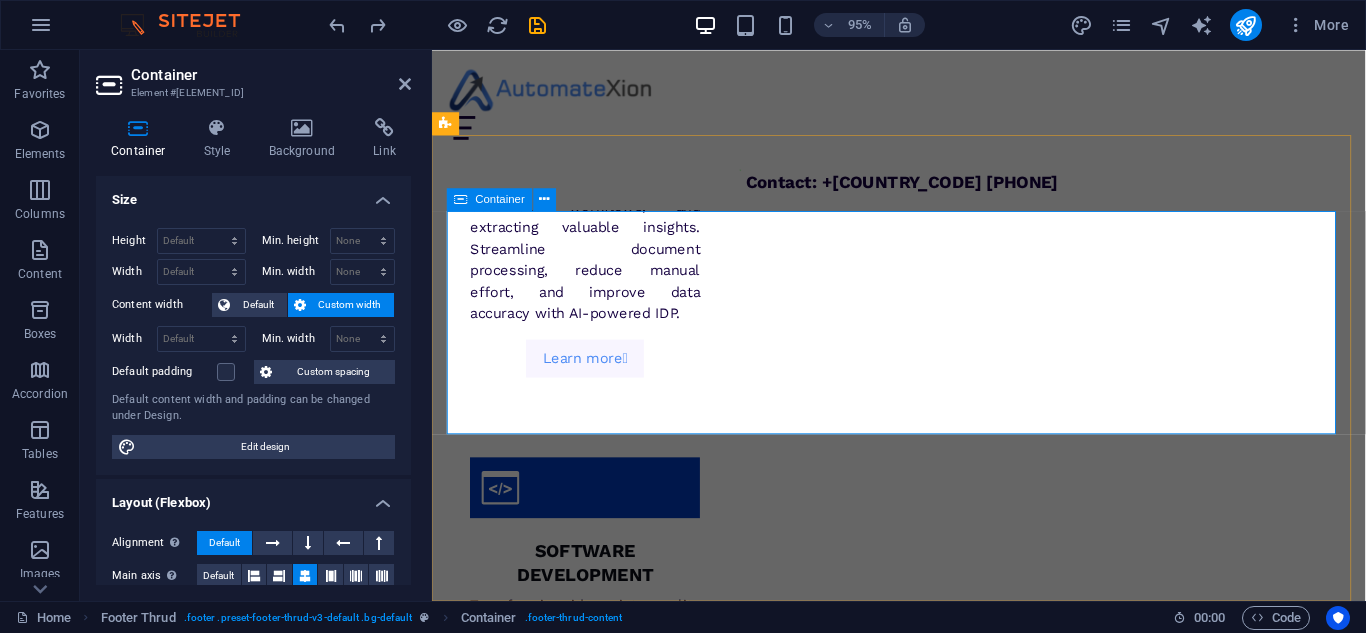 click on "AutomateXion is a dynamic tech company founded by seasoned experts with over 20 years of collective experience at the forefront of the digital transformation industry. We empower businesses to achieve operational excellence through a comprehensive suite of cutting-edge solutions designed to streamline processes, enhance efficiency, and unlock new levels of productivity. Navigation Home About Contact Blog" at bounding box center (923, 8007) 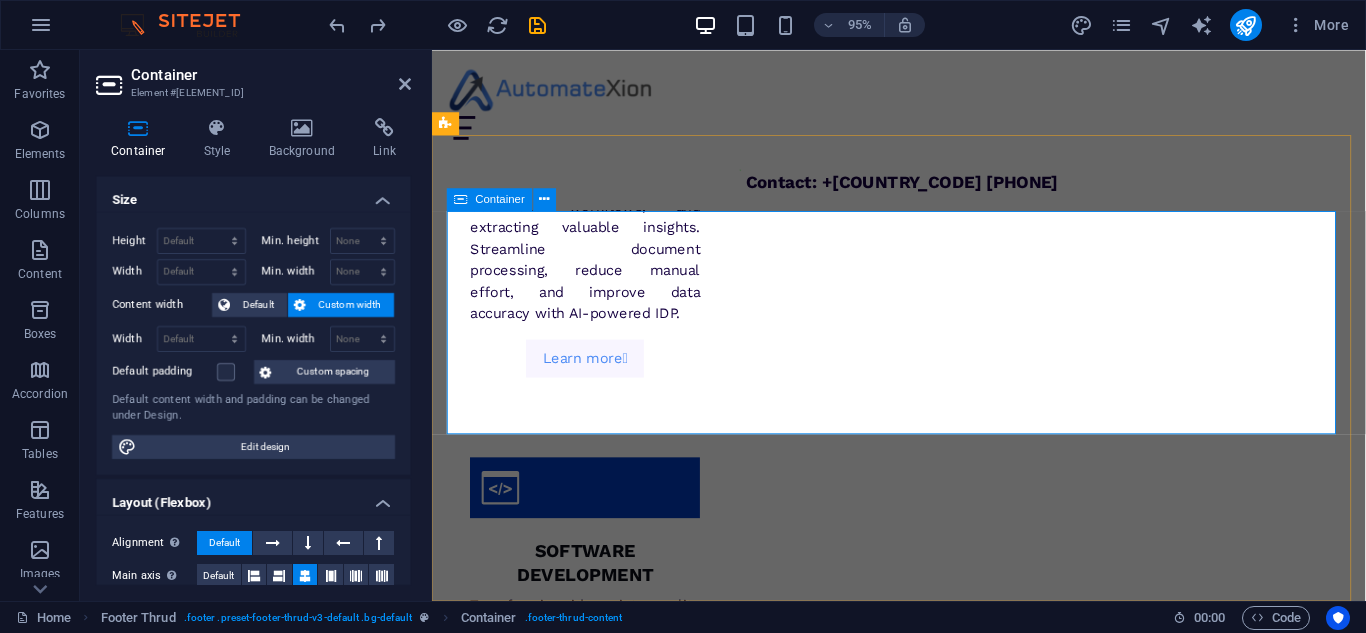 click on "AutomateXion is a dynamic tech company founded by seasoned experts with over 20 years of collective experience at the forefront of the digital transformation industry. We empower businesses to achieve operational excellence through a comprehensive suite of cutting-edge solutions designed to streamline processes, enhance efficiency, and unlock new levels of productivity. Navigation Home About Contact Blog" at bounding box center [923, 8007] 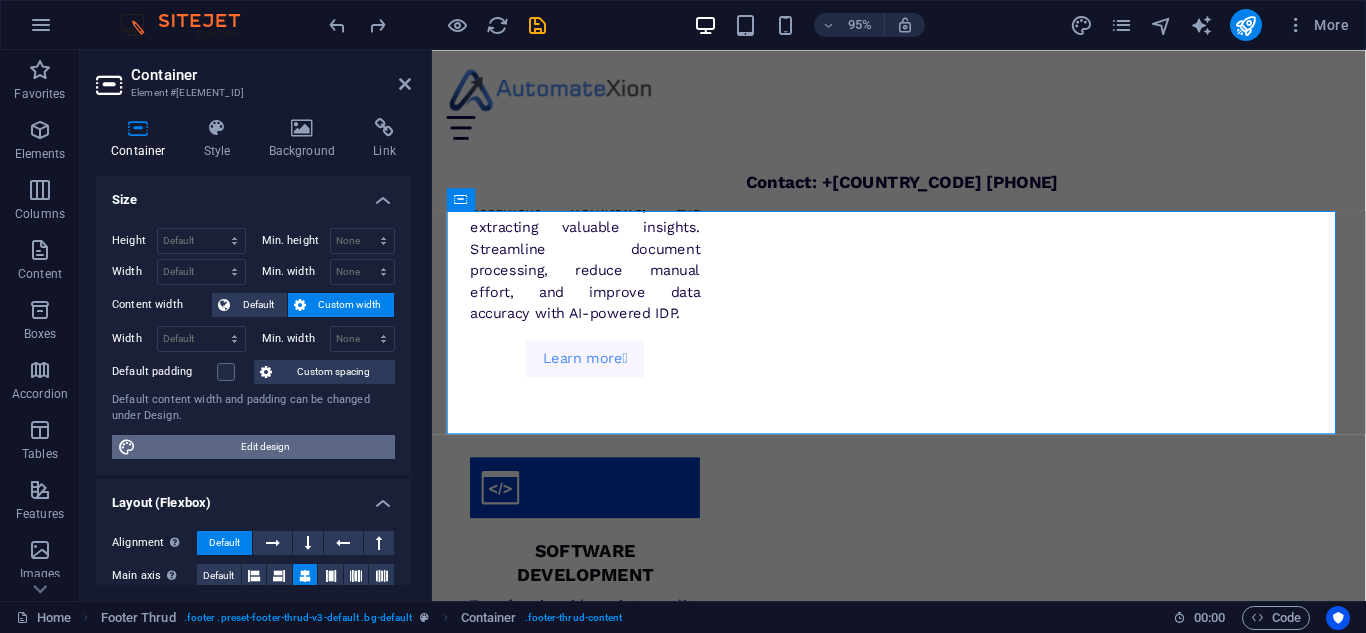 click on "Edit design" at bounding box center [265, 447] 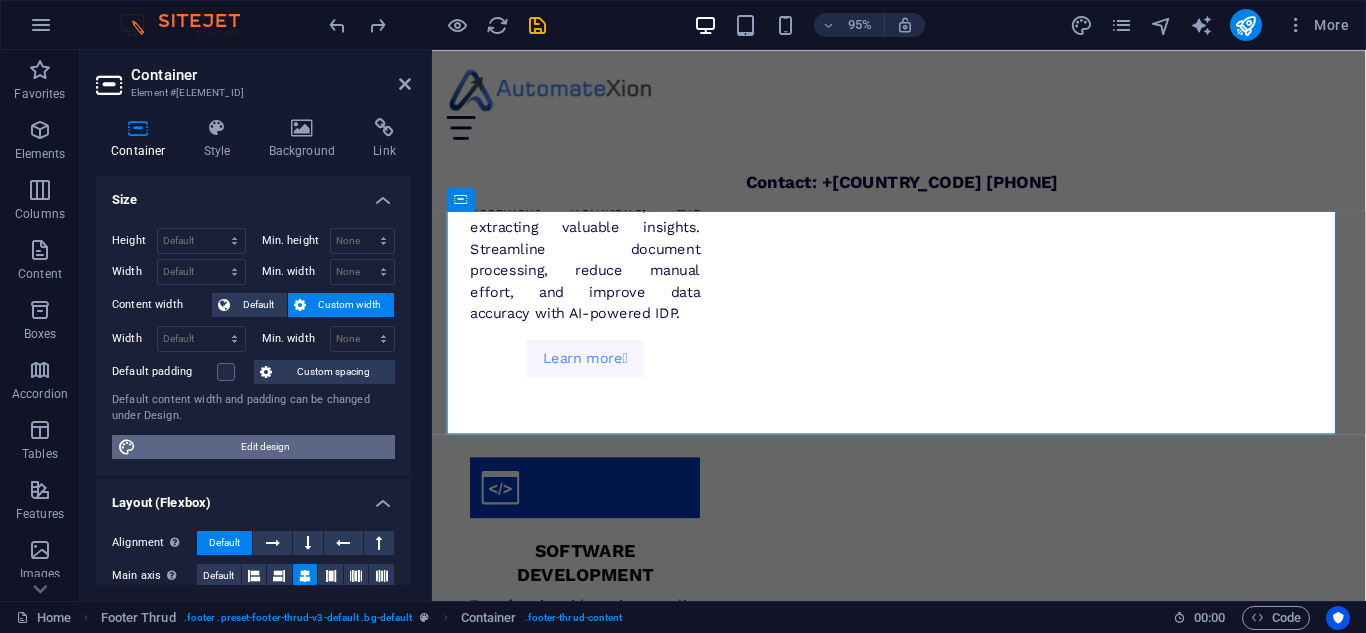 select on "px" 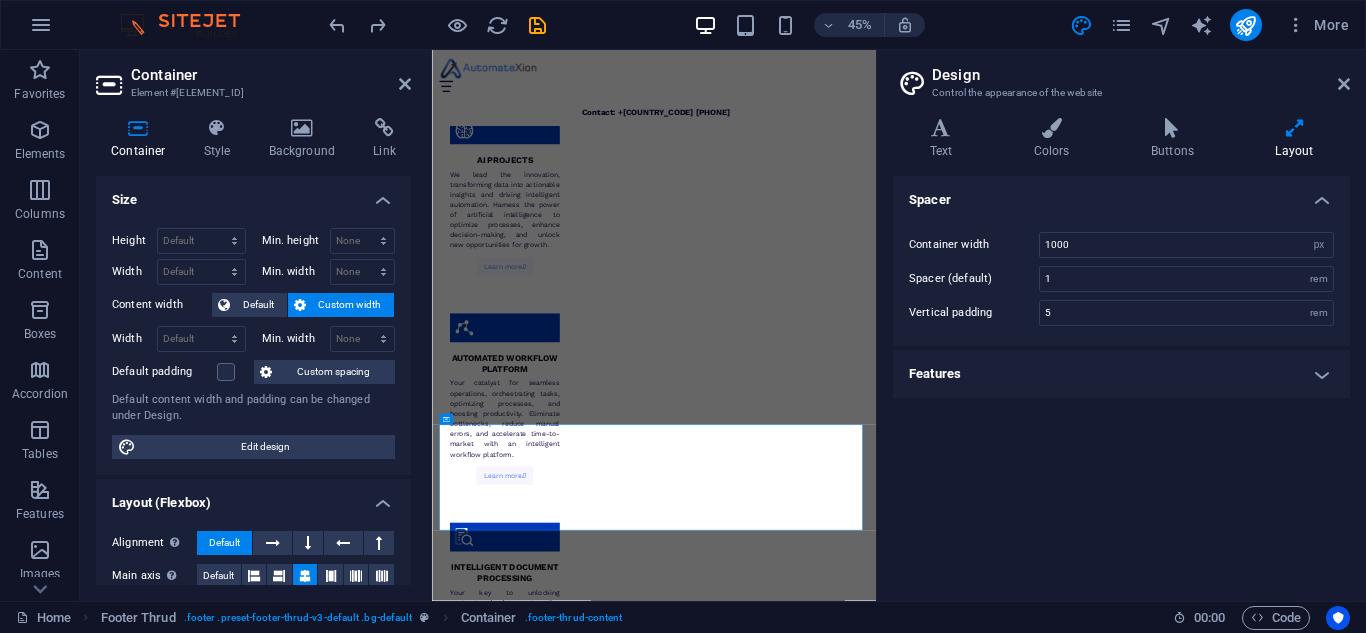 scroll, scrollTop: 6113, scrollLeft: 0, axis: vertical 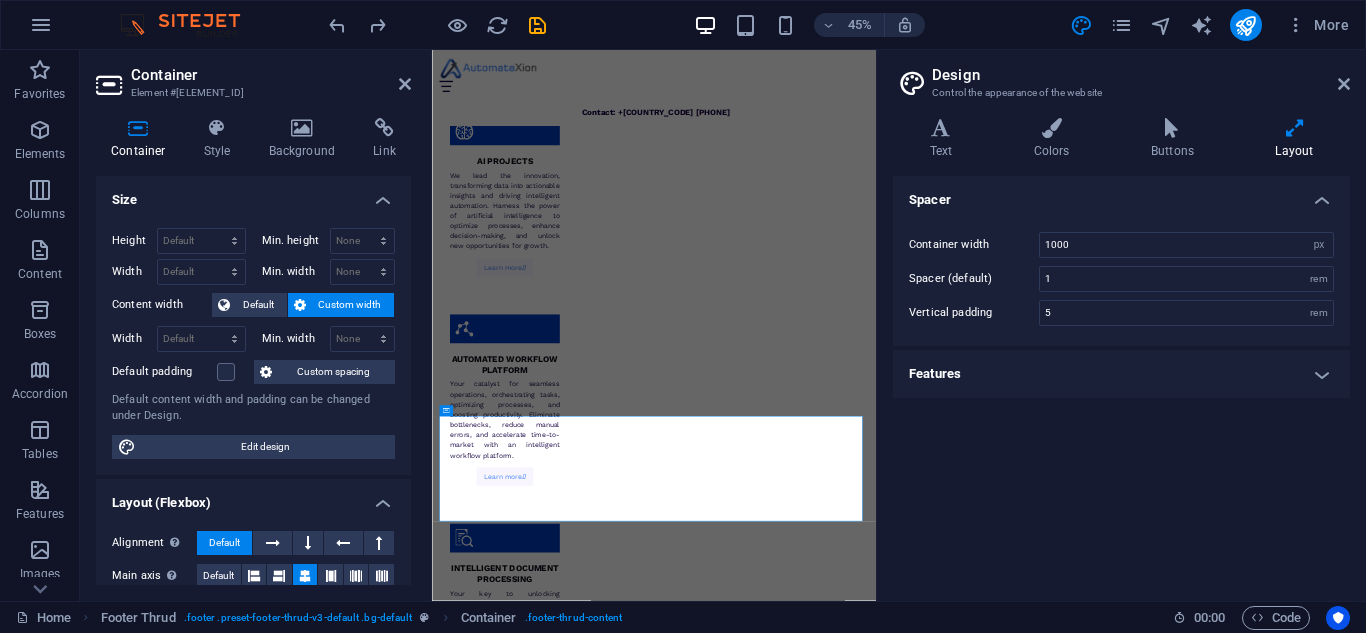 drag, startPoint x: 411, startPoint y: 195, endPoint x: 410, endPoint y: 245, distance: 50.01 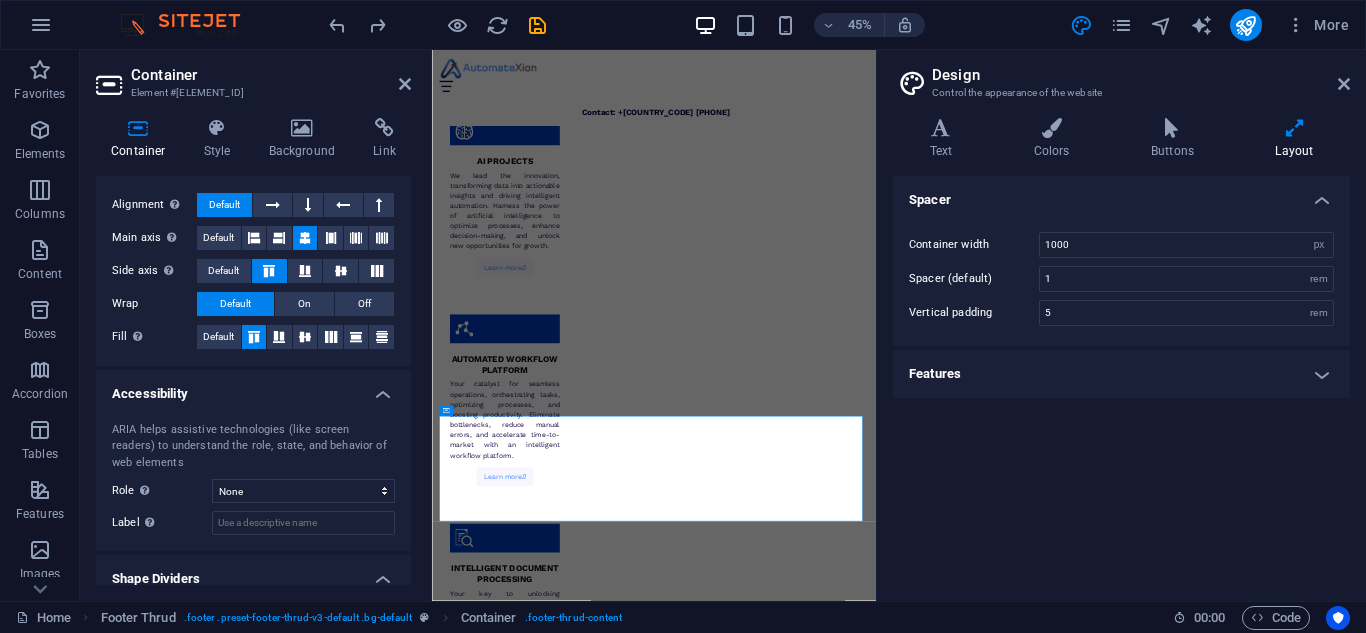 scroll, scrollTop: 346, scrollLeft: 0, axis: vertical 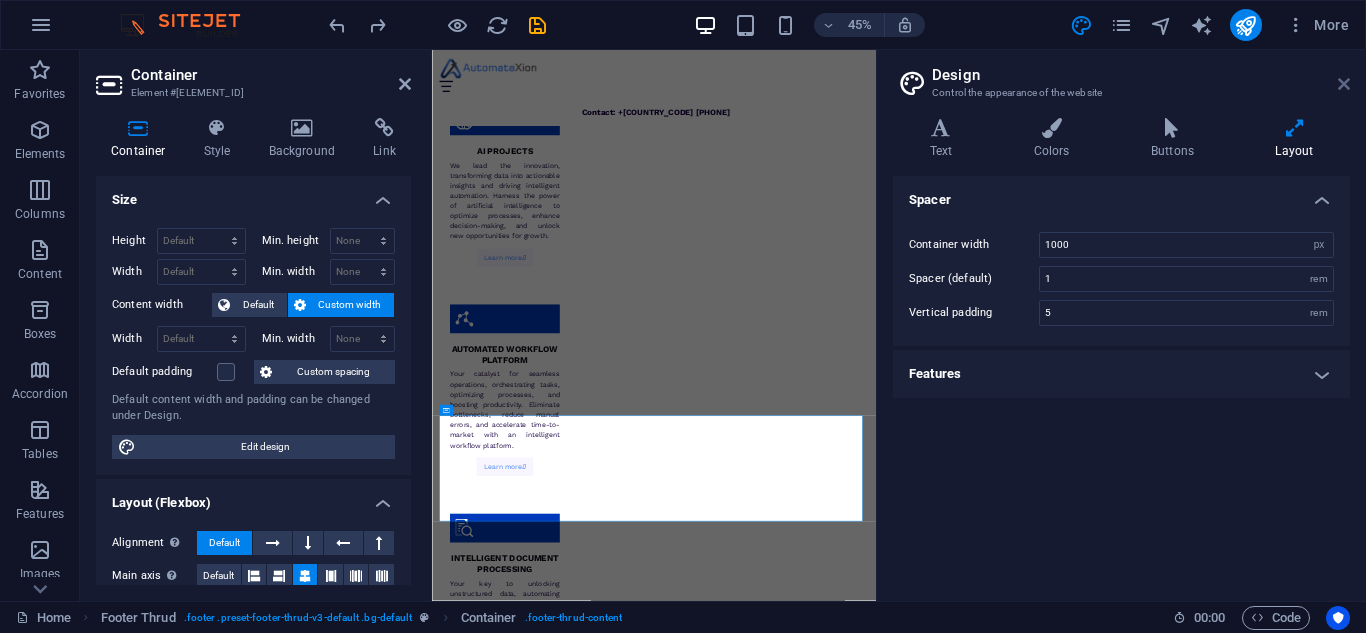 click at bounding box center [1344, 84] 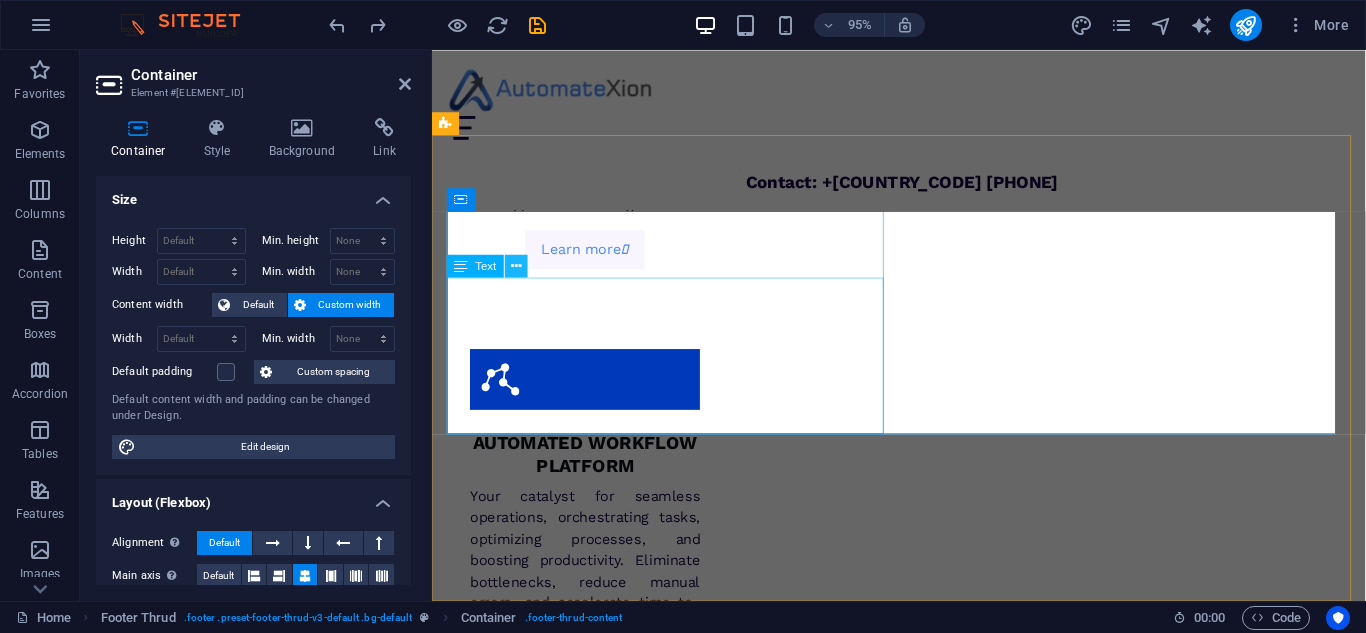 click at bounding box center [516, 266] 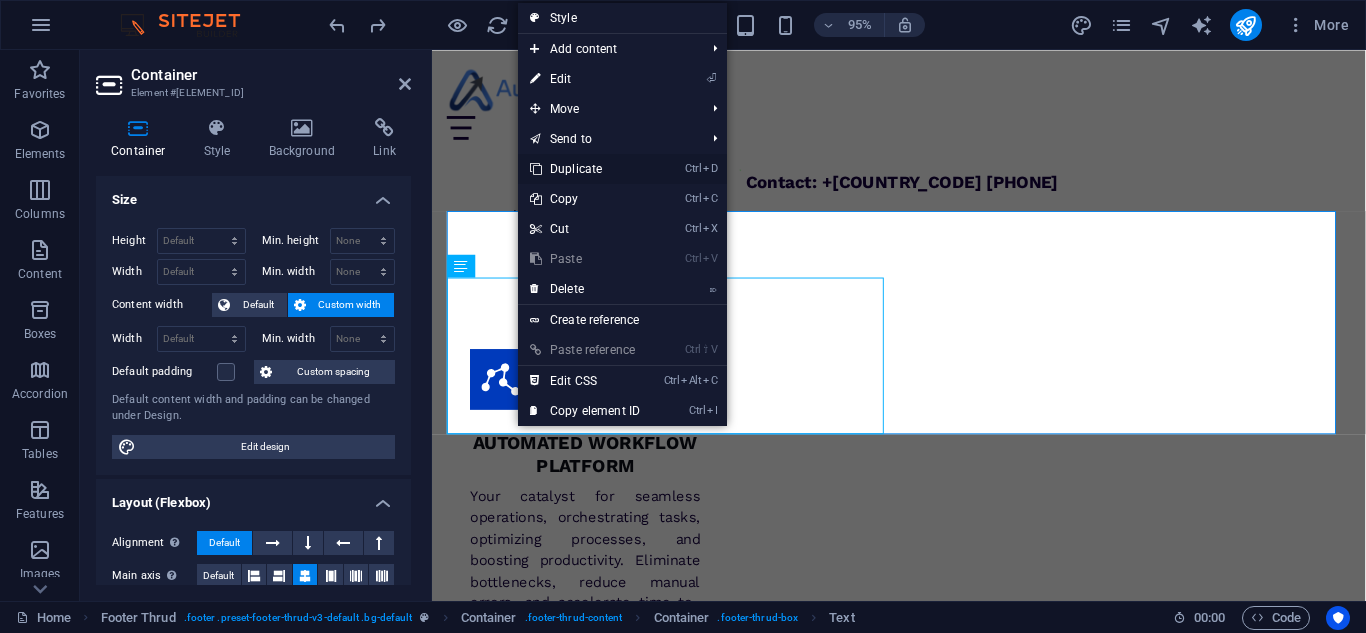 click on "Ctrl D  Duplicate" at bounding box center (622, 169) 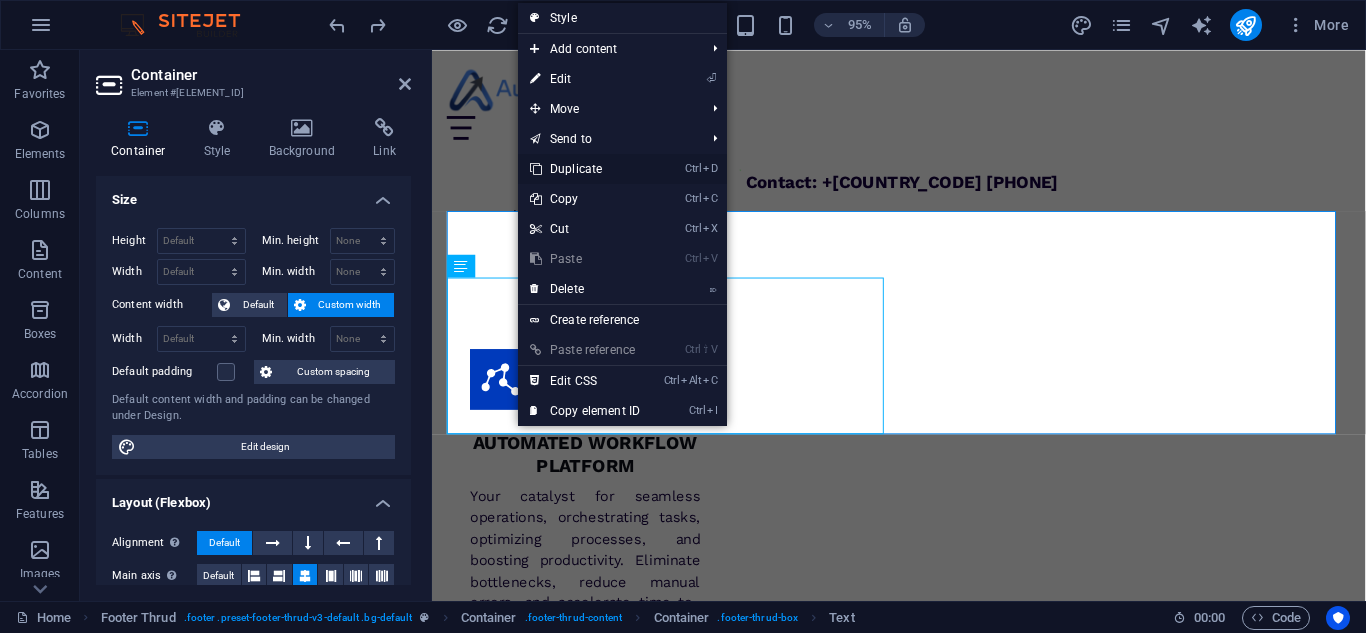 click on "Ctrl D  Duplicate" at bounding box center [585, 169] 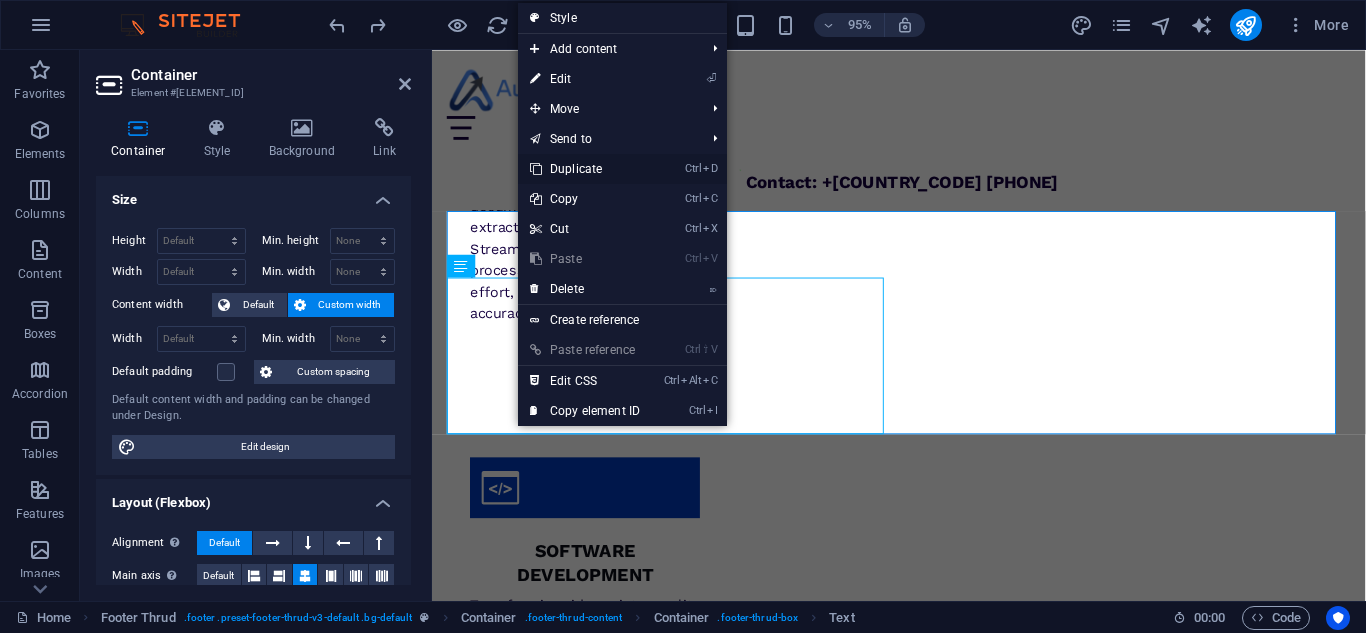 scroll, scrollTop: 6472, scrollLeft: 0, axis: vertical 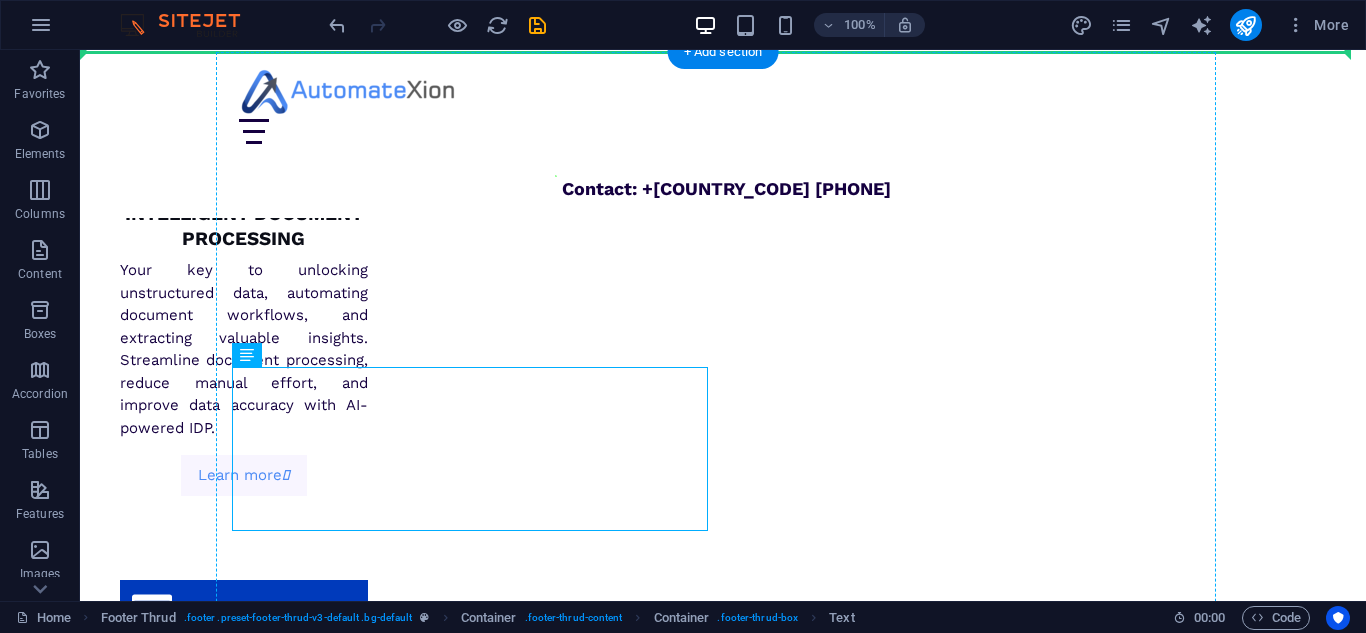 drag, startPoint x: 545, startPoint y: 392, endPoint x: 949, endPoint y: 309, distance: 412.43787 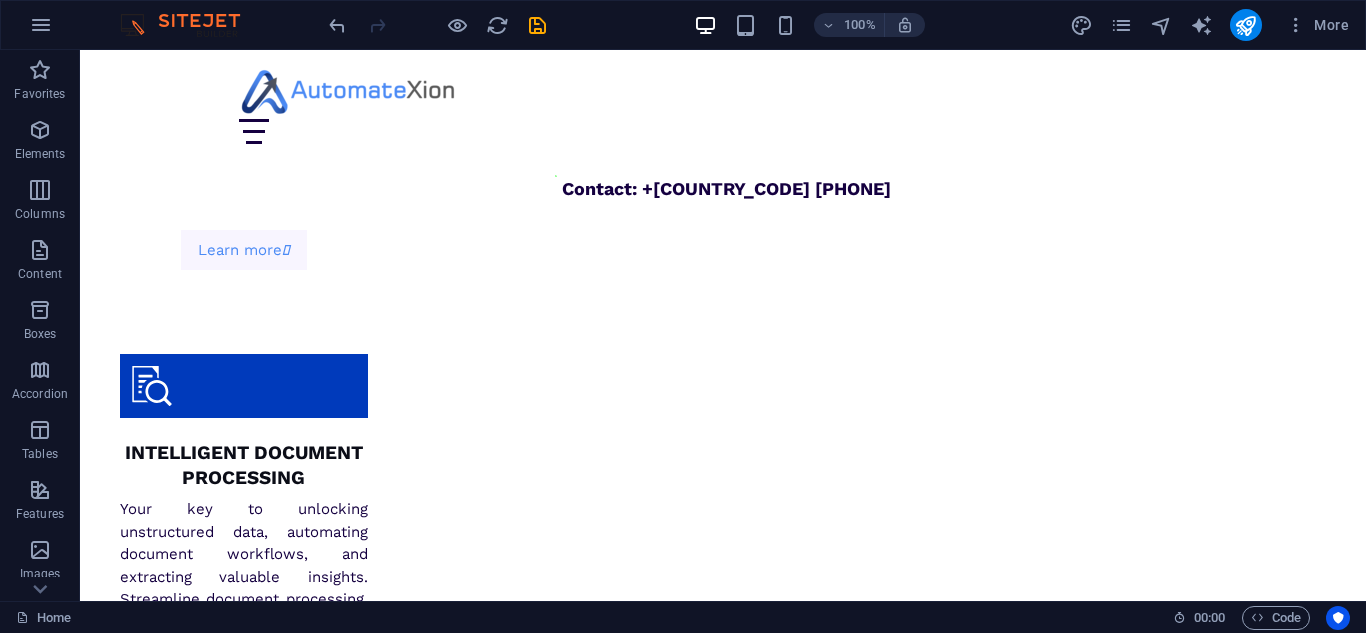 scroll, scrollTop: 6259, scrollLeft: 0, axis: vertical 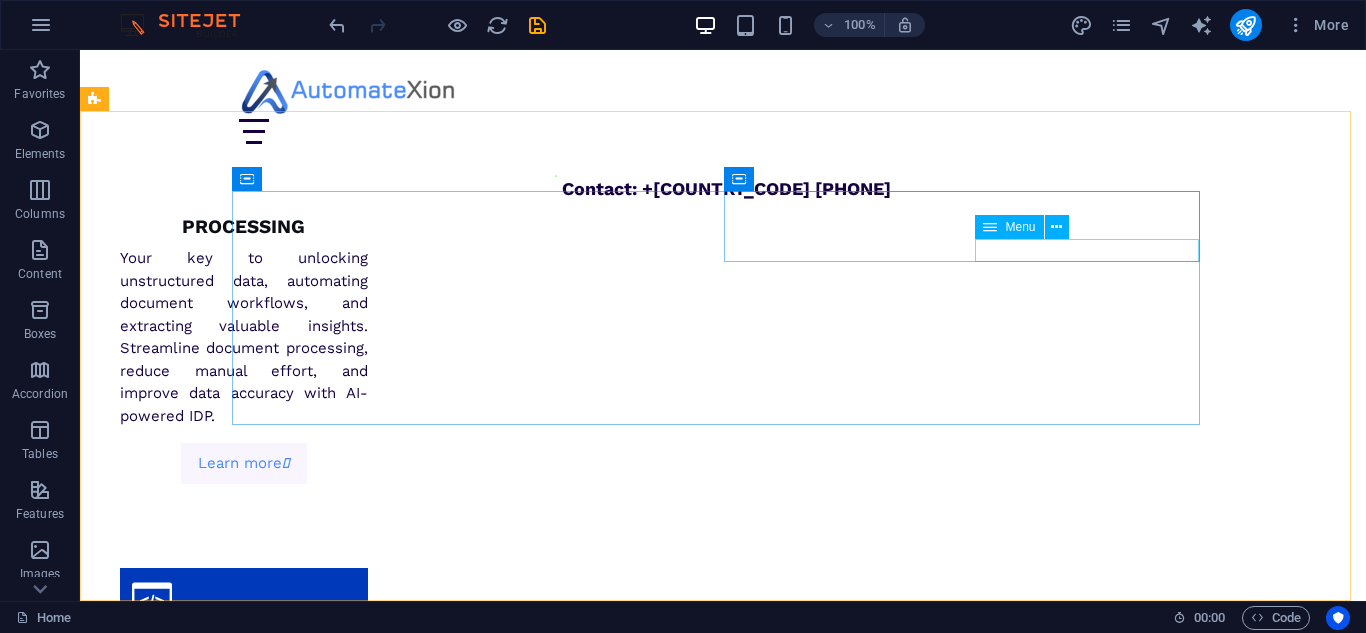 click on "Menu" at bounding box center [1009, 227] 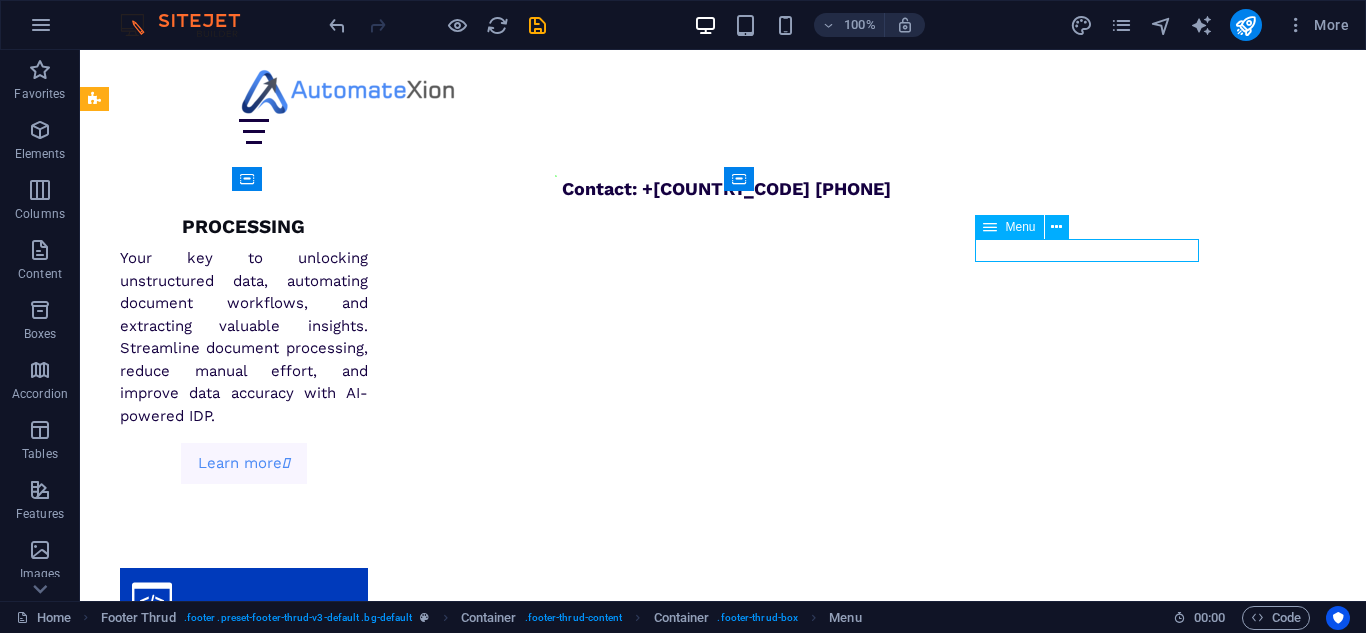 click on "Menu" at bounding box center [1009, 227] 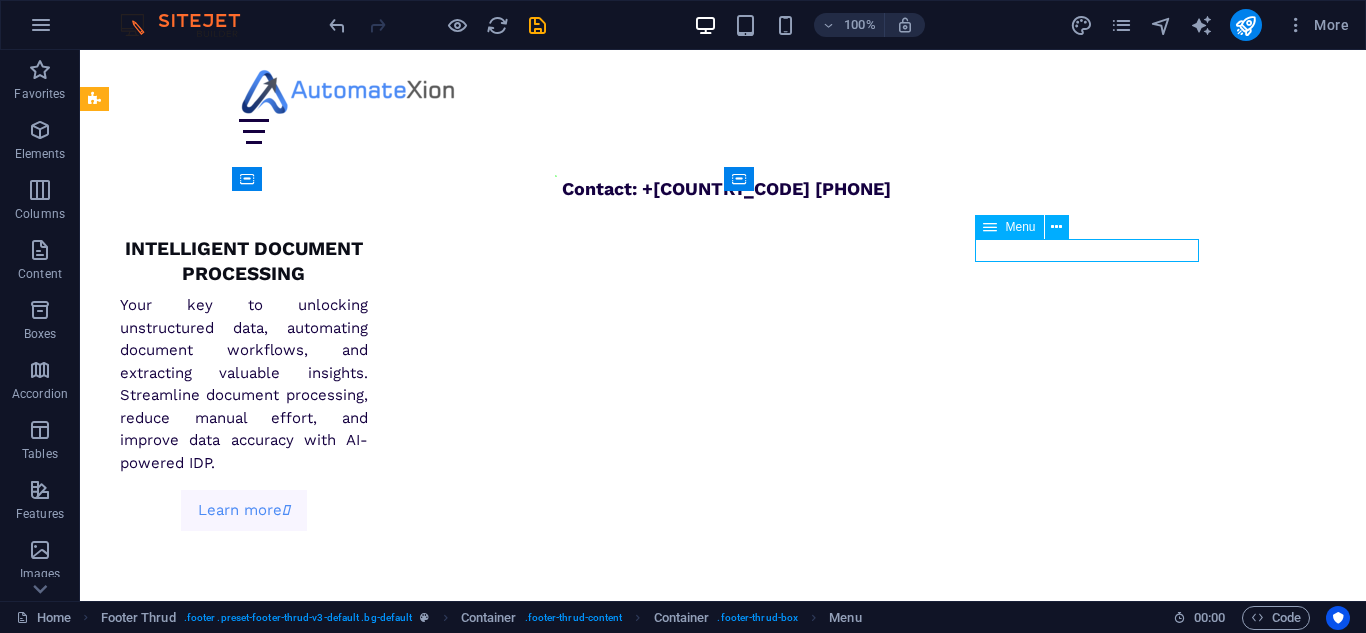 scroll, scrollTop: 6479, scrollLeft: 0, axis: vertical 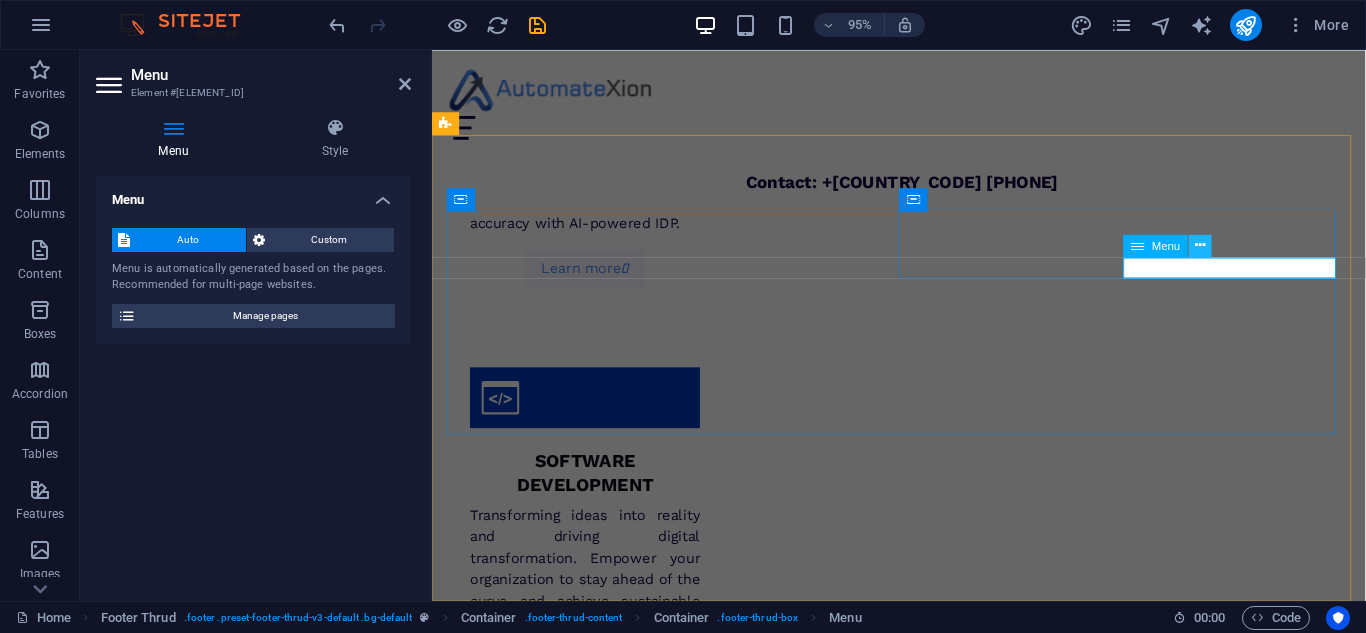 click at bounding box center (1200, 245) 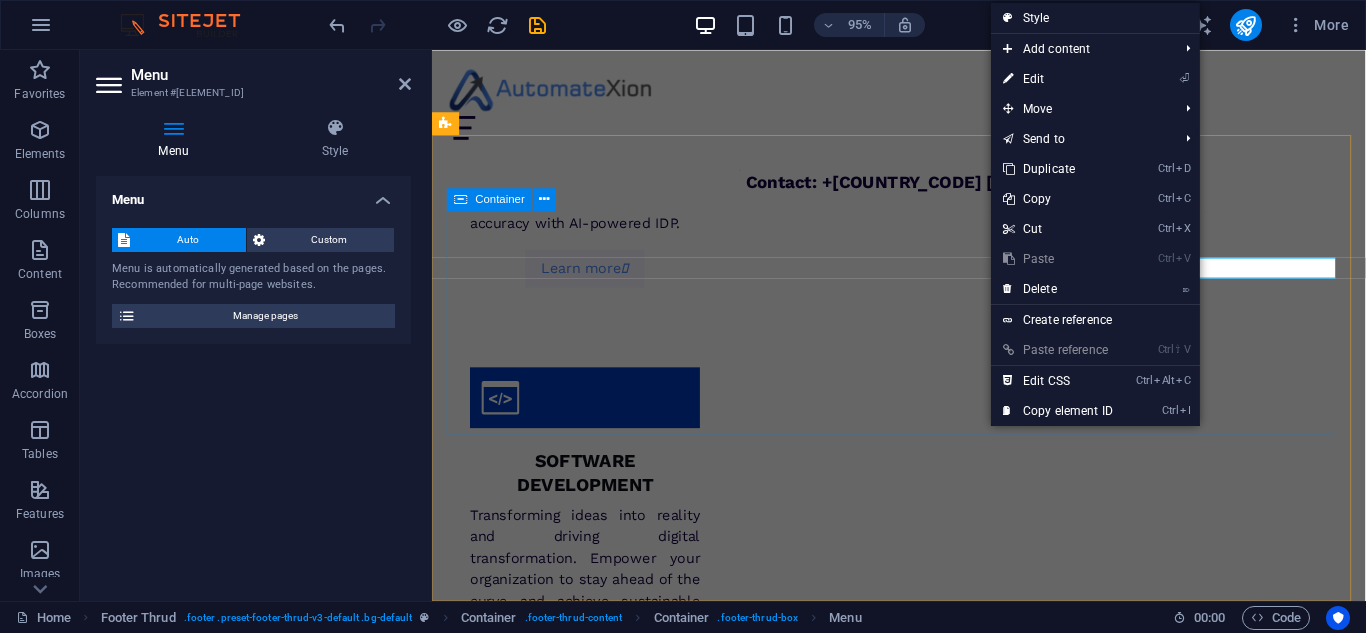 click on "AutomateXion is a dynamic tech company founded by seasoned experts with over 20 years of collective experience at the forefront of the digital transformation industry. We empower businesses to achieve operational excellence through a comprehensive suite of cutting-edge solutions designed to streamline processes, enhance efficiency, and unlock new levels of productivity. Navigation Home About Contact Blog" at bounding box center [923, 7980] 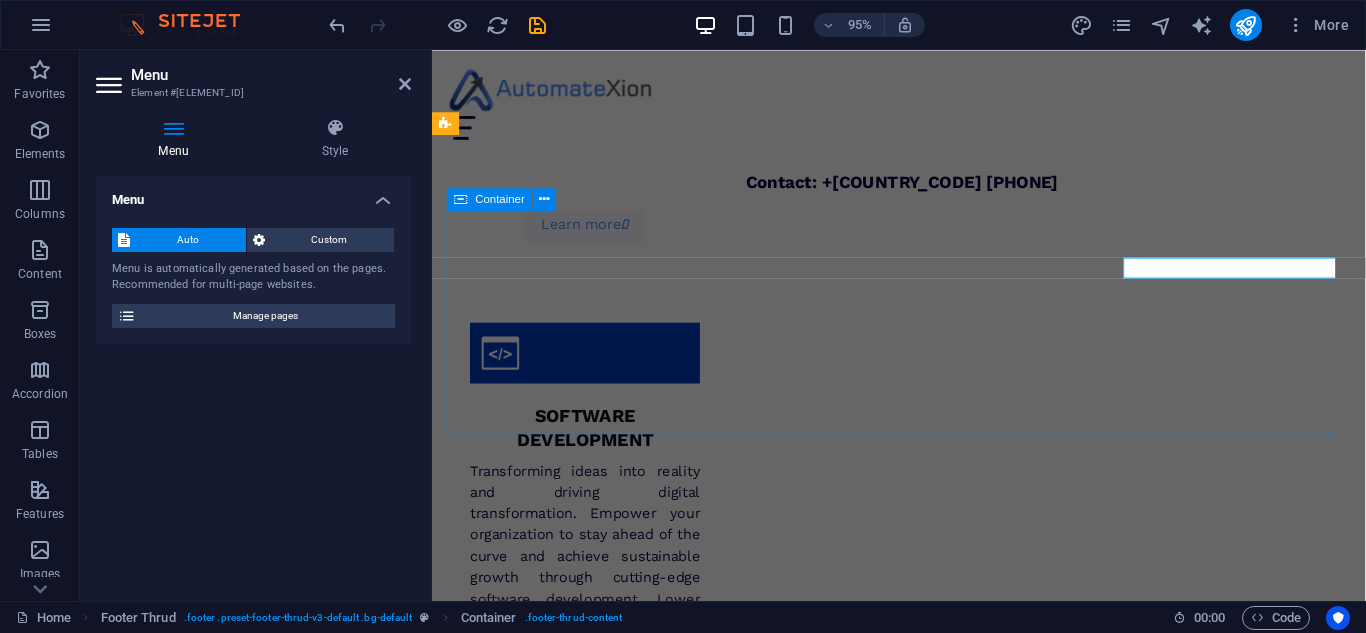 scroll, scrollTop: 6259, scrollLeft: 0, axis: vertical 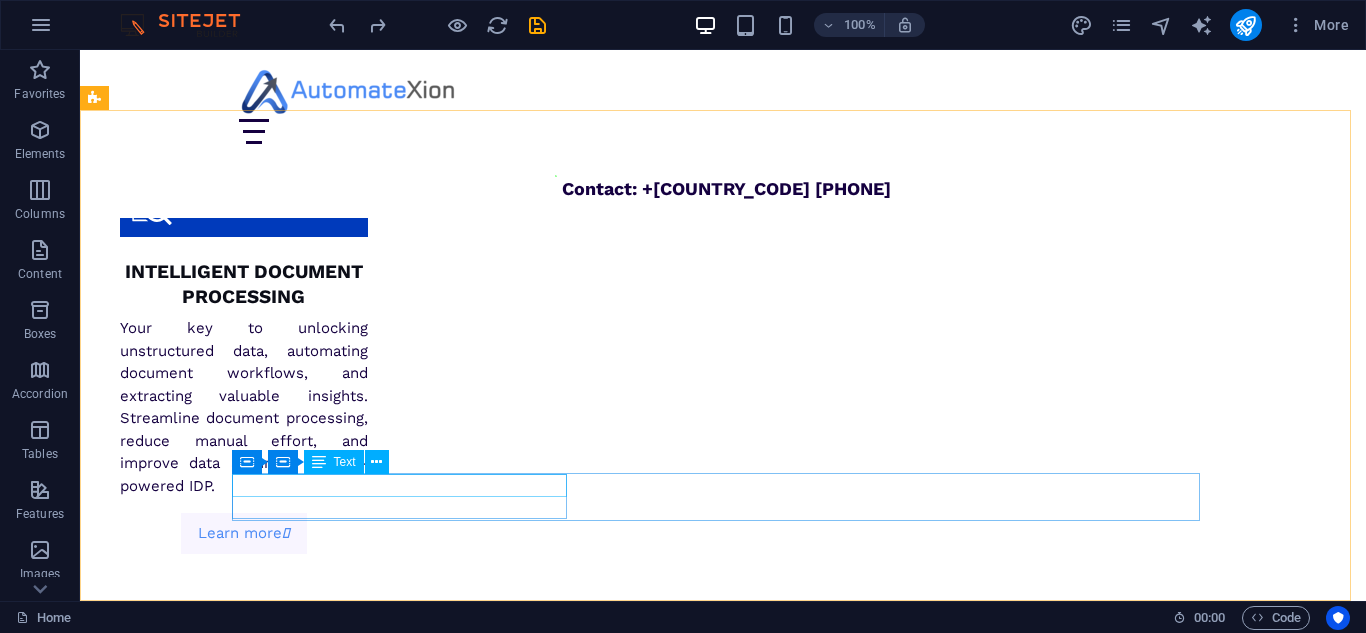 click on "Text" at bounding box center (345, 462) 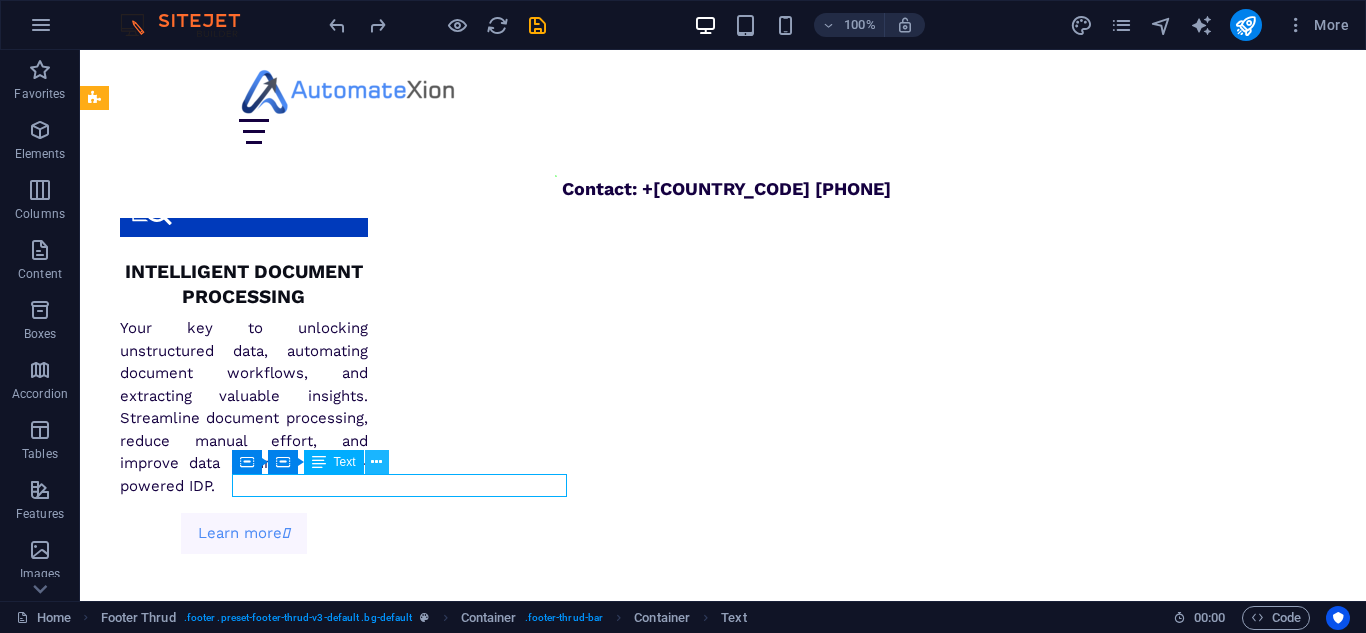 click at bounding box center (376, 462) 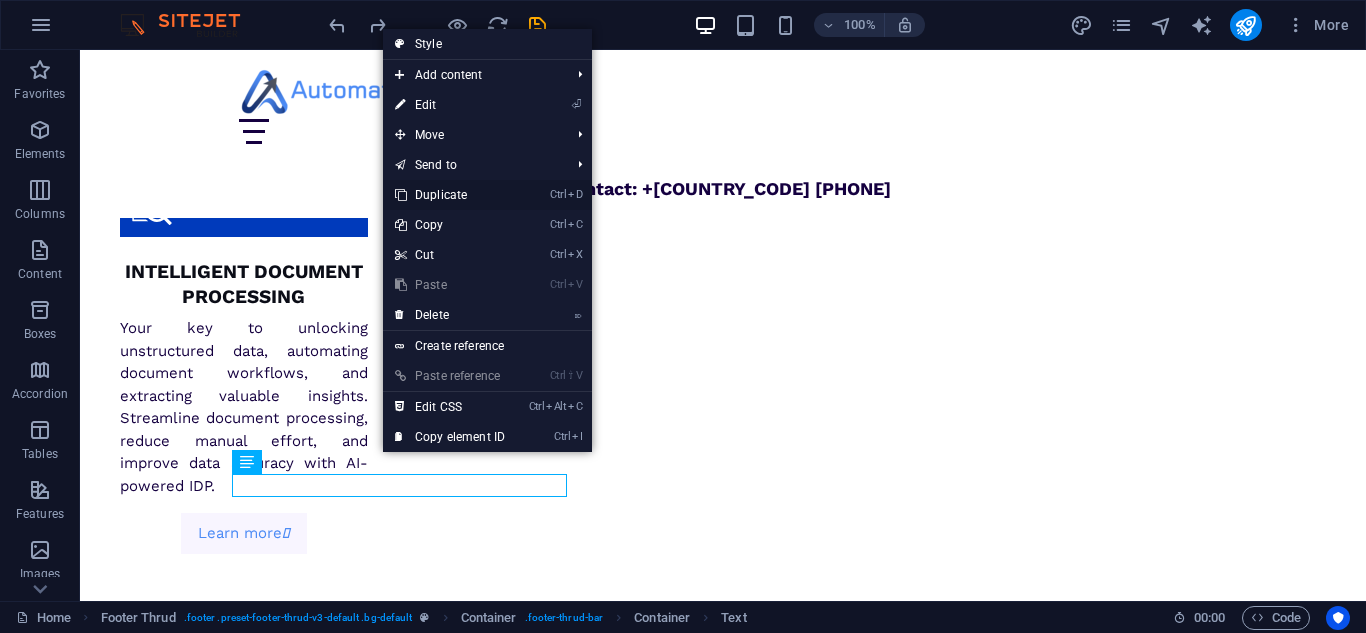 click on "Ctrl D  Duplicate" at bounding box center [487, 195] 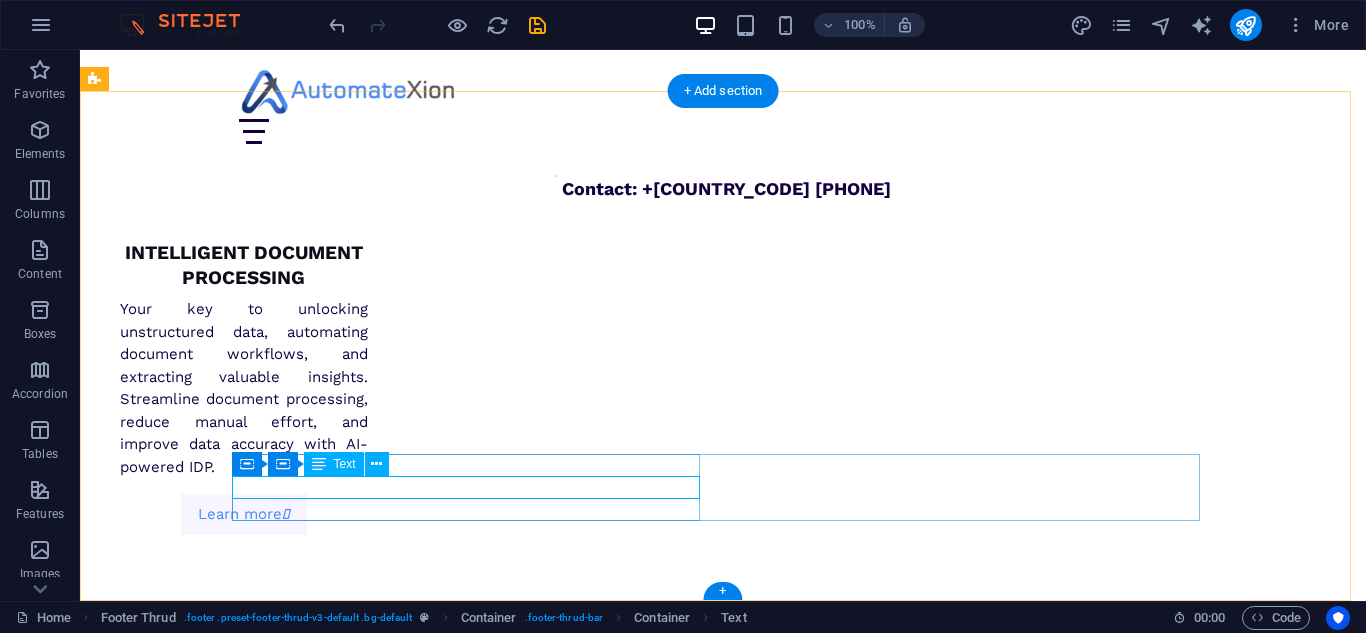click on "AutomateXion" at bounding box center (715, 8168) 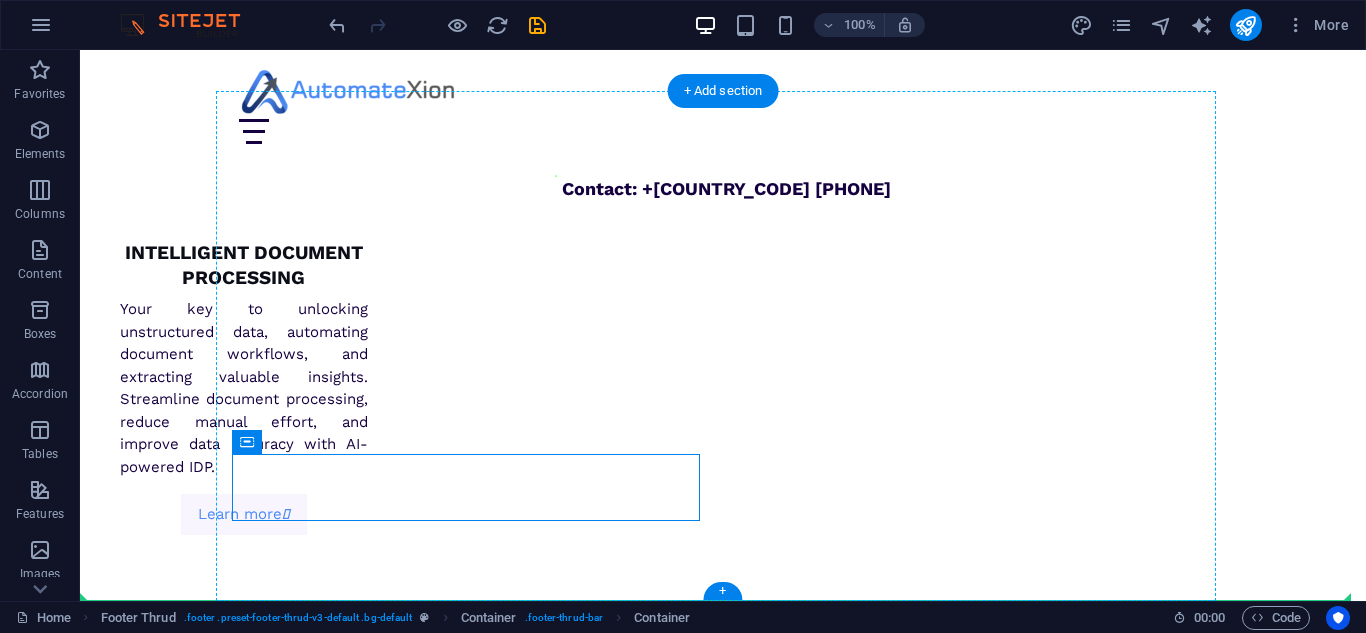 drag, startPoint x: 360, startPoint y: 494, endPoint x: 945, endPoint y: 480, distance: 585.1675 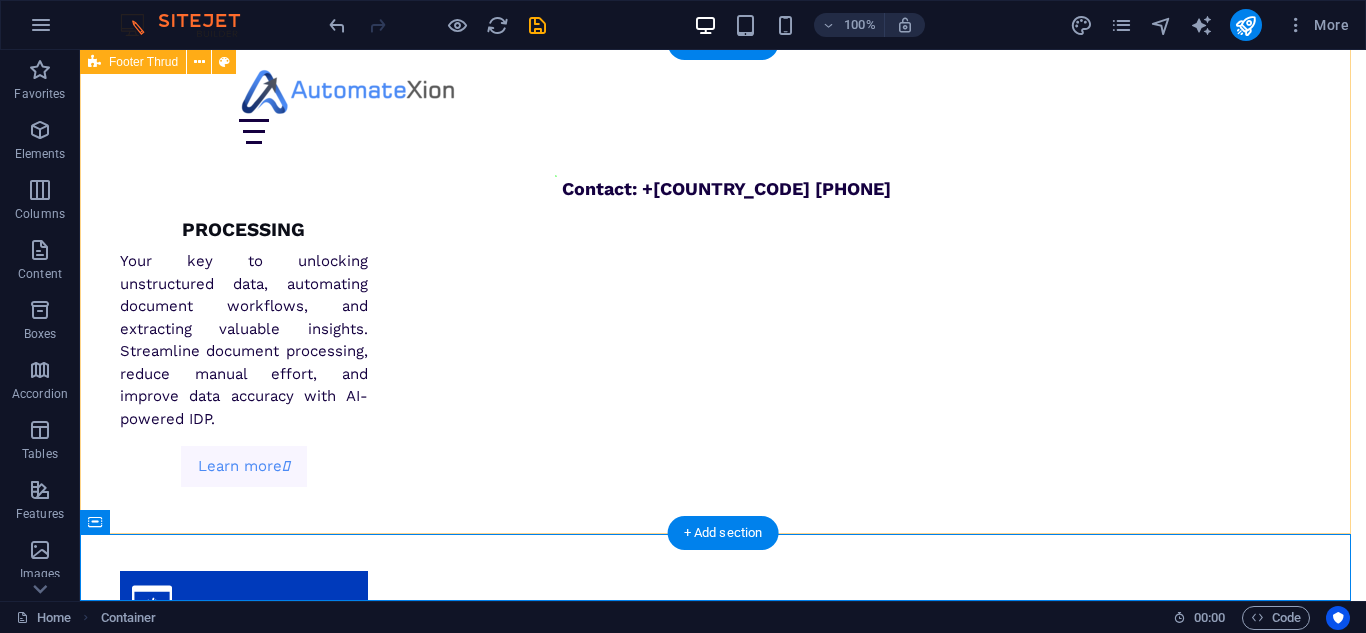 scroll, scrollTop: 6208, scrollLeft: 0, axis: vertical 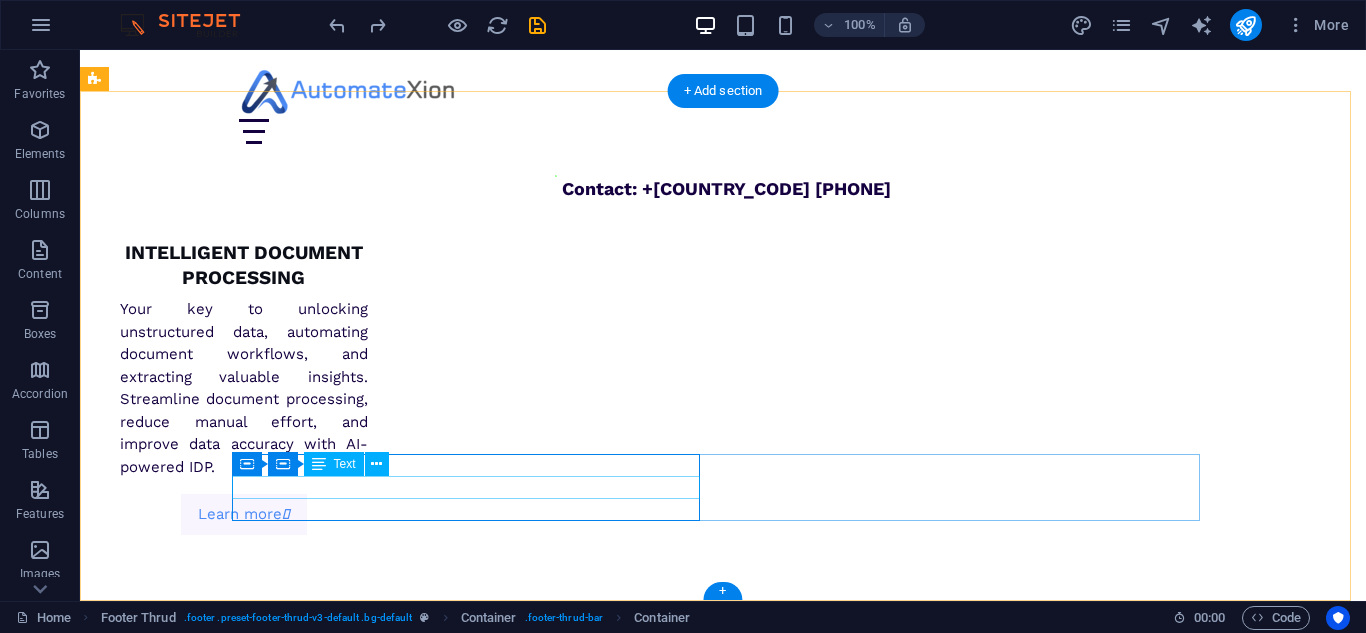 click on "AutomateXion" at bounding box center (715, 8168) 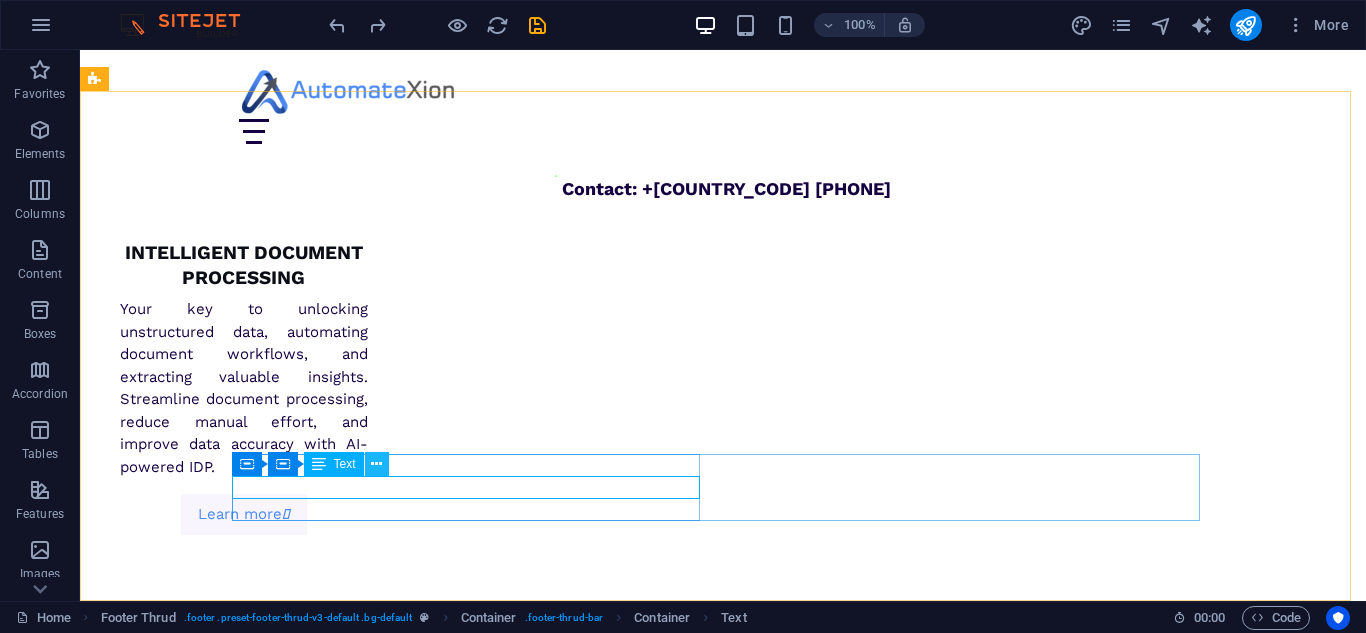click at bounding box center [376, 464] 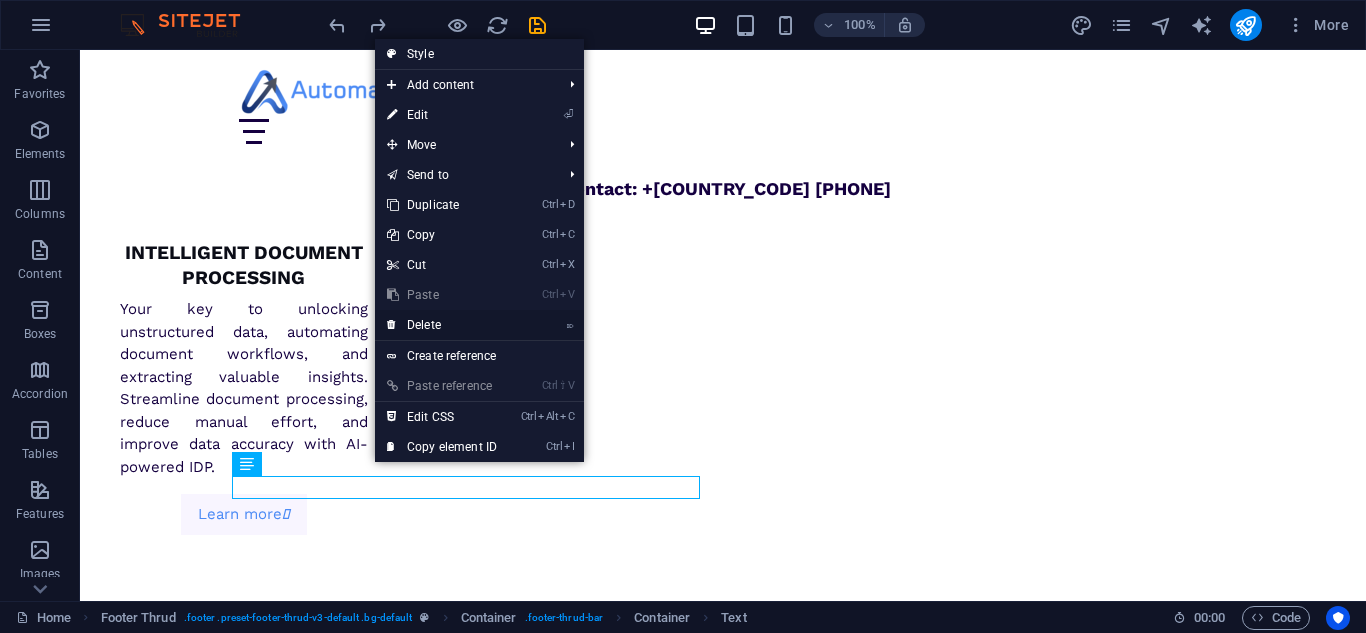 click on "⌦  Delete" at bounding box center (442, 325) 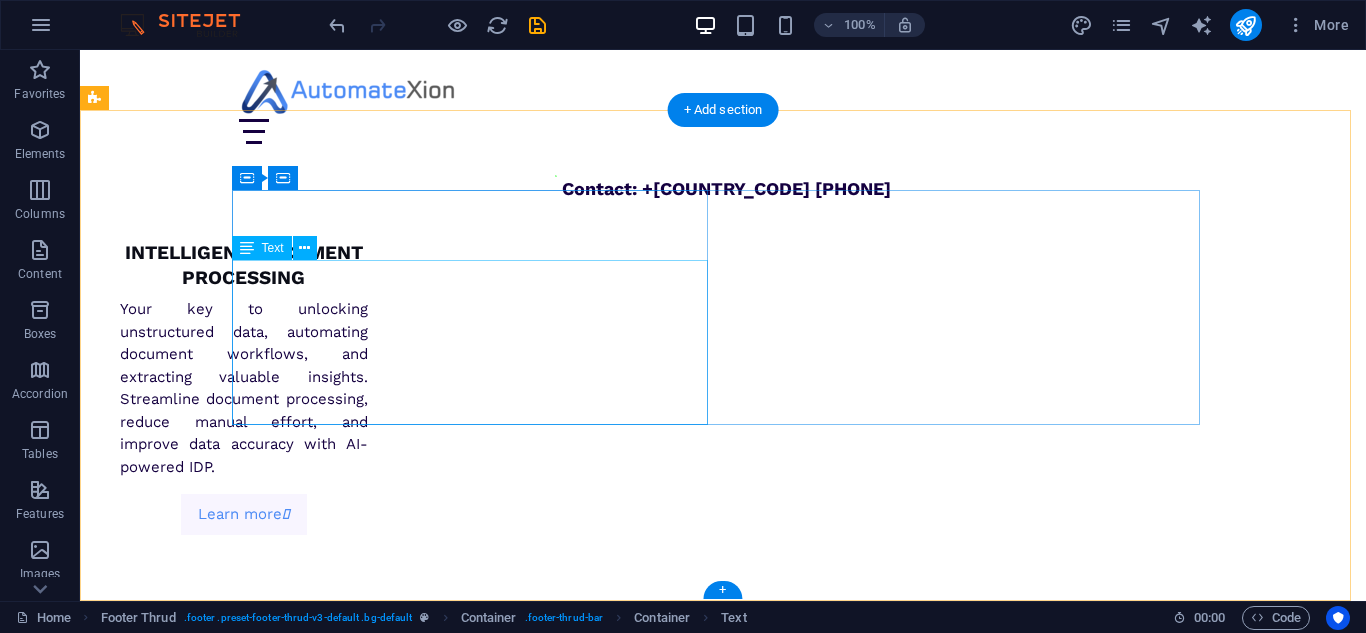 scroll, scrollTop: 6189, scrollLeft: 0, axis: vertical 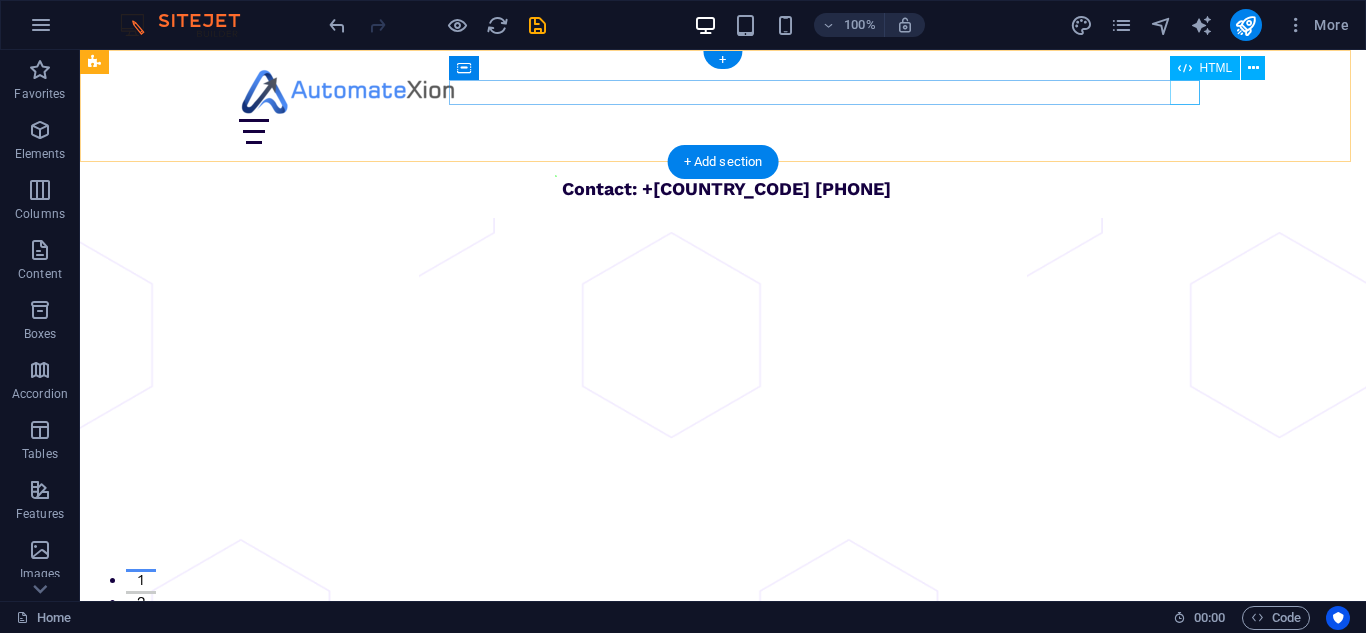 click at bounding box center [723, 131] 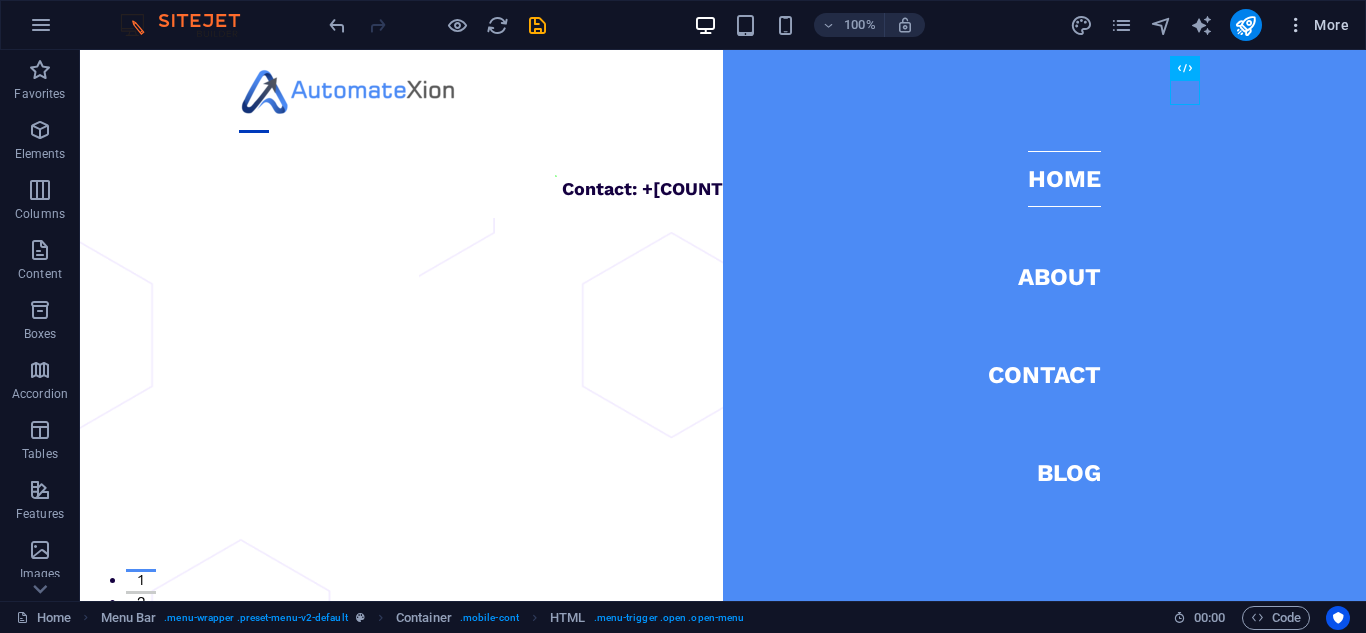 click on "More" at bounding box center [1317, 25] 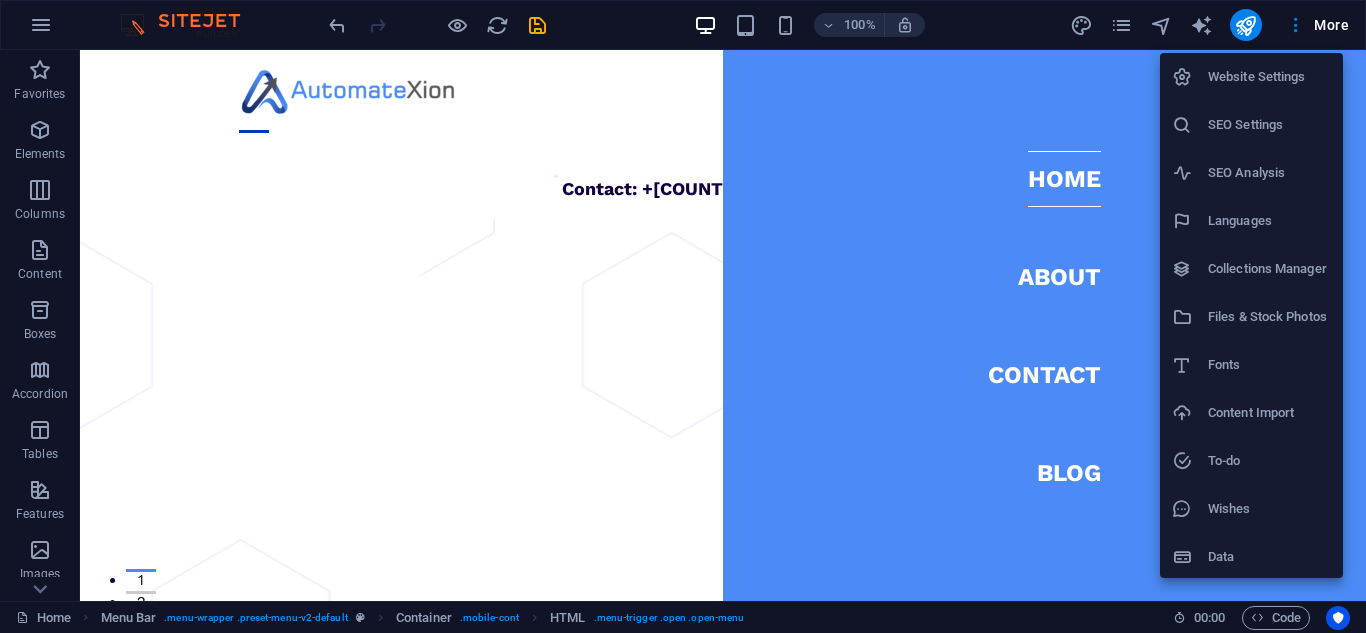click on "Website Settings" at bounding box center [1269, 77] 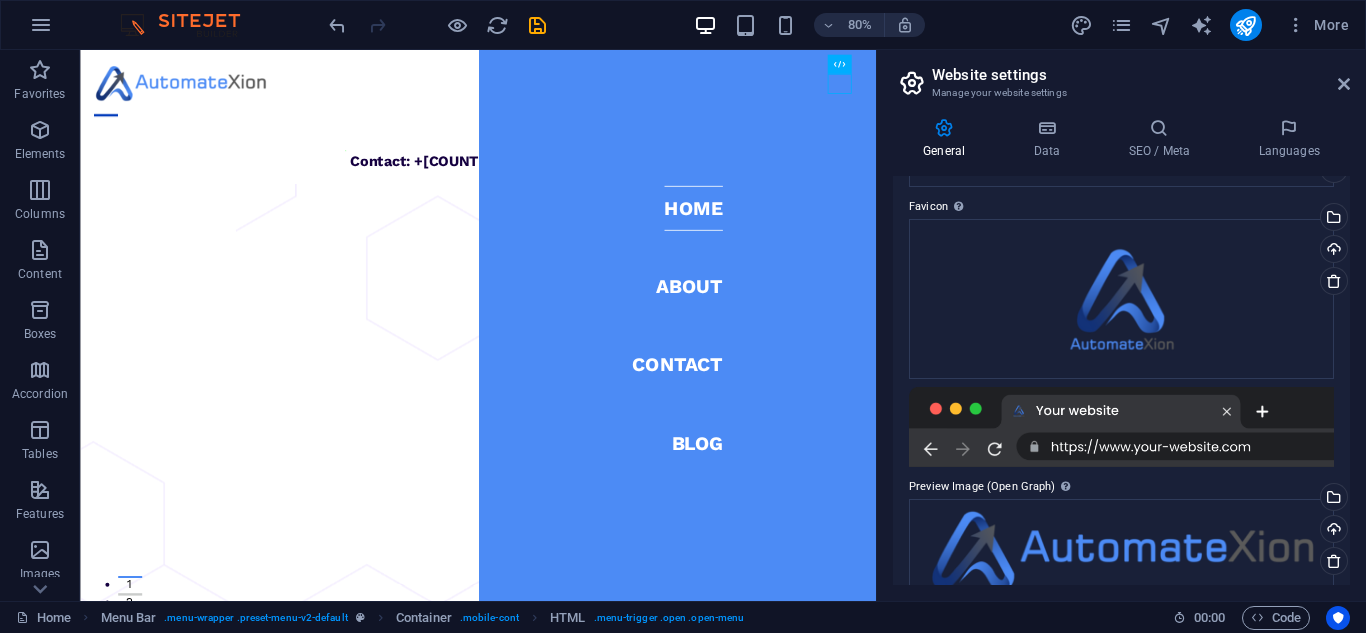 scroll, scrollTop: 200, scrollLeft: 0, axis: vertical 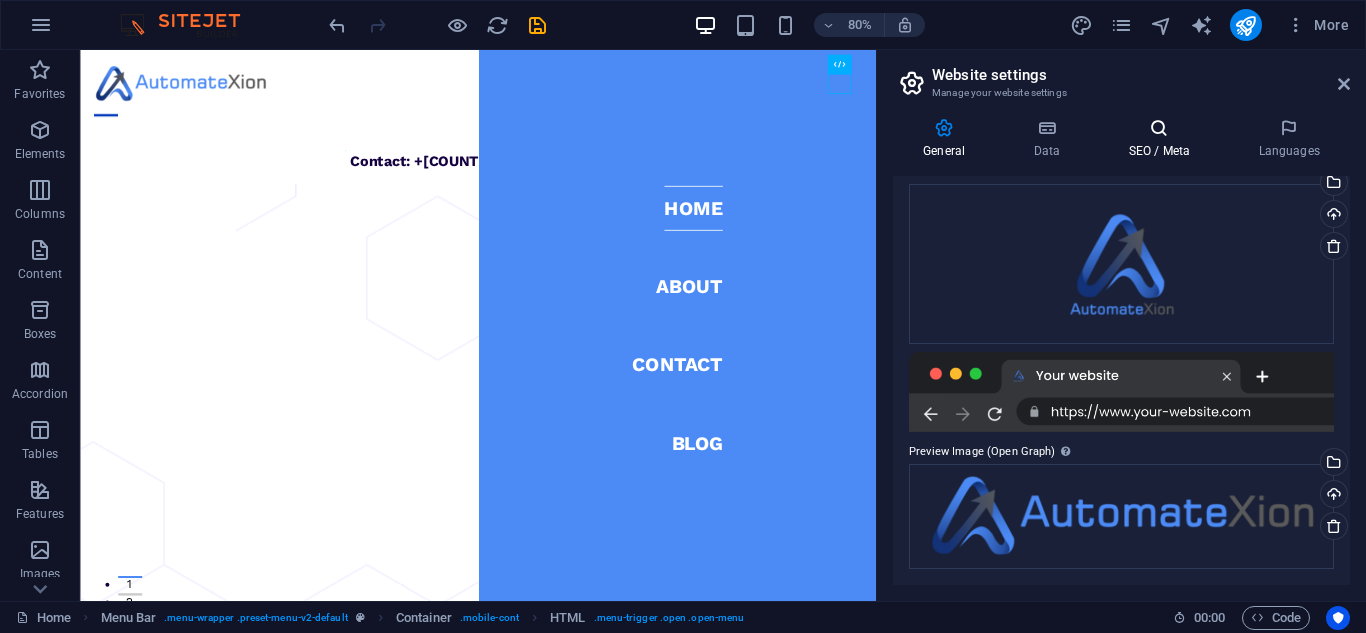 click on "SEO / Meta" at bounding box center (1163, 139) 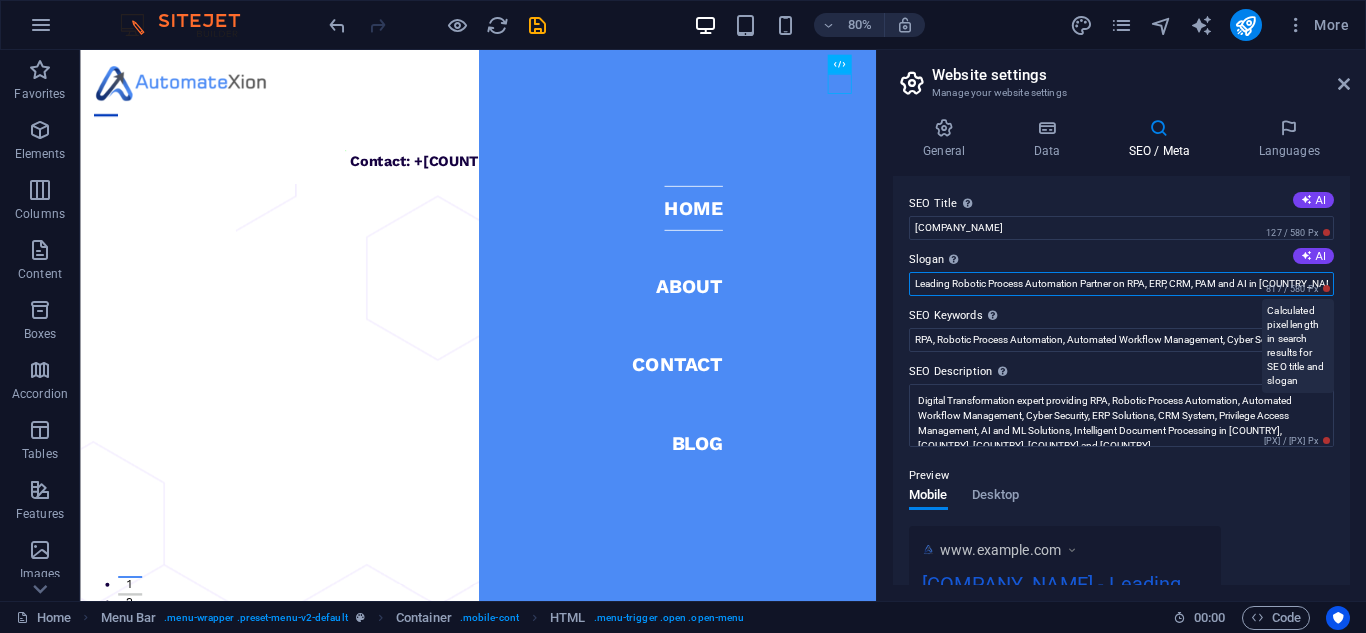 drag, startPoint x: 1119, startPoint y: 284, endPoint x: 1315, endPoint y: 295, distance: 196.30843 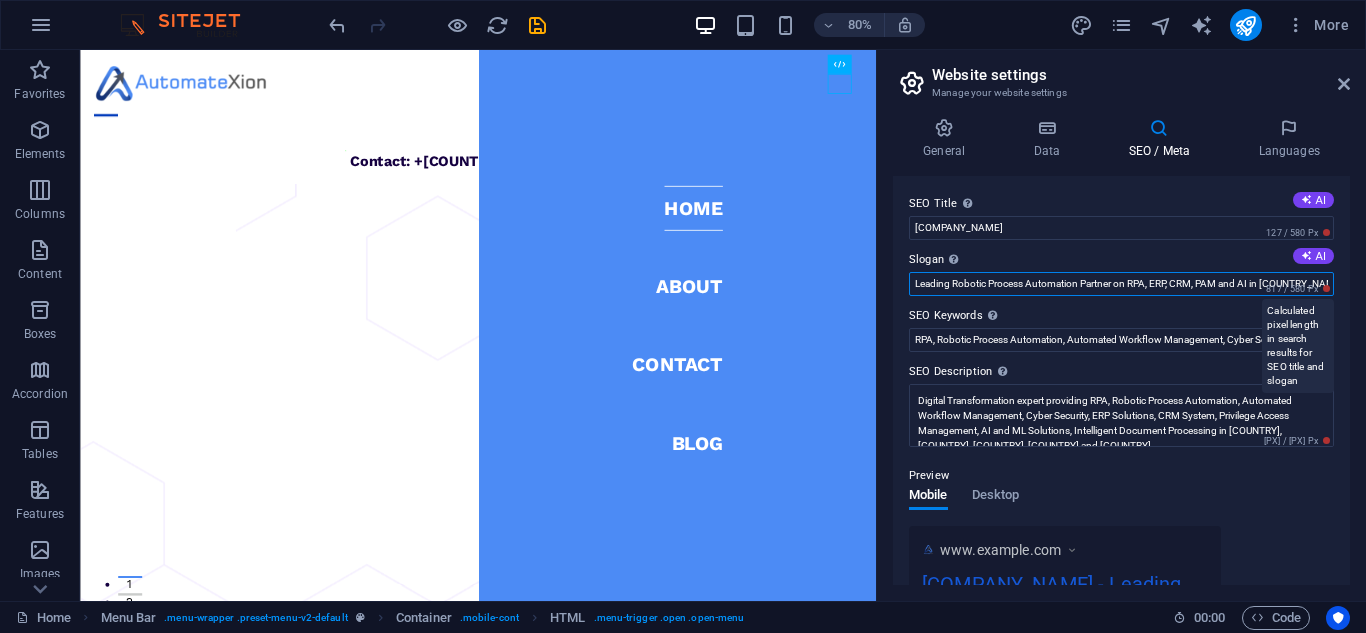 click on "Slogan The slogan of your website. AI Leading Robotic Process Automation Partner on RPA, ERP, CRM, PAM and AI in Sri Lanka 817 / 580 Px" at bounding box center [1121, 272] 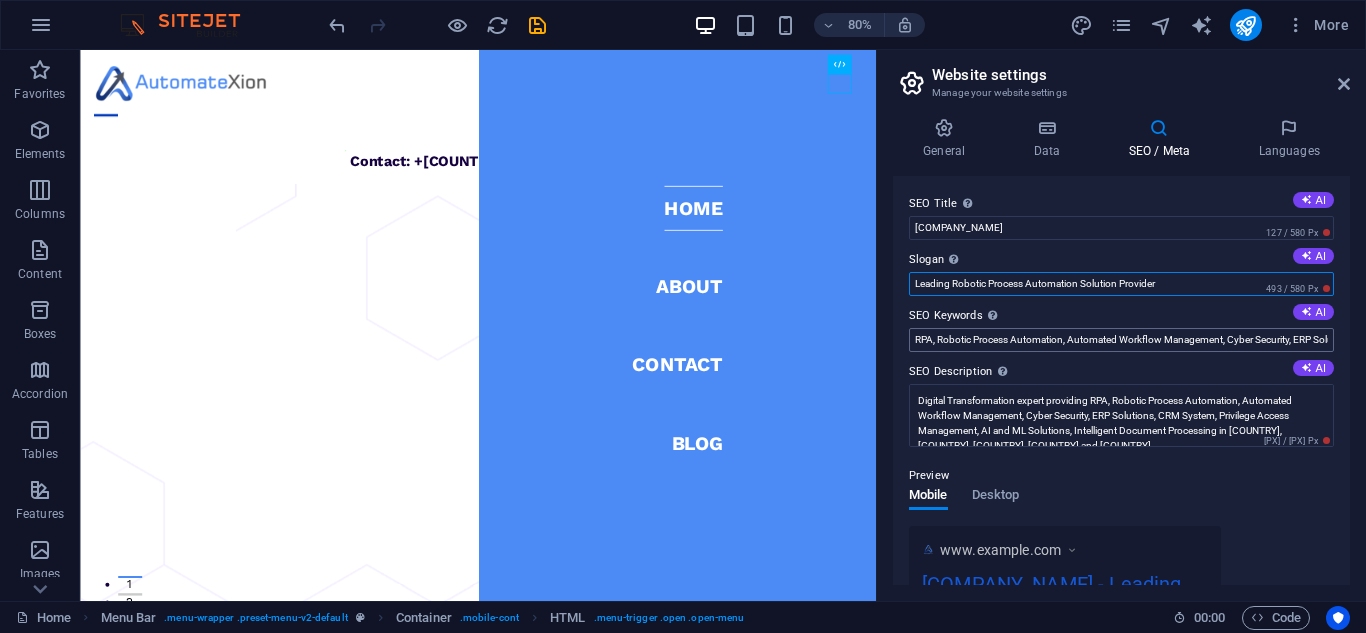 type on "Leading Robotic Process Automation Solution Provider" 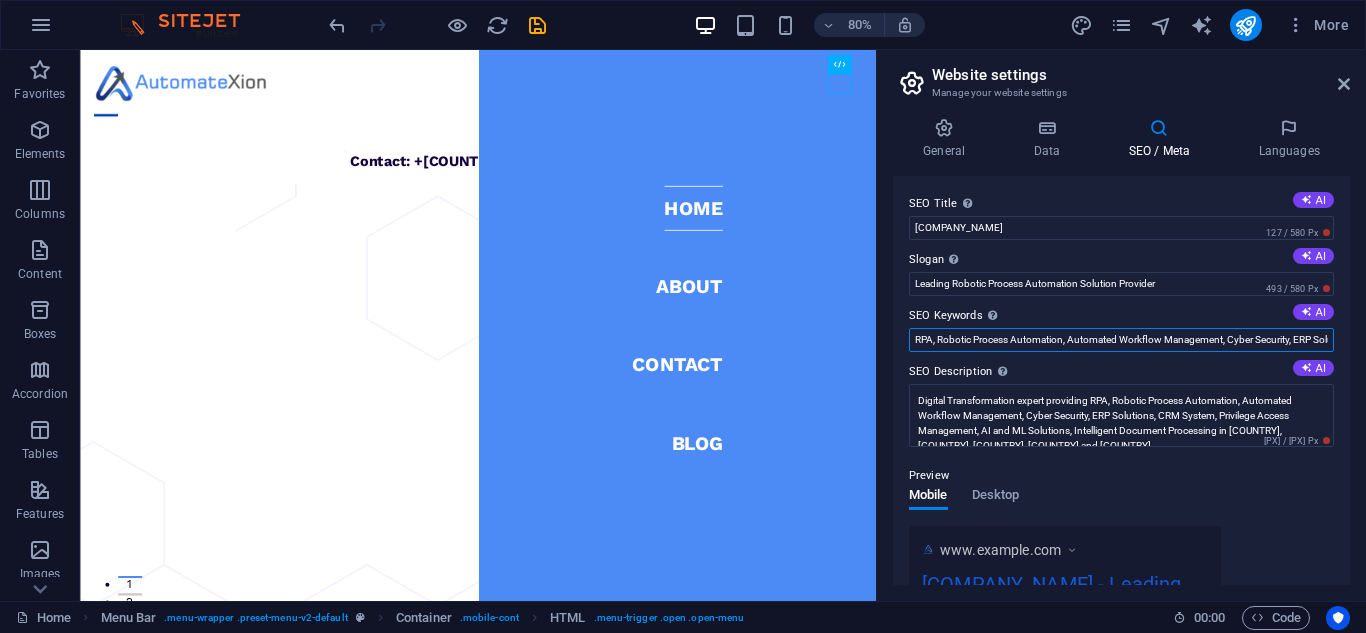 click on "RPA, Robotic Process Automation, Automated Workflow Management, Cyber Security, ERP Solutions, CRM System, Privilege Access Management, AI and ML Solutions, Intelligent Document Processing in Sri Lanka, Oman, Saudi Arabia, Qatar and Bahrain" at bounding box center (1121, 340) 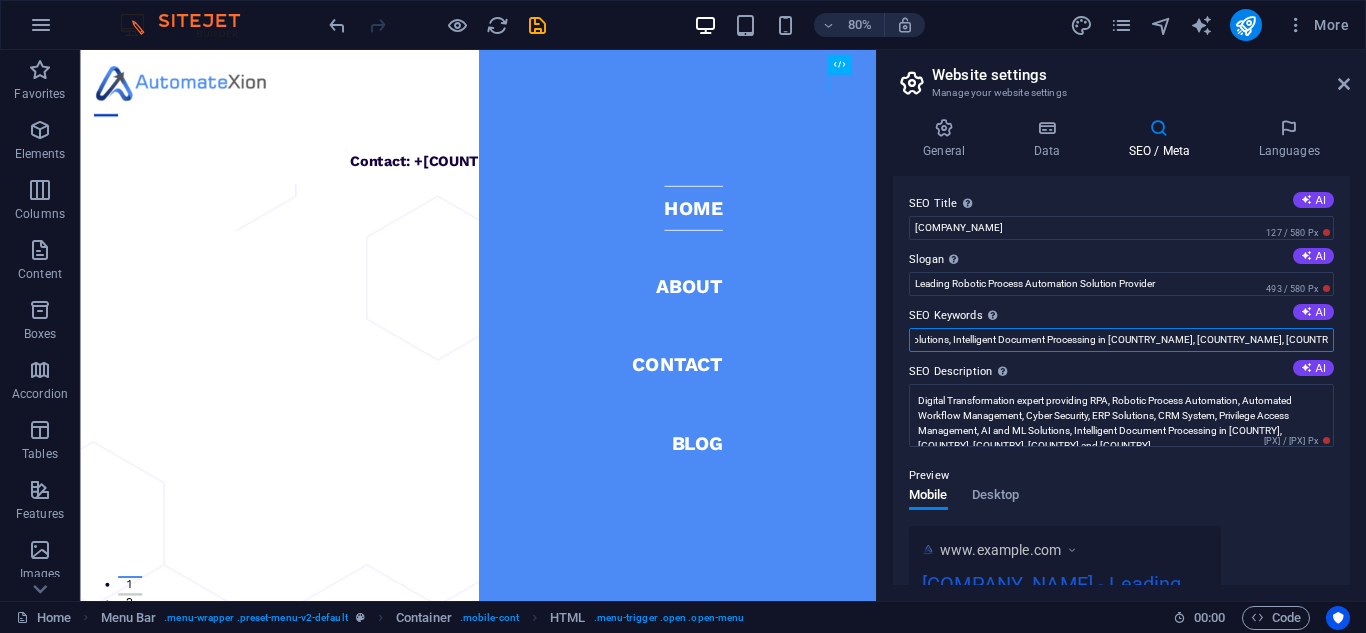 scroll, scrollTop: 0, scrollLeft: 707, axis: horizontal 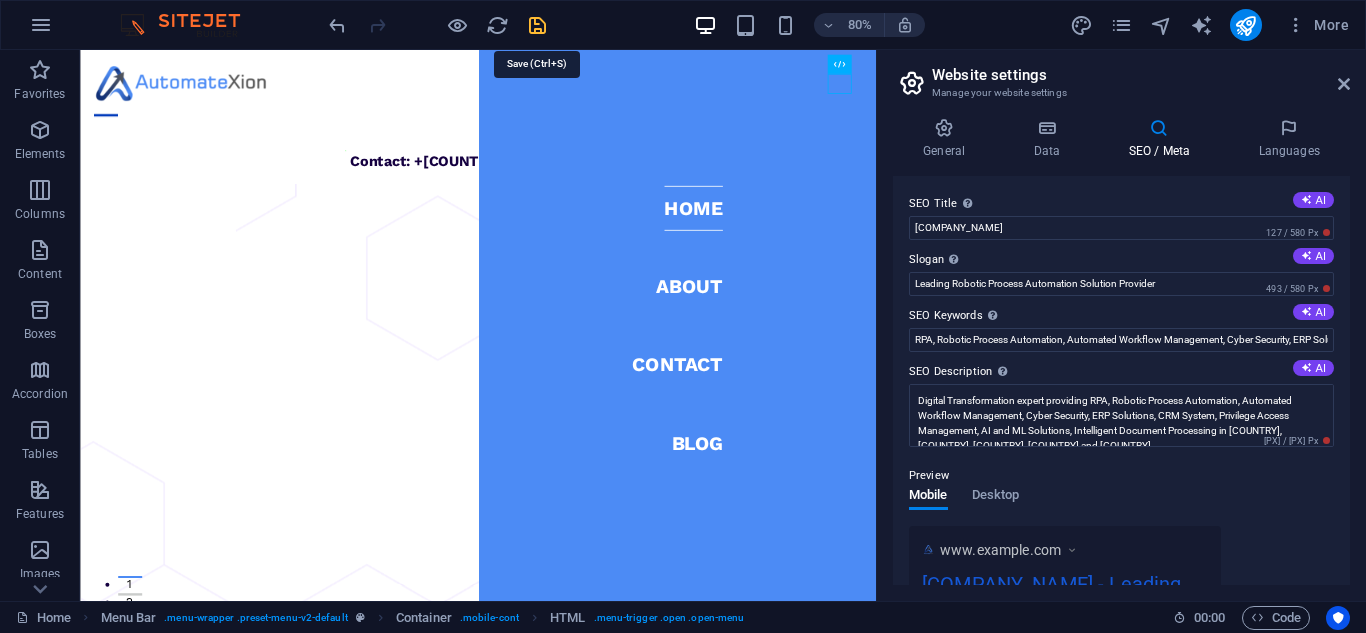 click at bounding box center [537, 25] 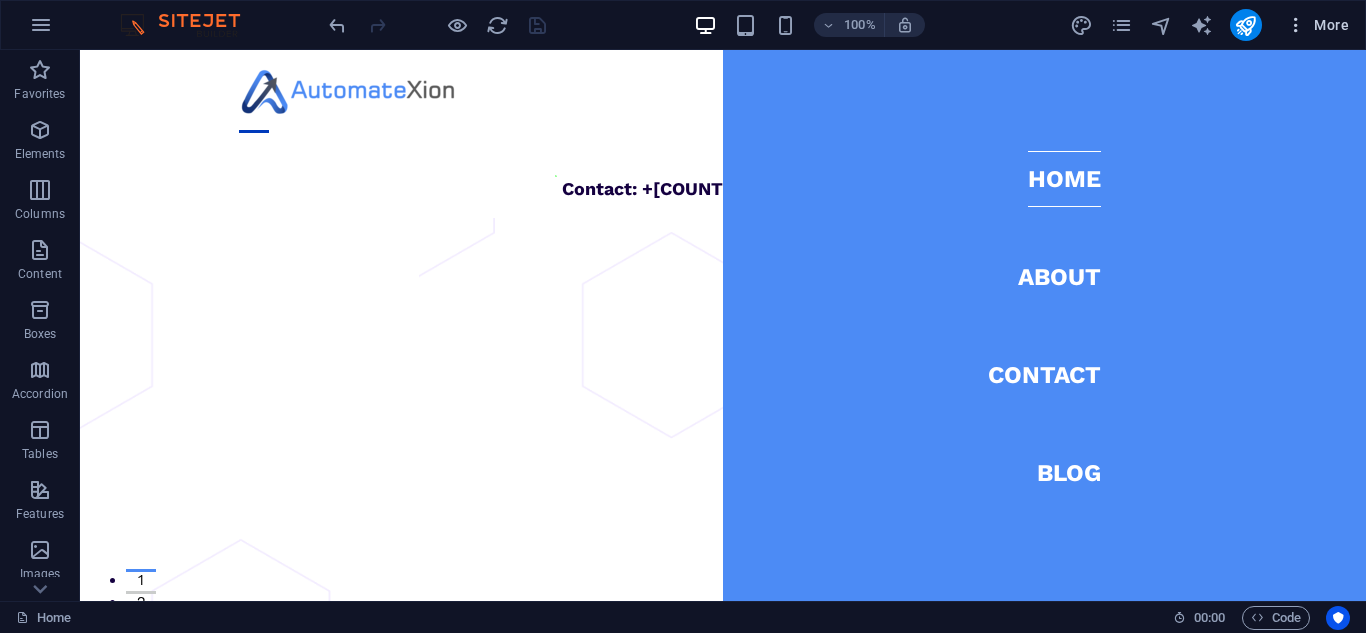 click on "More" at bounding box center [1317, 25] 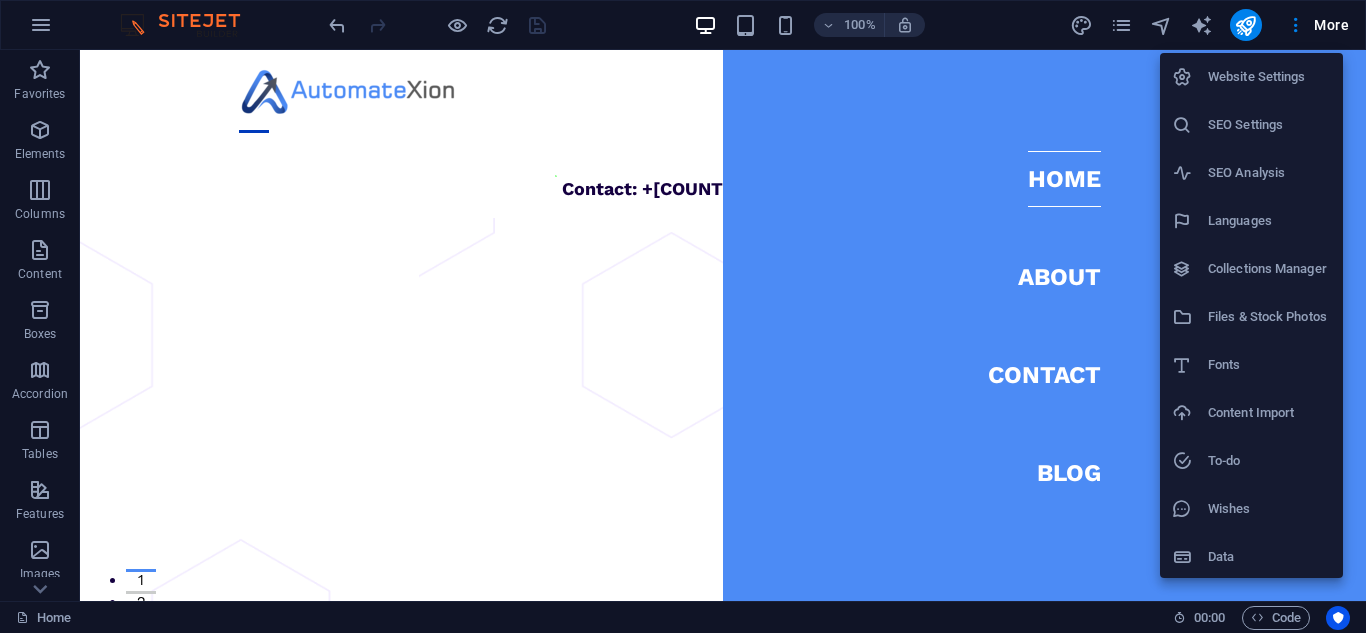 click on "SEO Analysis" at bounding box center (1269, 173) 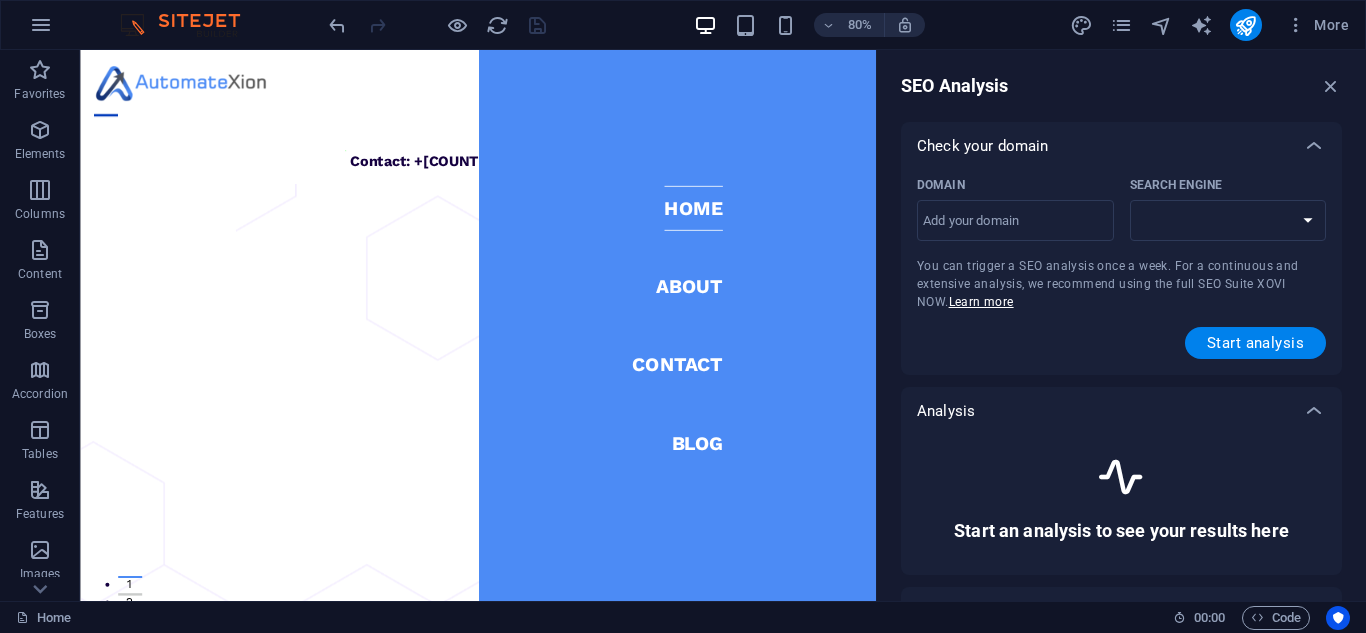 select on "google.com" 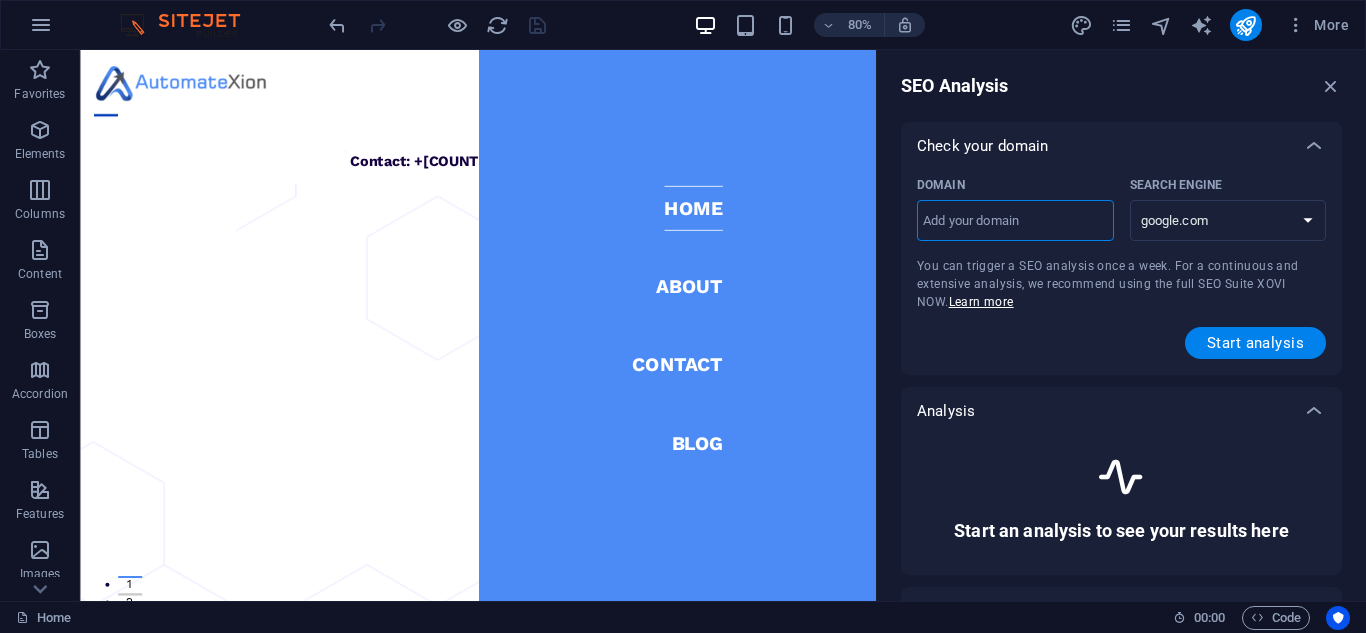 click on "Domain ​" at bounding box center [1015, 221] 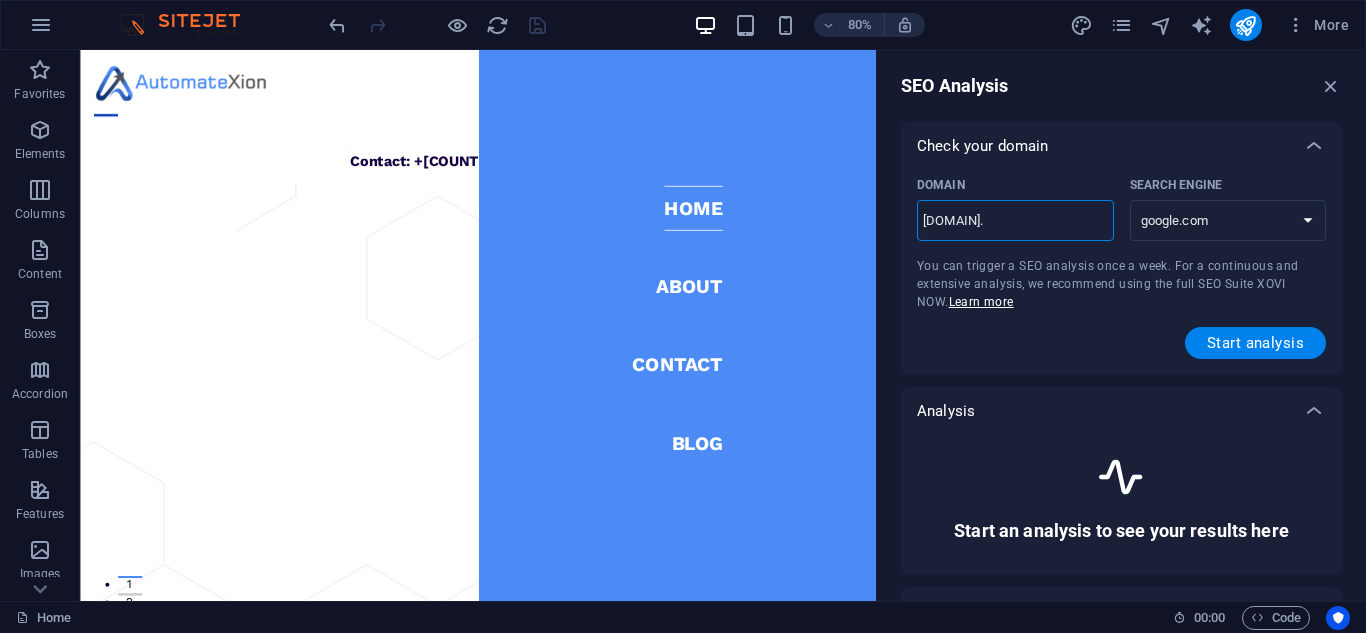 type on "automatexin.co" 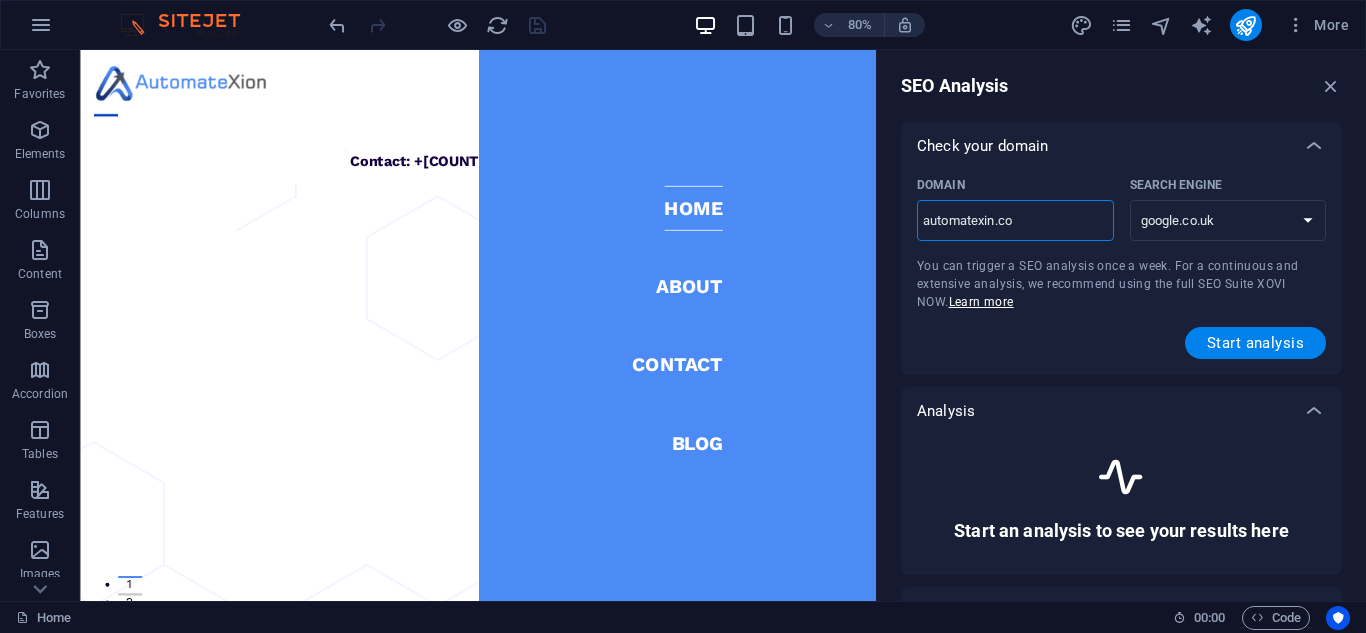 type on "automatexin.com" 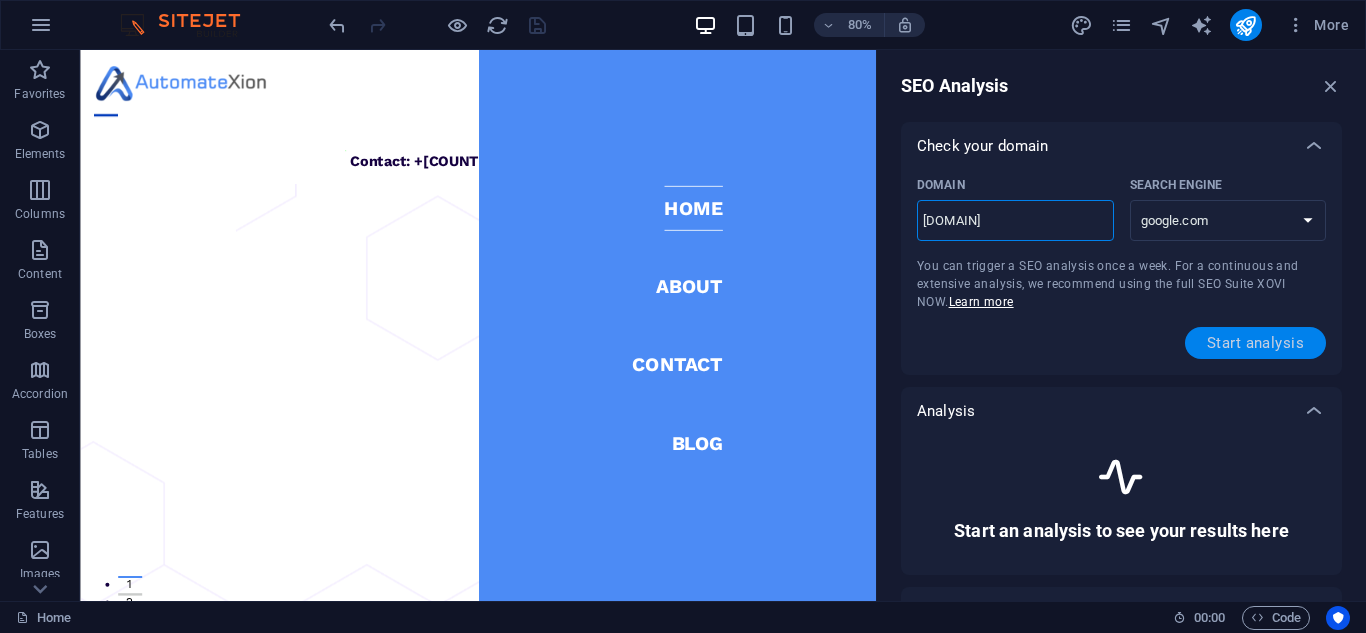 type on "automatexin.com" 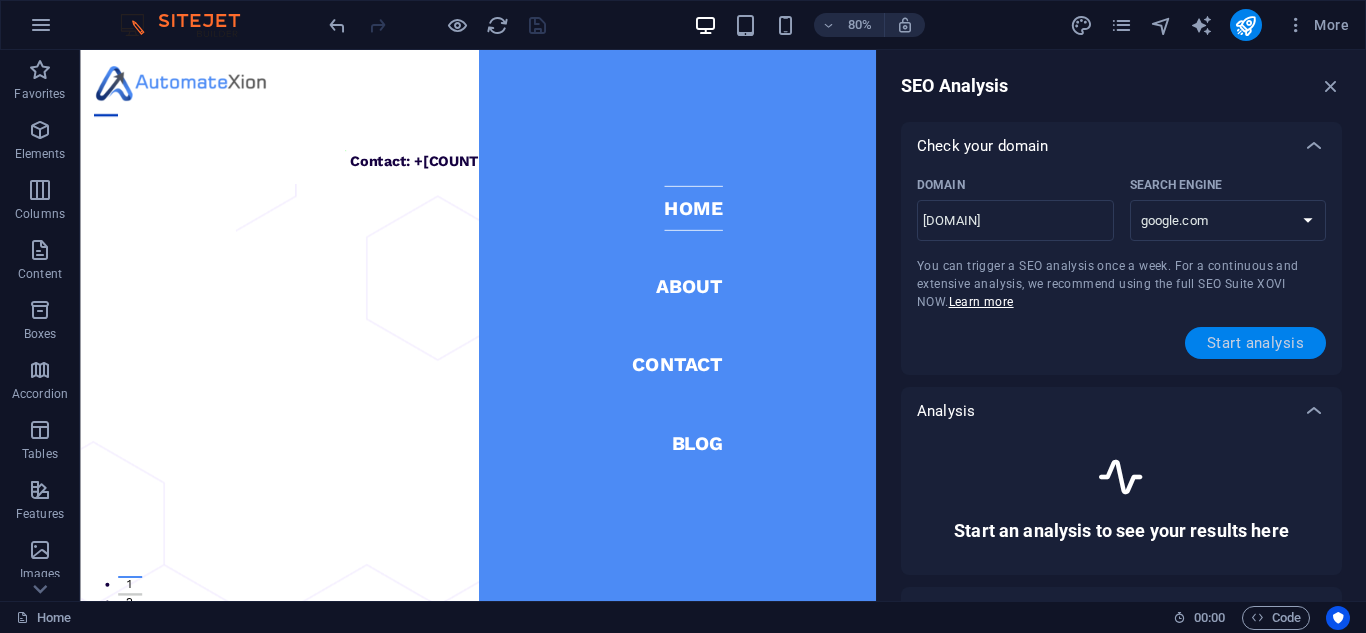 click on "Start analysis" at bounding box center (1255, 343) 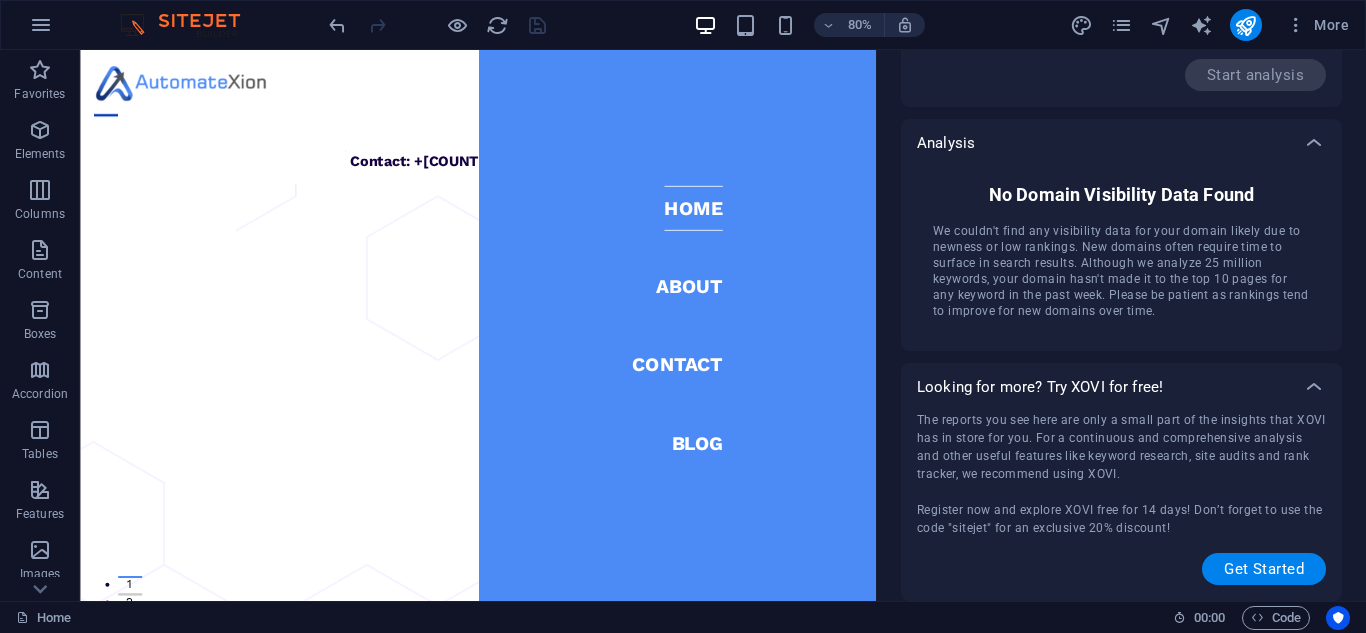 scroll, scrollTop: 0, scrollLeft: 0, axis: both 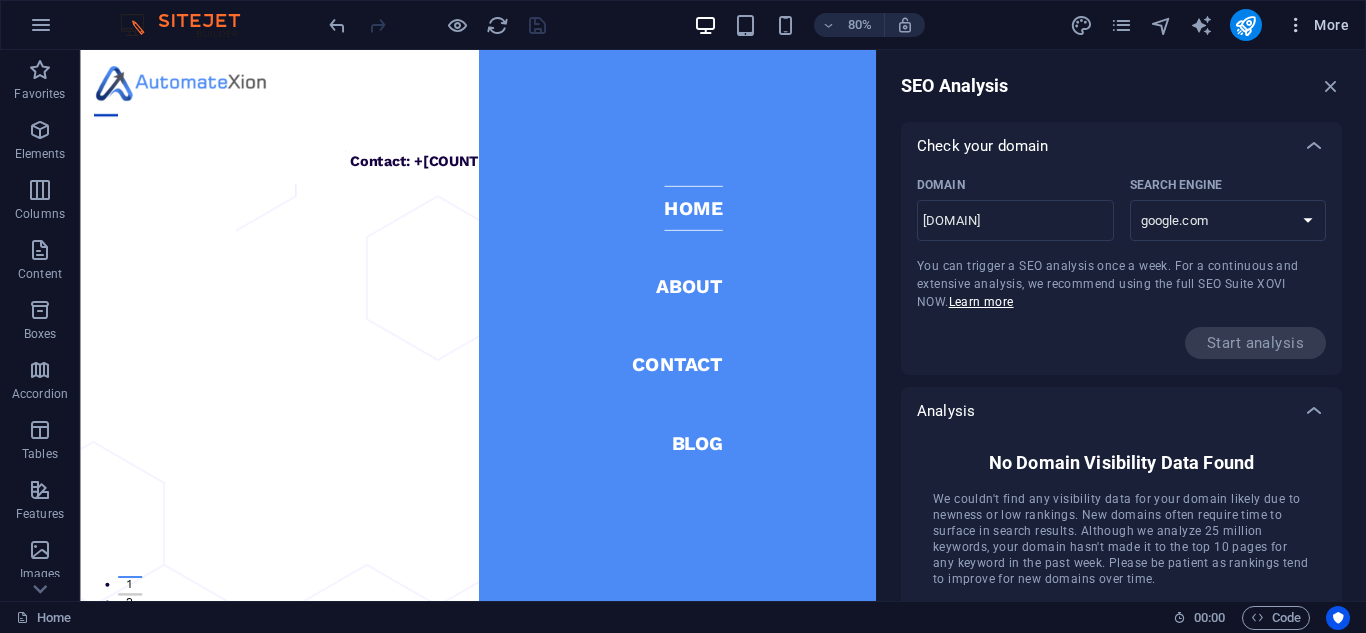 click on "More" at bounding box center (1317, 25) 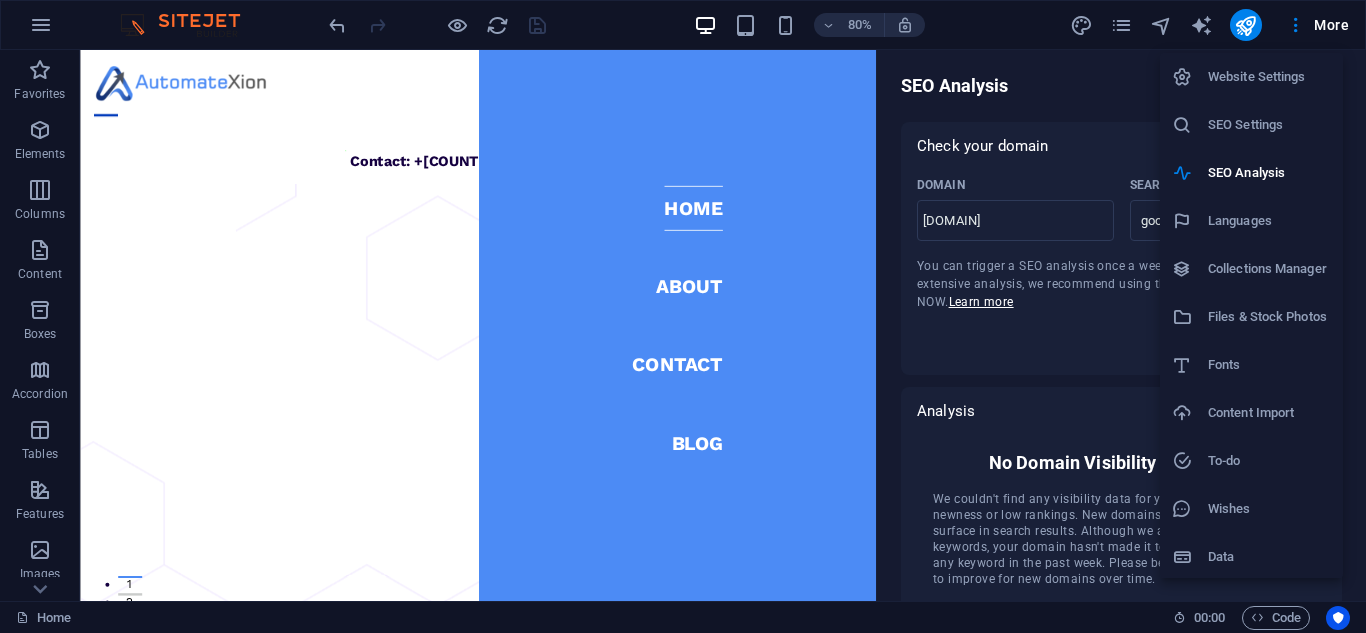 click on "SEO Settings" at bounding box center (1269, 125) 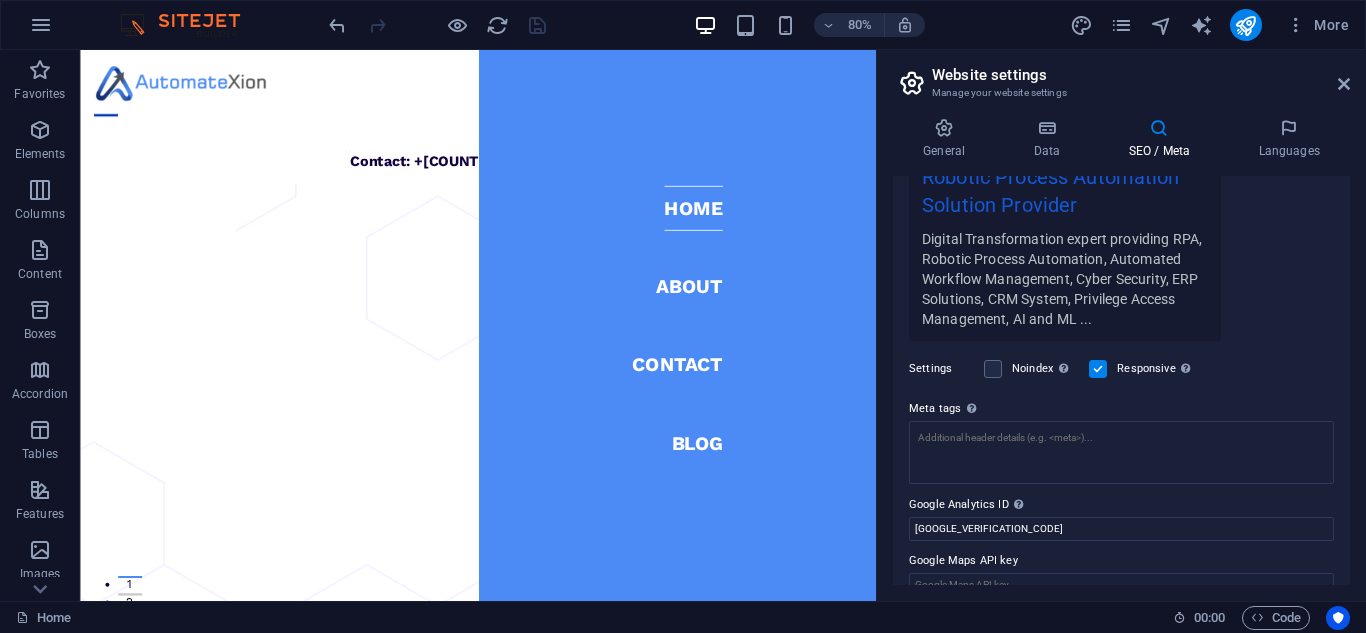 scroll, scrollTop: 463, scrollLeft: 0, axis: vertical 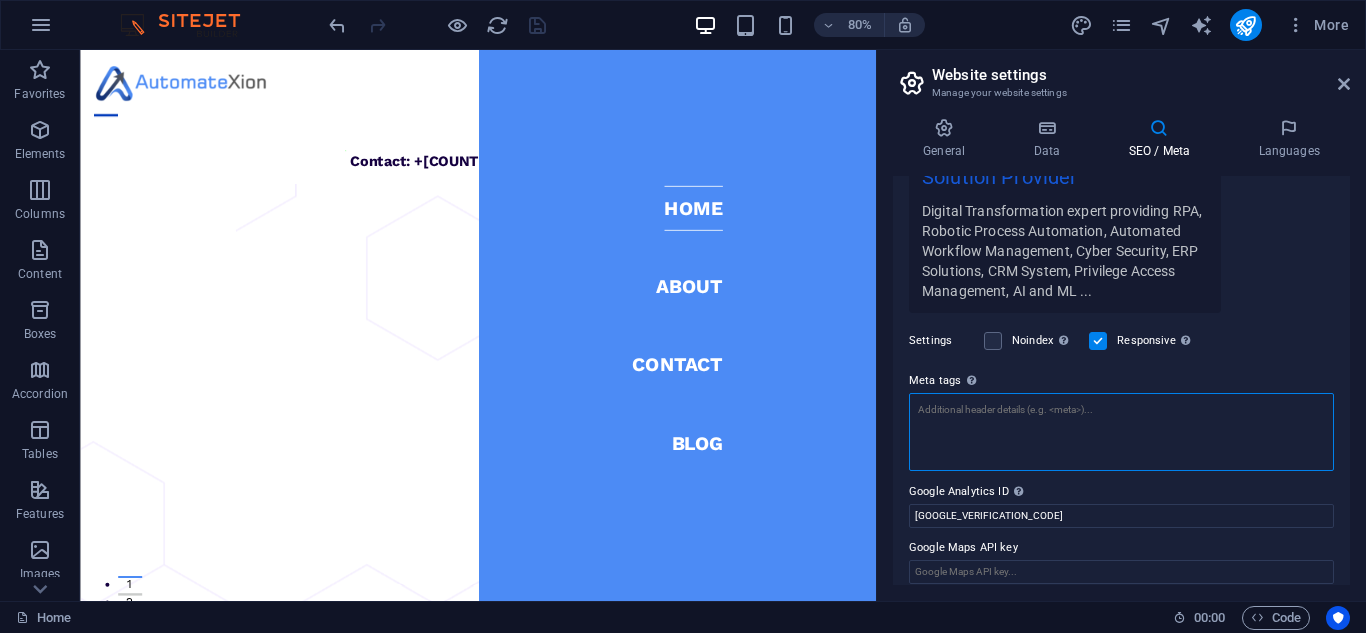 click on "Meta tags Enter HTML code here that will be placed inside the  tags of your website. Please note that your website may not function if you include code with errors." at bounding box center (1121, 432) 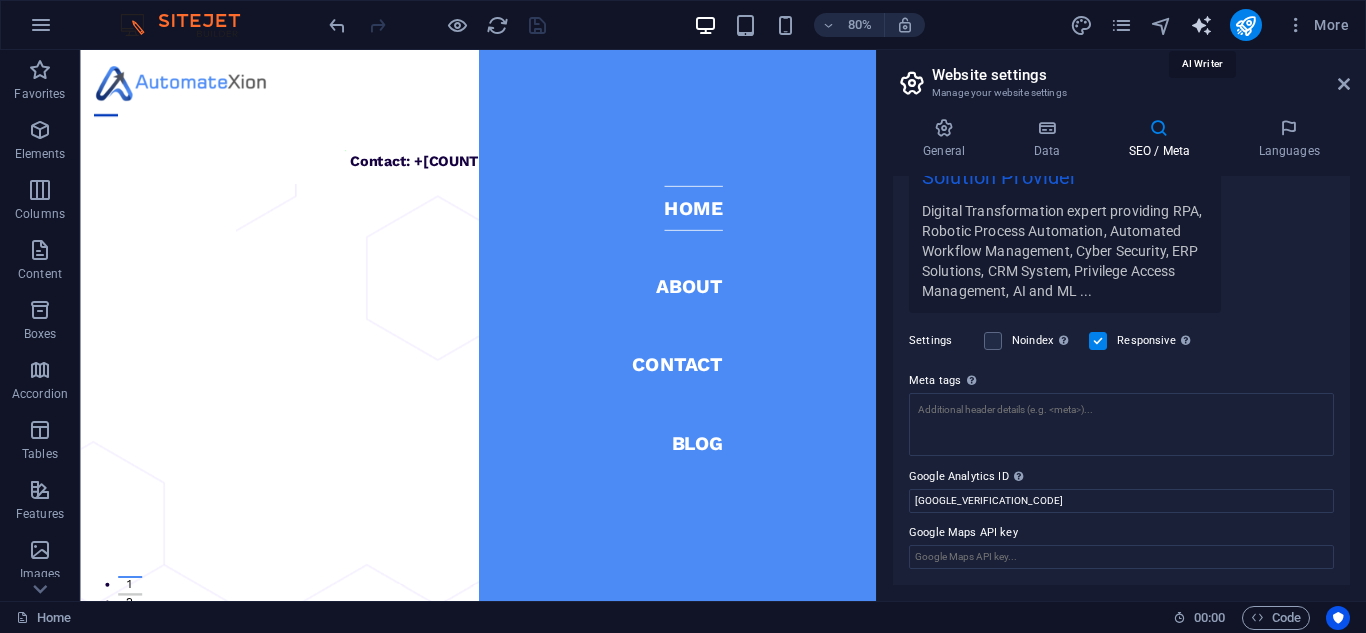 click at bounding box center (1201, 25) 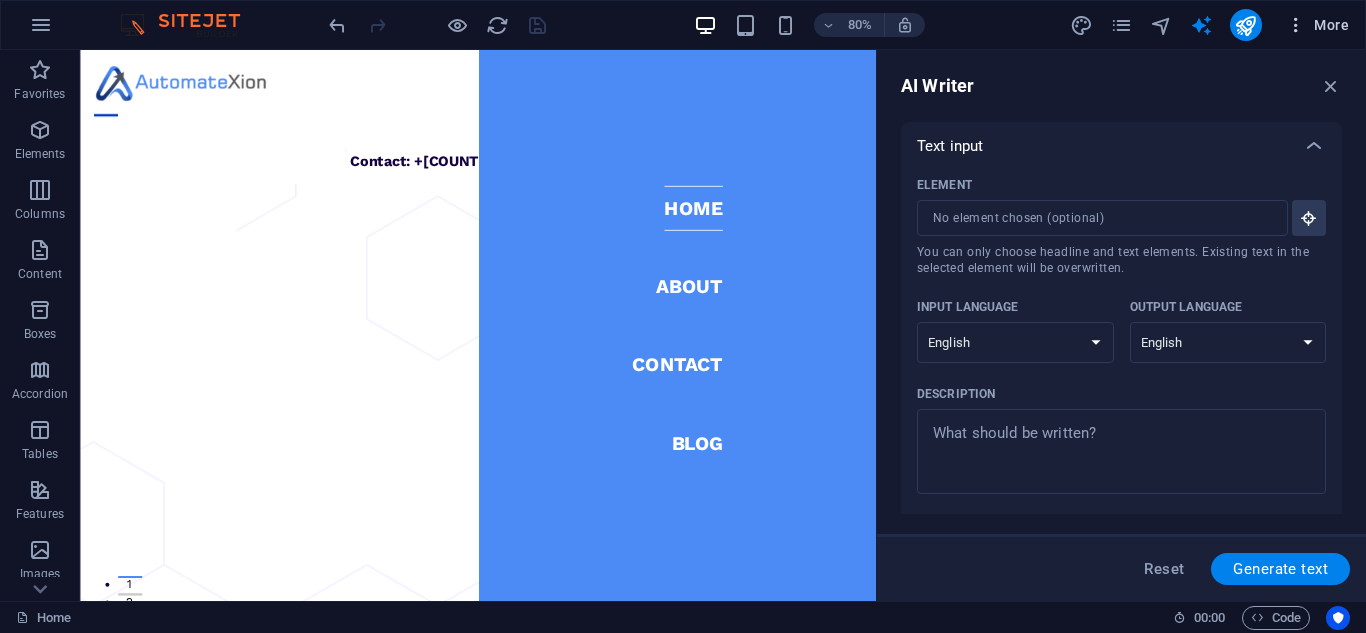 click on "More" at bounding box center (1317, 25) 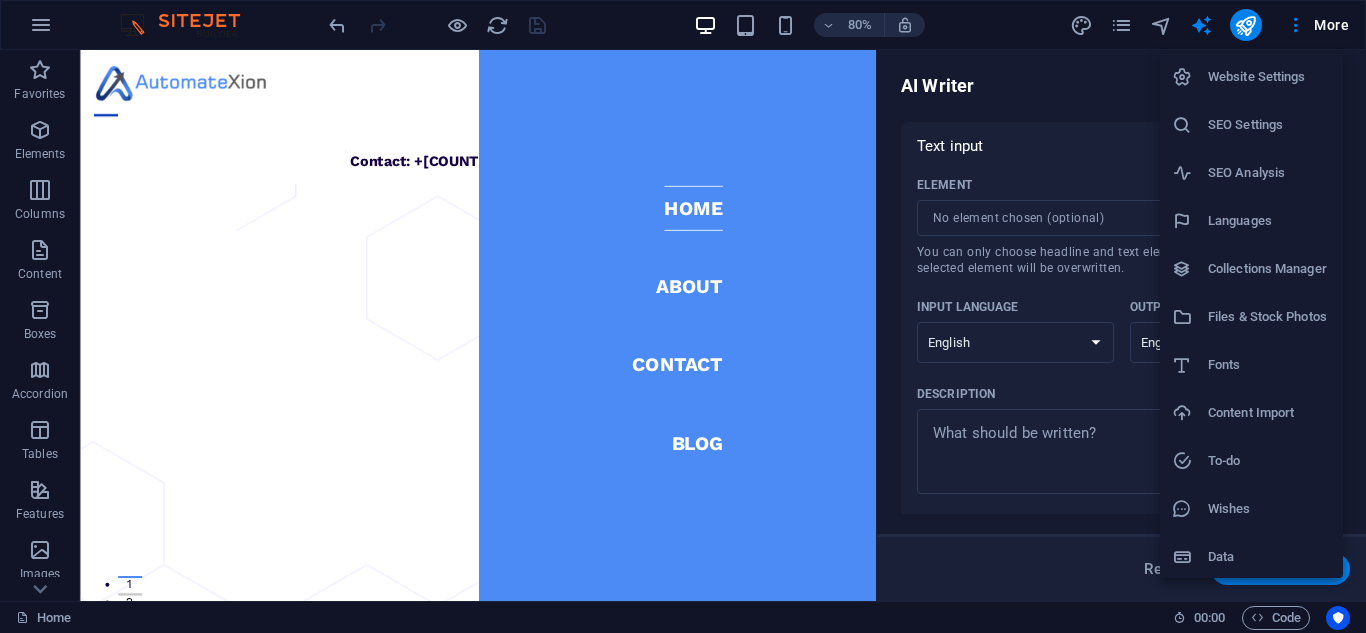 click on "SEO Settings" at bounding box center (1251, 125) 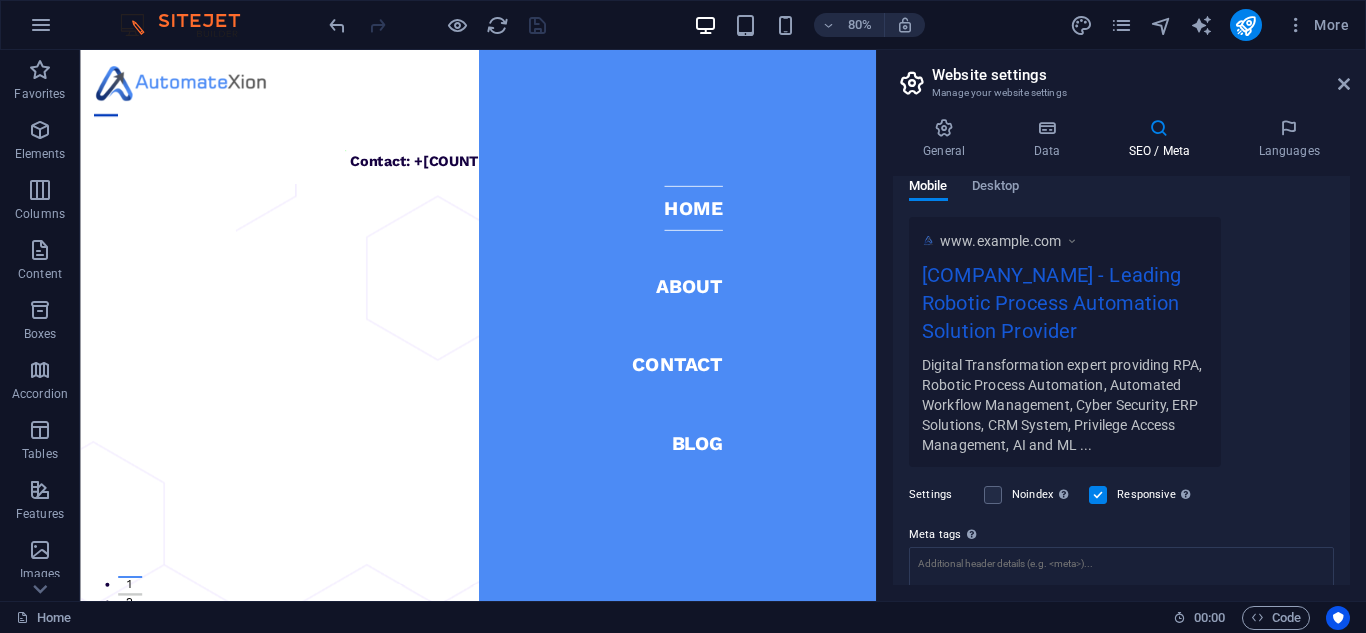 scroll, scrollTop: 463, scrollLeft: 0, axis: vertical 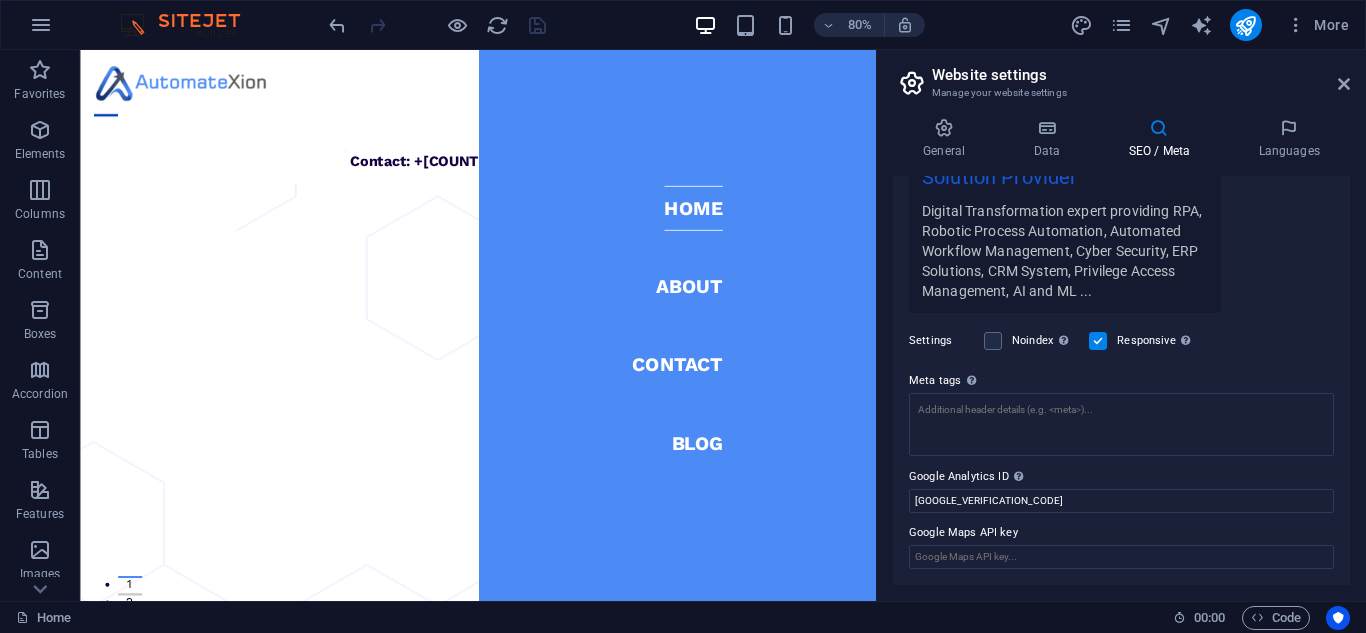 click on "Digital Transformation expert providing RPA, Robotic Process Automation, Automated Workflow Management, Cyber Security, ERP Solutions, CRM System, Privilege Access Management, AI and ML ..." at bounding box center (1065, 250) 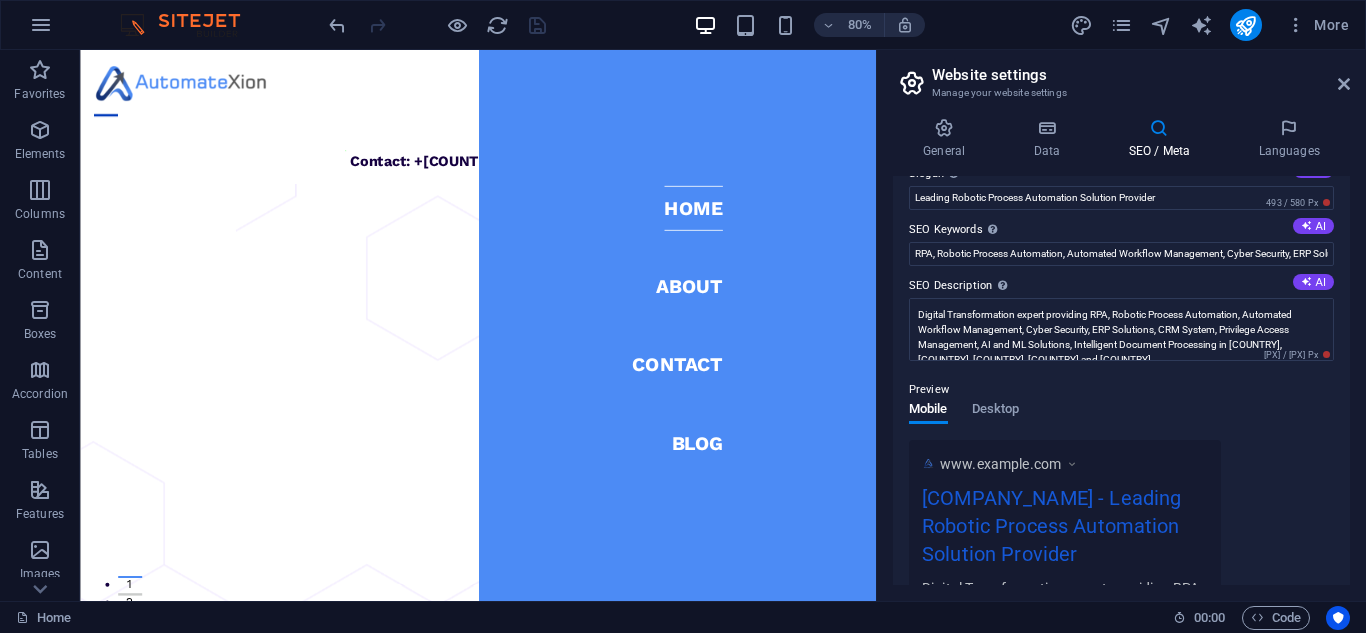 scroll, scrollTop: 83, scrollLeft: 0, axis: vertical 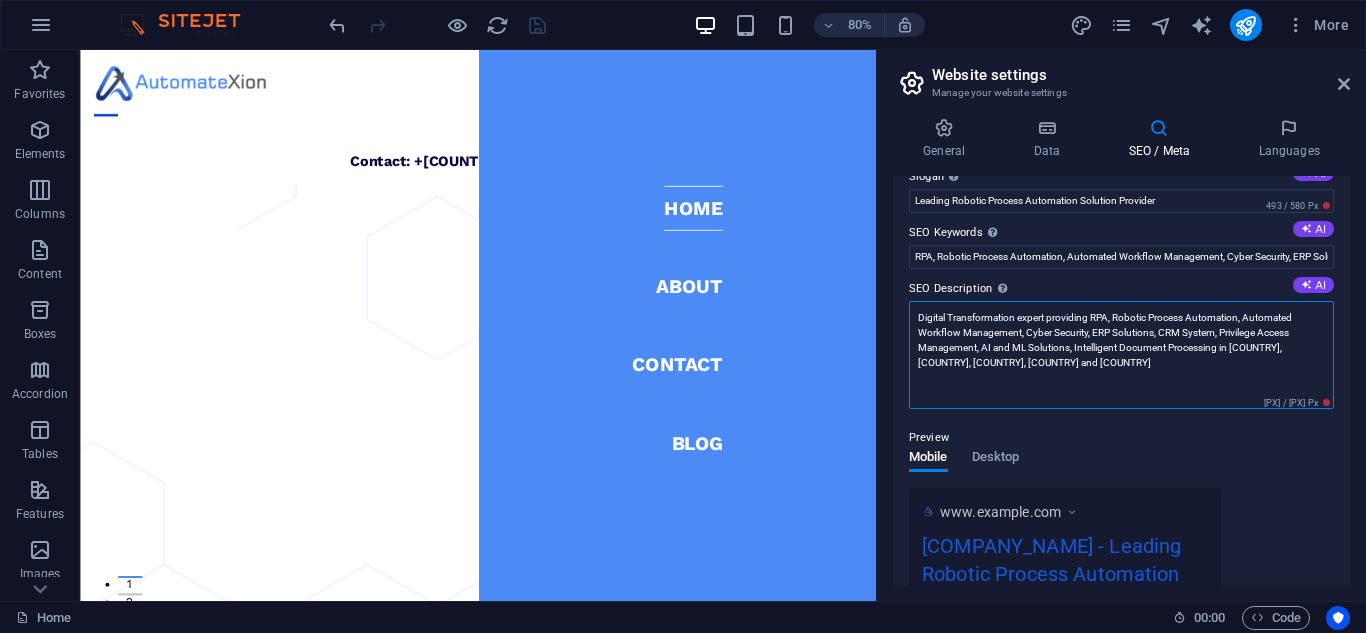 click on "Digital Transformation expert providing RPA, Robotic Process Automation, Automated Workflow Management, Cyber Security, ERP Solutions, CRM System, Privilege Access Management, AI and ML Solutions, Intelligent Document Processing in Sri Lanka, Oman, Saudi Arabia, Qatar and Bahrain" at bounding box center [1121, 355] 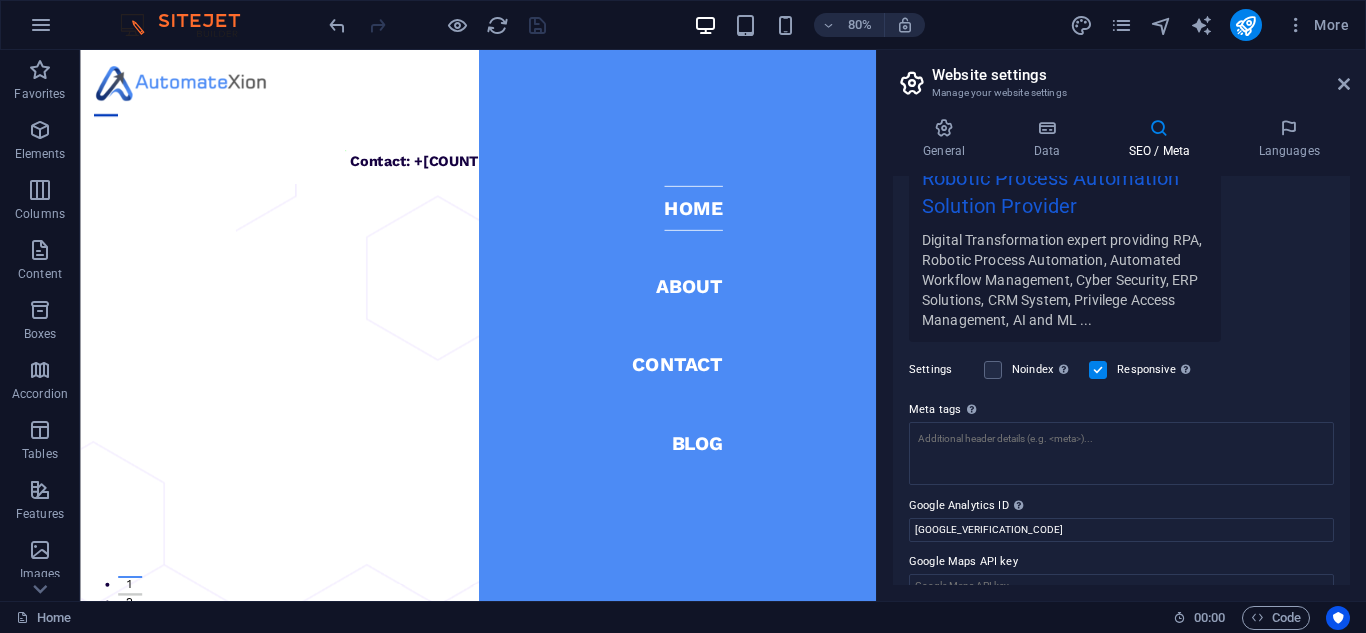 scroll, scrollTop: 492, scrollLeft: 0, axis: vertical 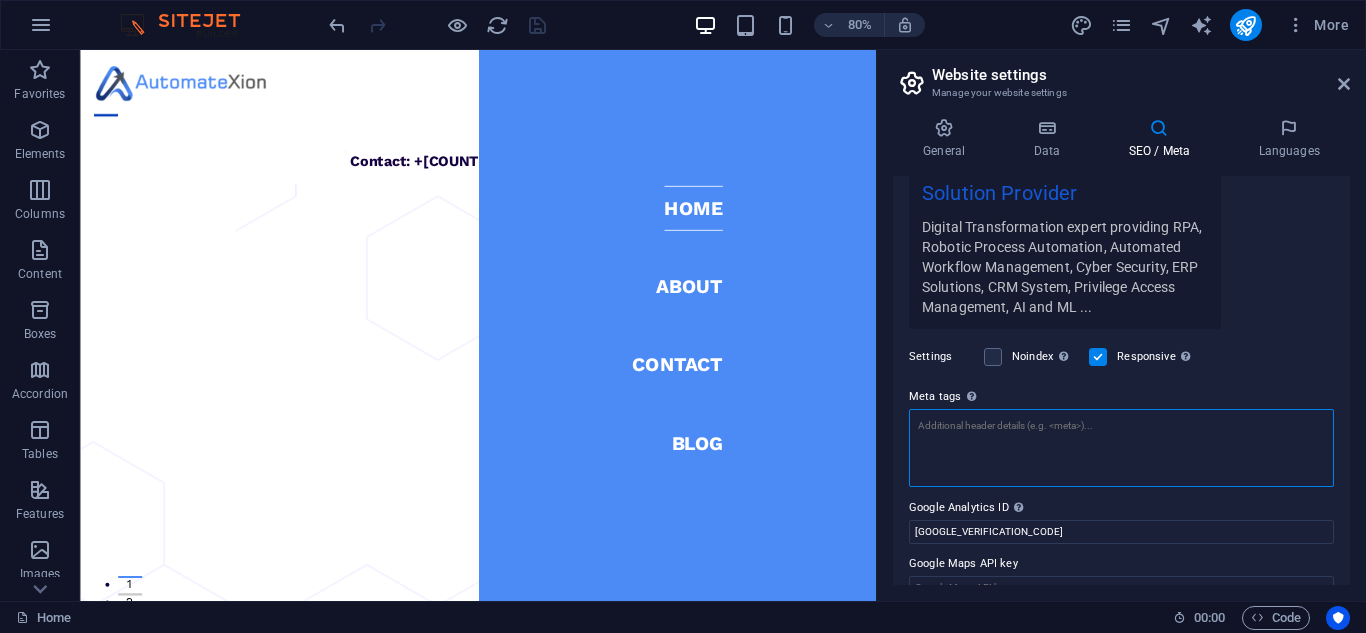 click on "Meta tags Enter HTML code here that will be placed inside the  tags of your website. Please note that your website may not function if you include code with errors." at bounding box center (1121, 448) 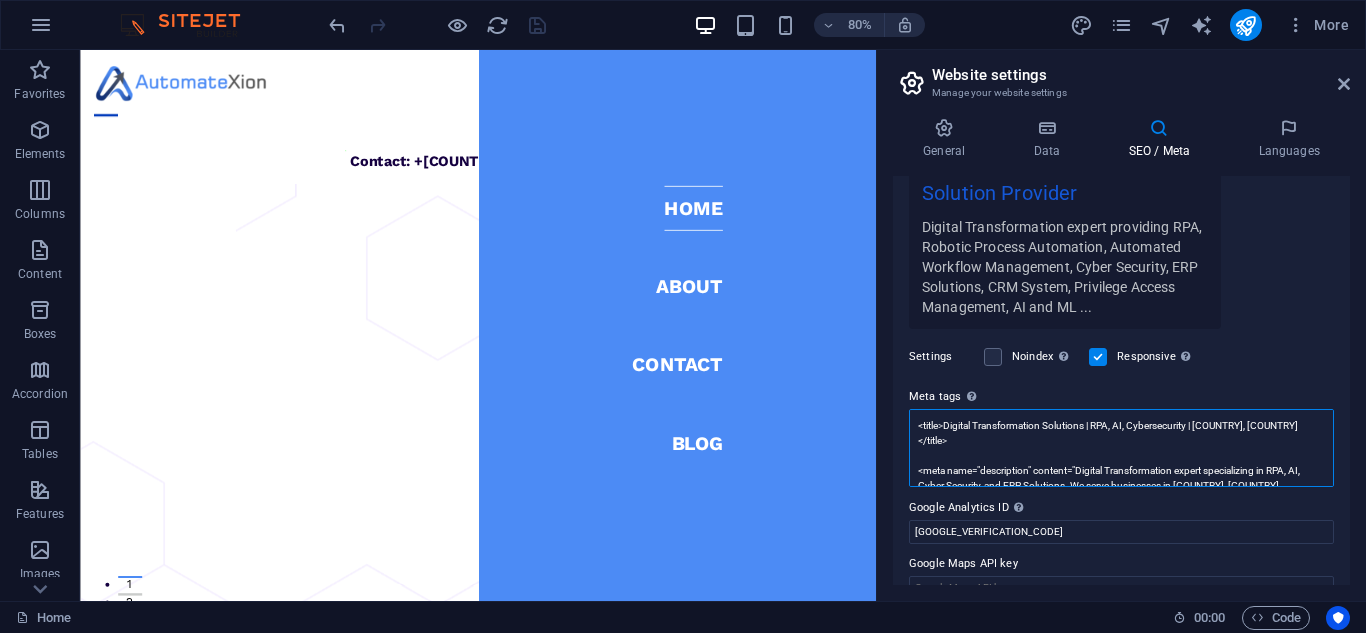scroll, scrollTop: 0, scrollLeft: 0, axis: both 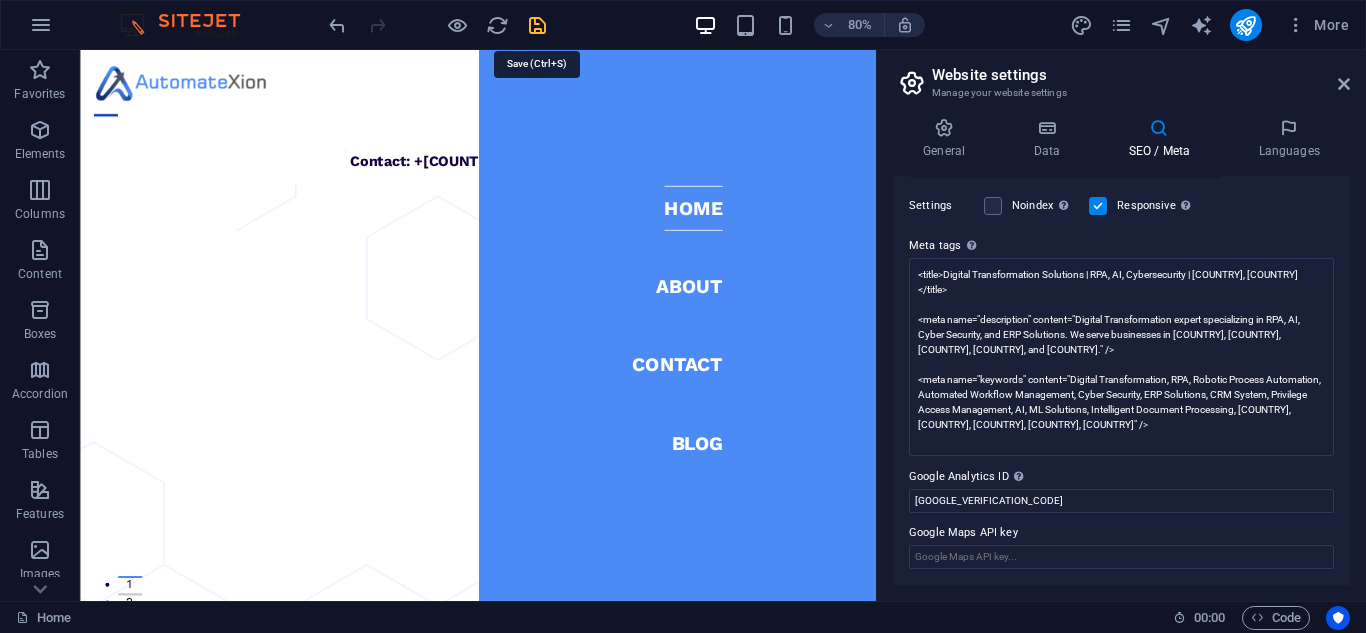 type on "<title>Digital Transformation Solutions | RPA, AI, Cybersecurity | Oman, Sri Lanka</title>
<meta name="description" content="Digital Transformation expert specializing in RPA, AI, Cyber Security, and ERP Solutions. We serve businesses in Sri Lanka, Oman, Saudi Arabia, Qatar, and Bahrain.">
<meta name="keywords" content="Digital Transformation, RPA, Robotic Process Automation, Automated Workflow Management, Cyber Security, ERP Solutions, CRM System, Privilege Access Management, AI, ML Solutions, Intelligent Document Processing, Sri Lanka, Oman, Saudi Arabia, Qatar, Bahrain">" 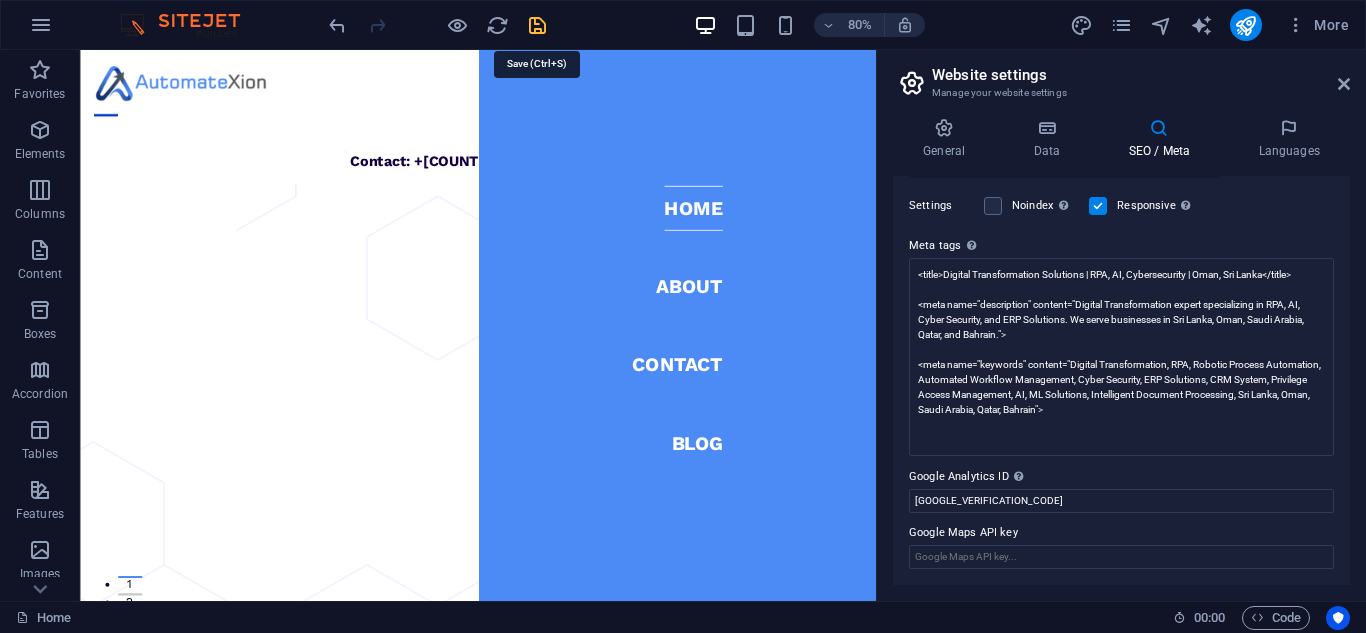 scroll, scrollTop: 463, scrollLeft: 0, axis: vertical 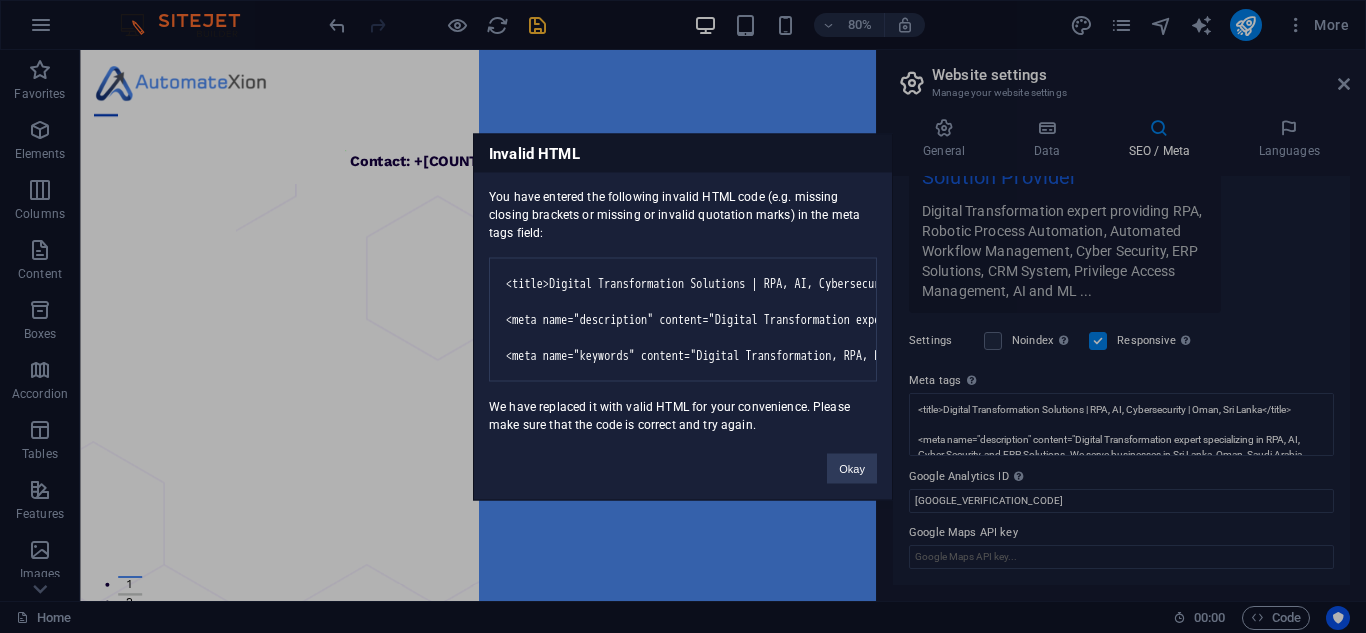 click on "AutomateXion Home (en) Favorites Elements Columns Content Boxes Accordion Tables Features Images Slider Header Footer Forms Marketing Collections
H1   Banner   Container   Container   Menu Bar   Text   Spacer   Container   Image   Footer Thrud   Container   Container   Menu   Spacer   Separator   H3   Container   H3   Icon   Container   Container   Text   Container   Container   Container   Image   Spacer   Container   Footer Tyr   Map   Footer Tyr   Text   Text   Container   Container   Container   Container   Text   Container   Container   Text   Container   Icon   HTML   Menu 80% More Home 00 : 00 Code Website settings Manage your website settings  General  Data  SEO / Meta  Languages Website name AutomateXion Logo Drag files here, click to choose files or select files from Files or our free stock photos & videos Select files from the file manager, stock photos, or upload file(s) Upload Favicon Upload Upload" at bounding box center [683, 316] 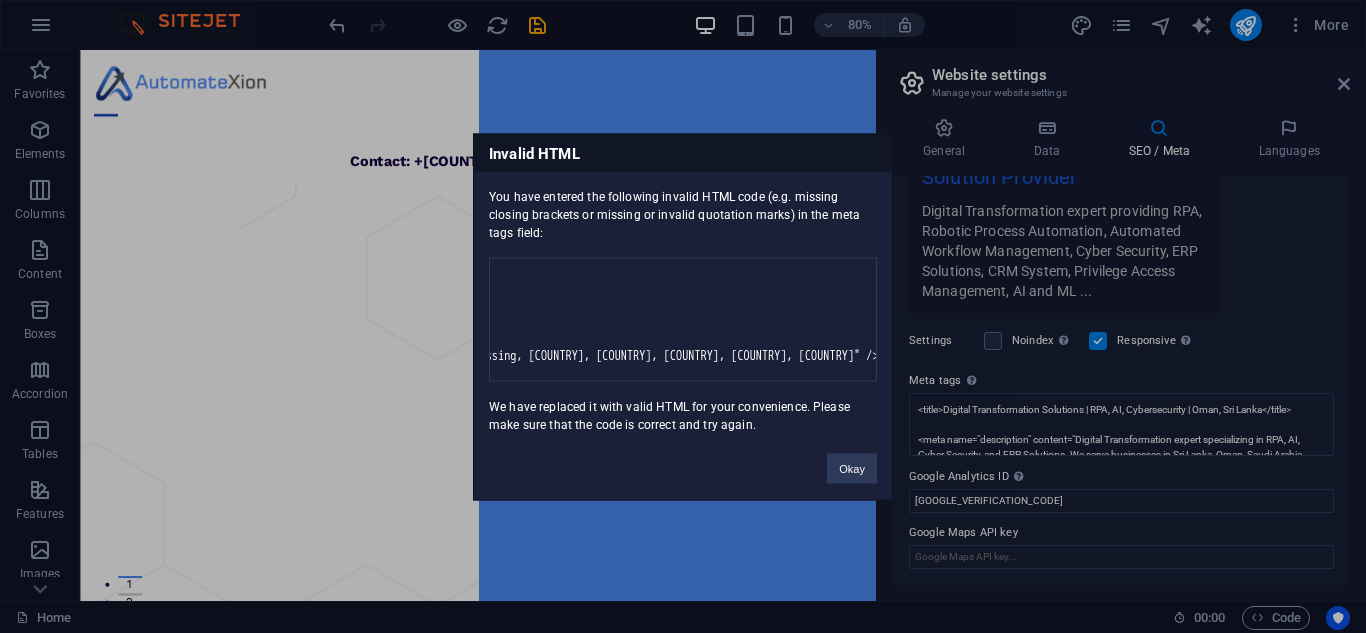 scroll, scrollTop: 0, scrollLeft: 1606, axis: horizontal 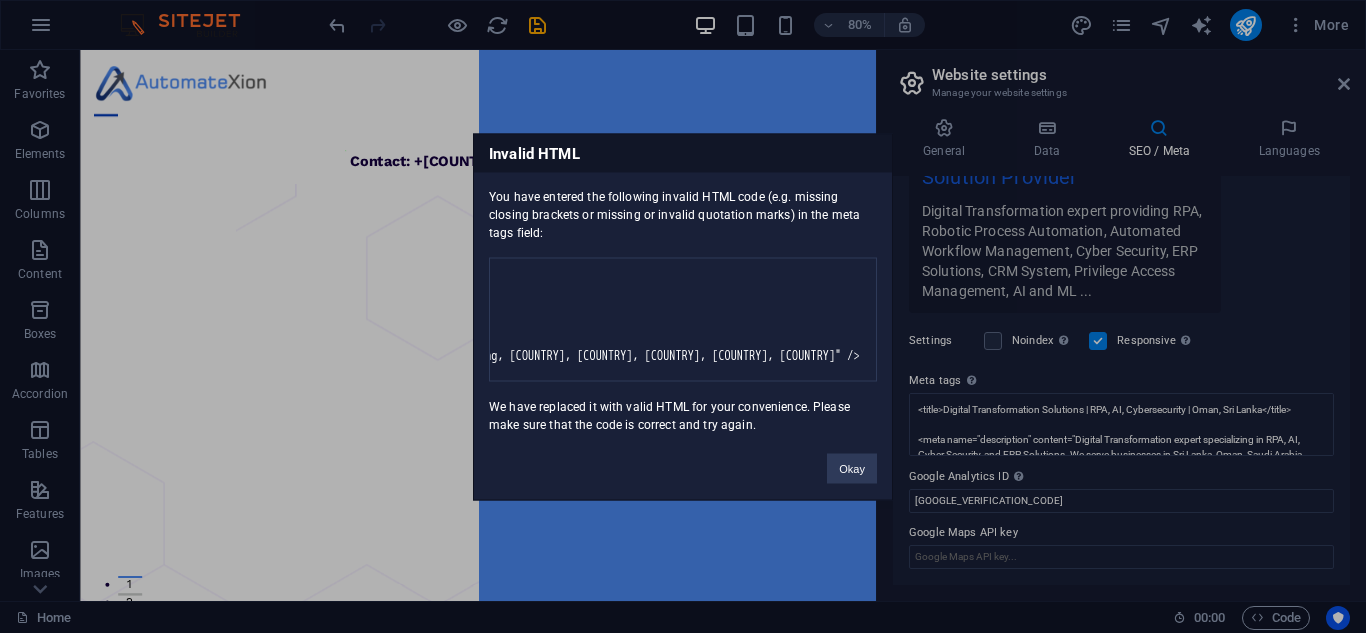 click on "Invalid HTML
You have entered the following invalid HTML code (e.g. missing closing brackets or missing or invalid quotation marks) in the meta tags field:
<title>Digital Transformation Solutions | RPA, AI, Cybersecurity | Oman, Sri Lanka</title>
<meta name="description" content="Digital Transformation expert specializing in RPA, AI, Cyber Security, and ERP Solutions. We serve businesses in Sri Lanka, Oman, Saudi Arabia, Qatar, and Bahrain." />
<meta name="keywords" content="Digital Transformation, RPA, Robotic Process Automation, Automated Workflow Management, Cyber Security, ERP Solutions, CRM System, Privilege Access Management, AI, ML Solutions, Intelligent Document Processing, Sri Lanka, Oman, Saudi Arabia, Qatar, Bahrain" />
We have replaced it with valid HTML for your convenience. Please make sure that the code is correct and try again.
Okay" at bounding box center (683, 316) 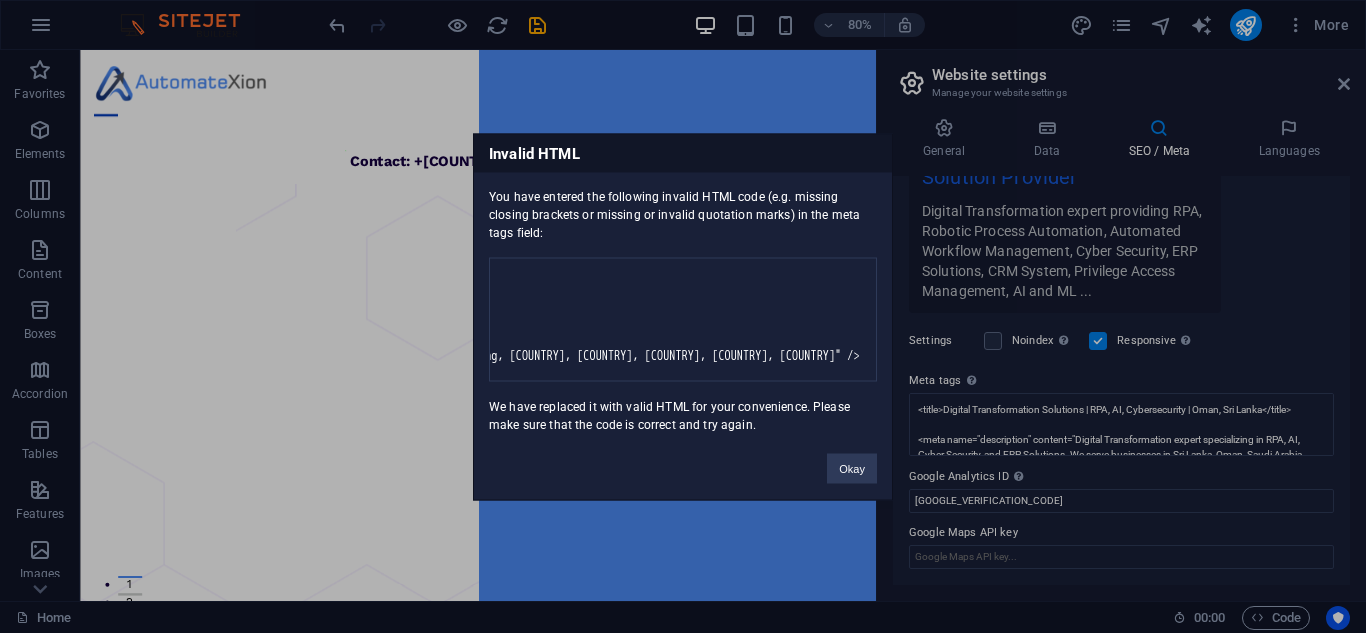 drag, startPoint x: 548, startPoint y: 218, endPoint x: 487, endPoint y: 180, distance: 71.867935 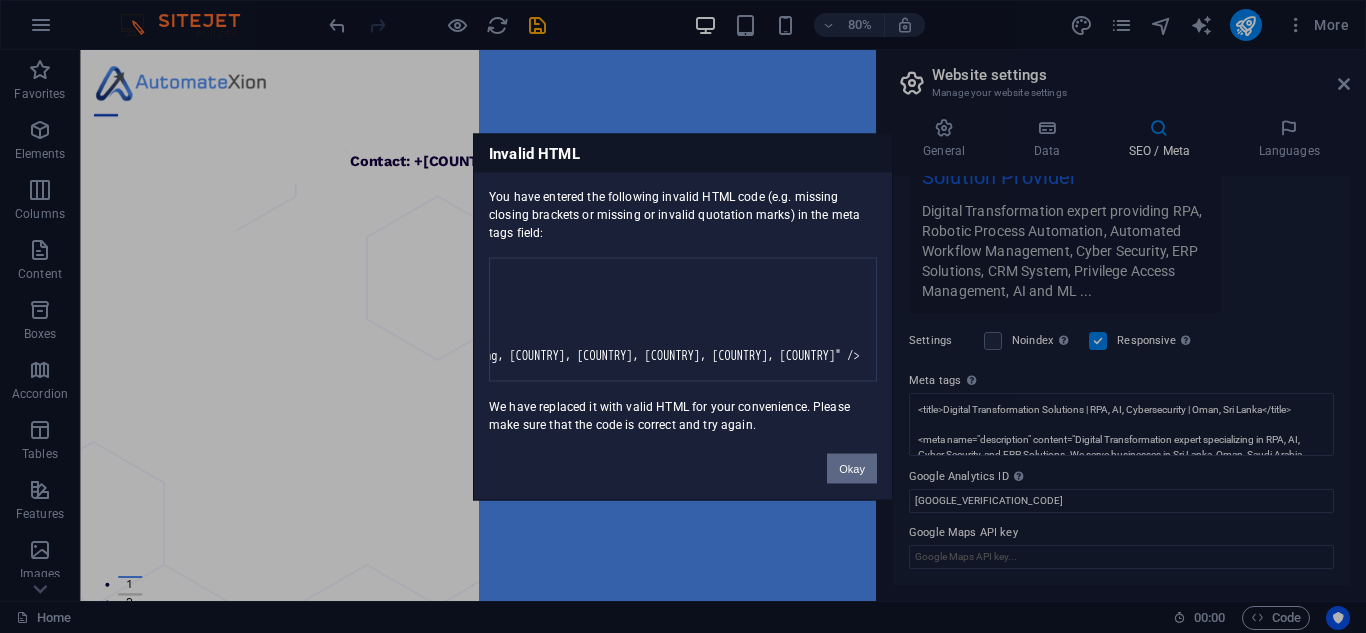 click on "Okay" at bounding box center (852, 468) 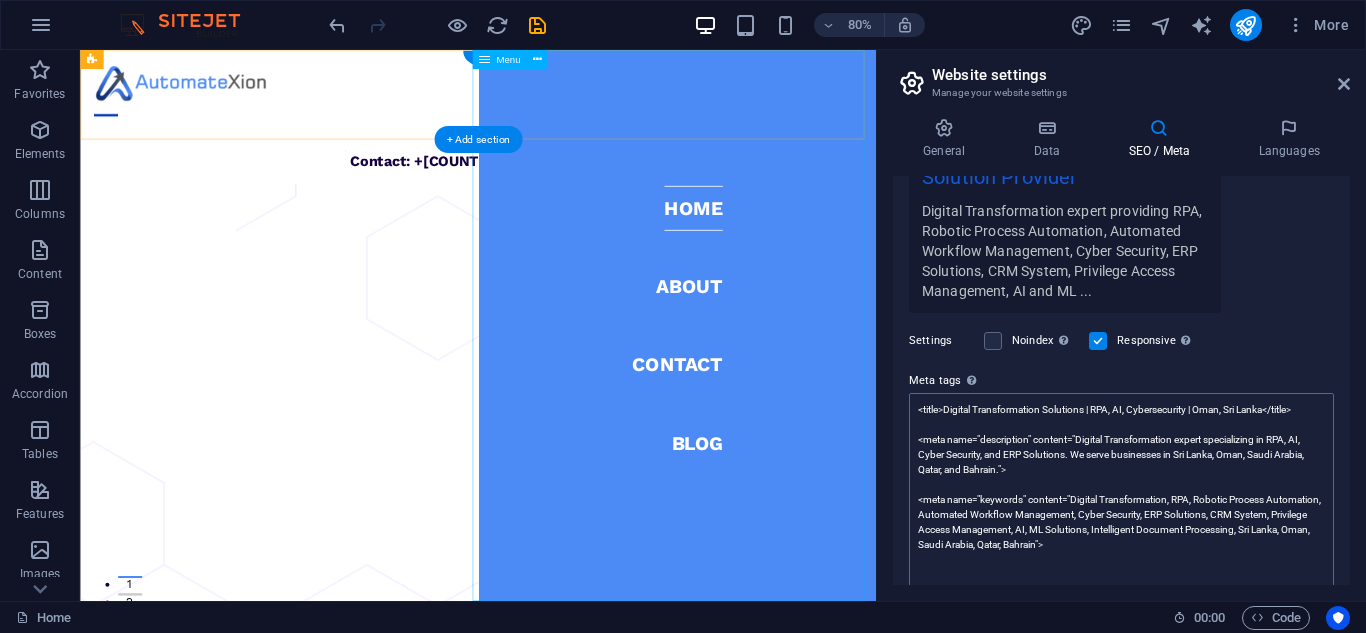 scroll, scrollTop: 598, scrollLeft: 0, axis: vertical 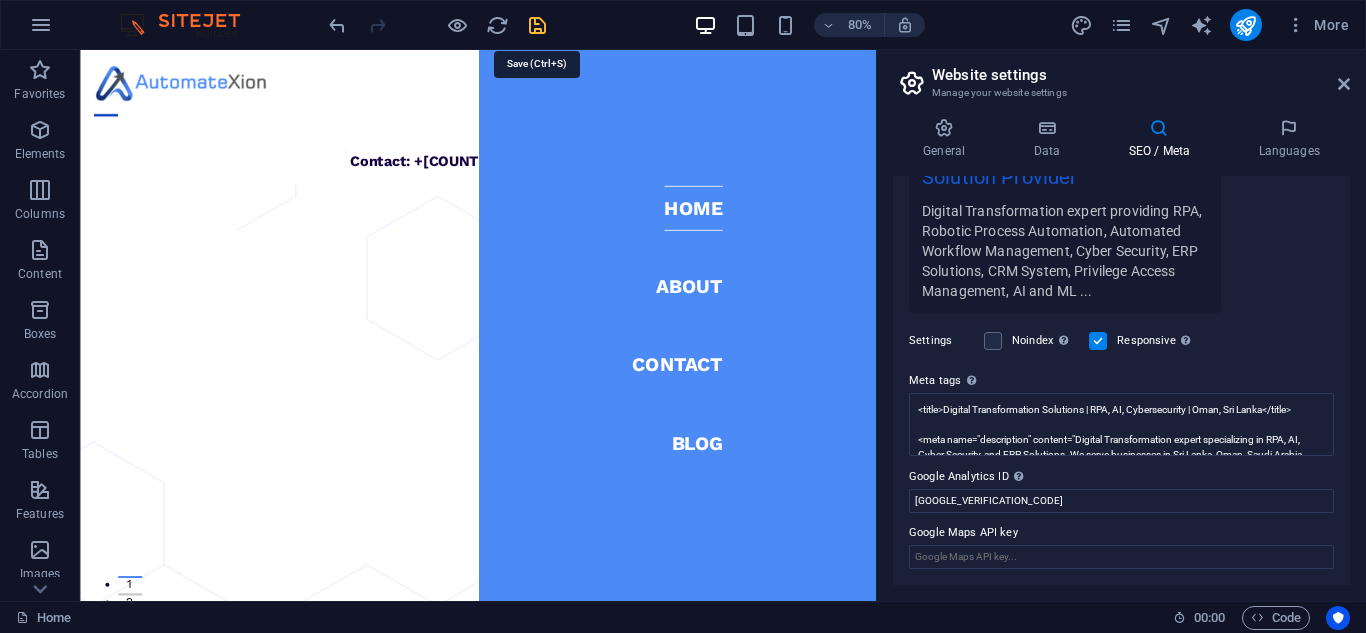 click at bounding box center (537, 25) 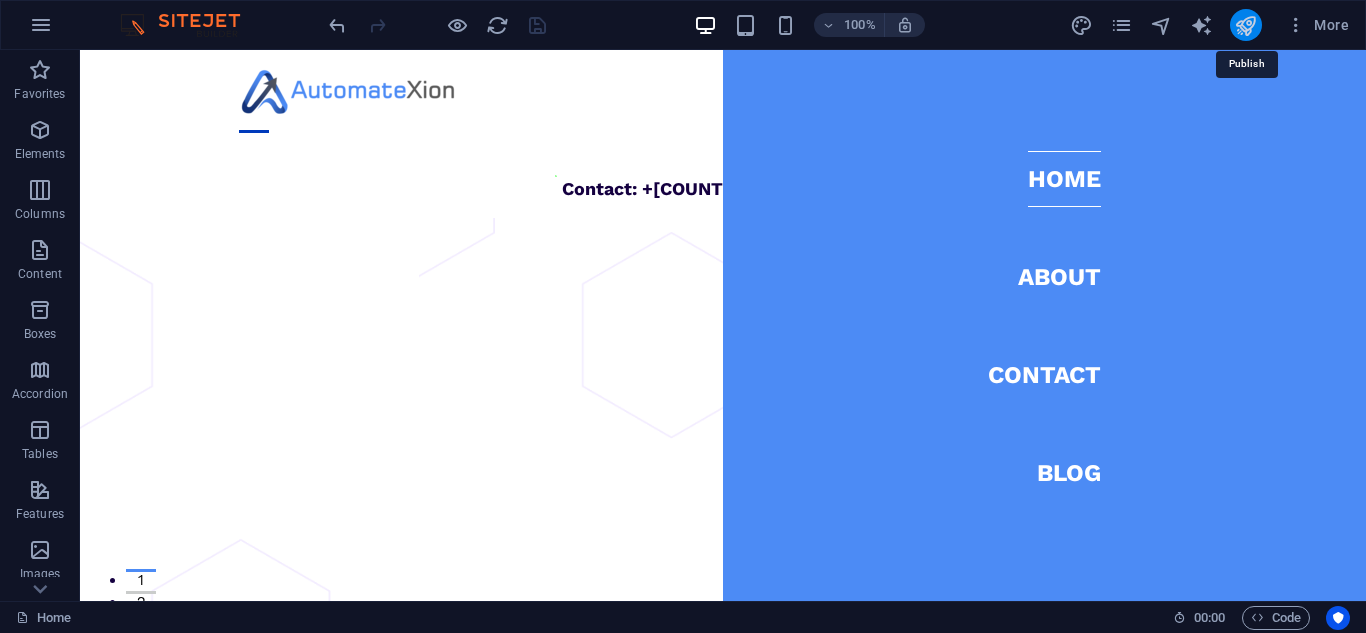click at bounding box center [1245, 25] 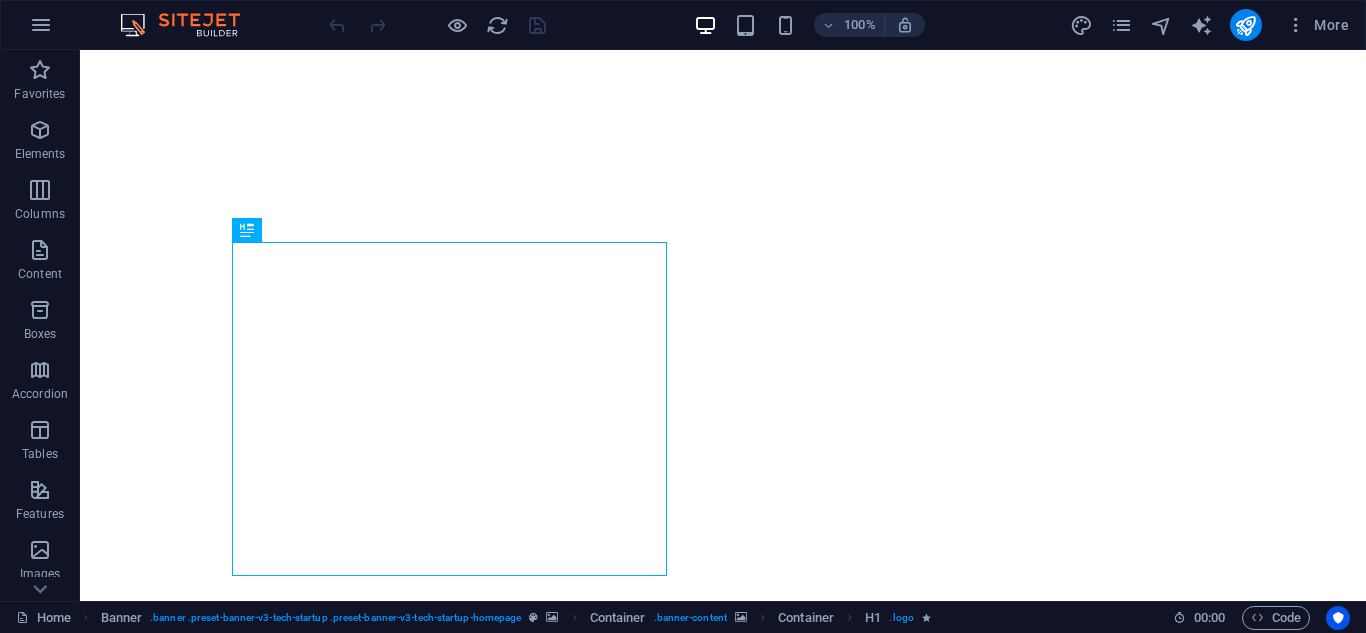 scroll, scrollTop: 0, scrollLeft: 0, axis: both 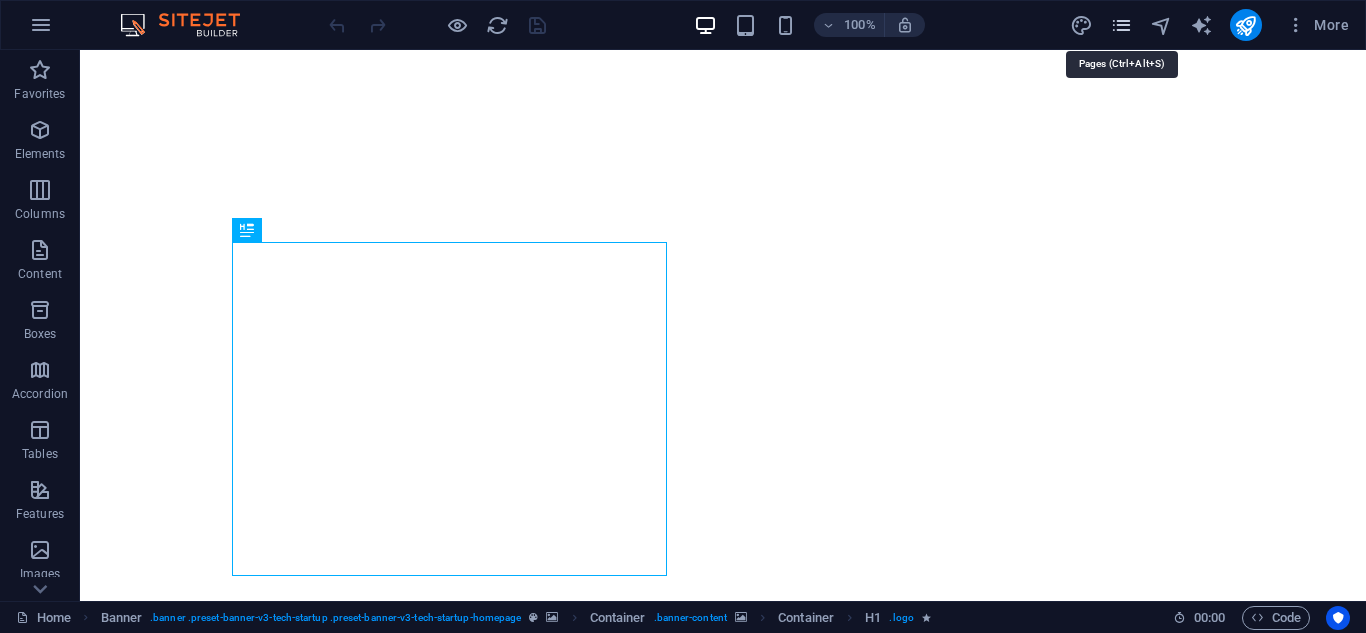 click at bounding box center (1121, 25) 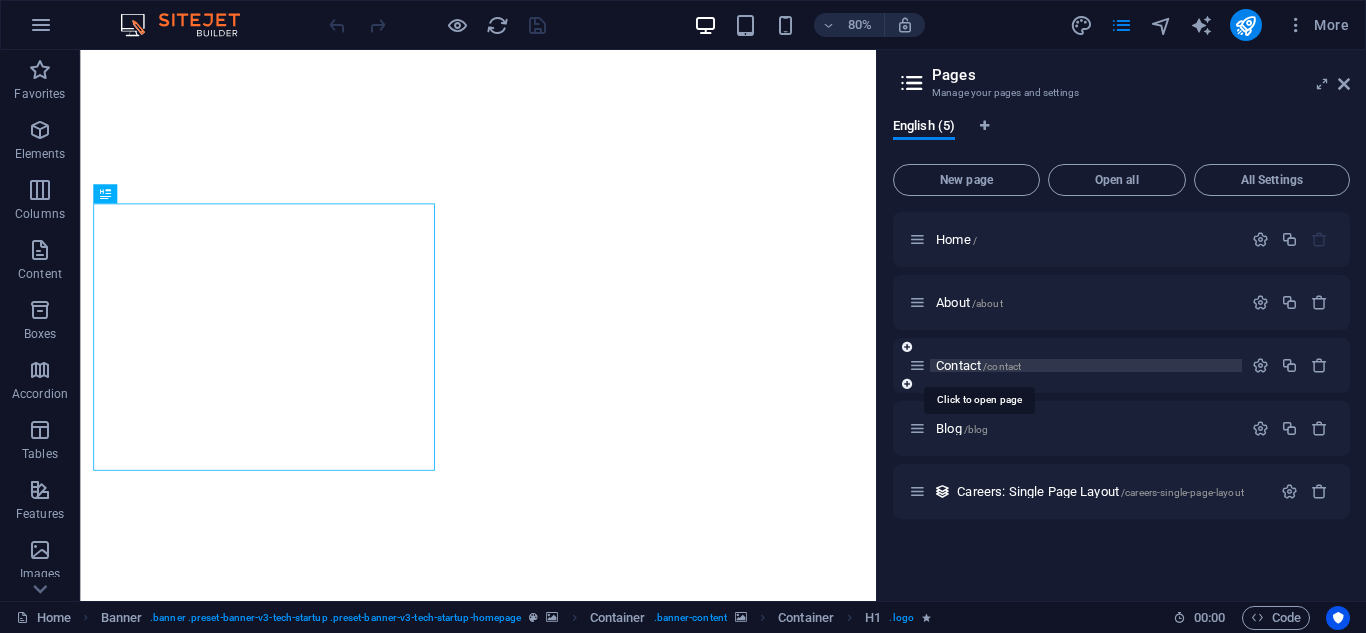 click on "Contact /contact" at bounding box center (978, 365) 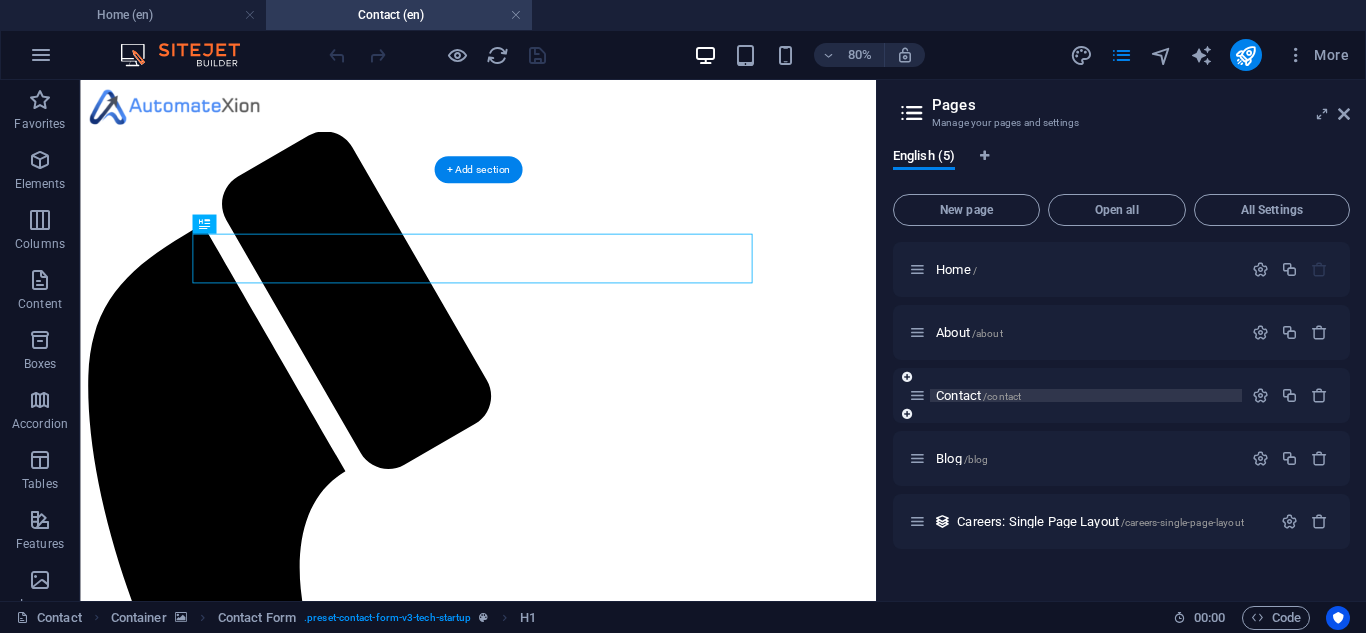 scroll, scrollTop: 0, scrollLeft: 0, axis: both 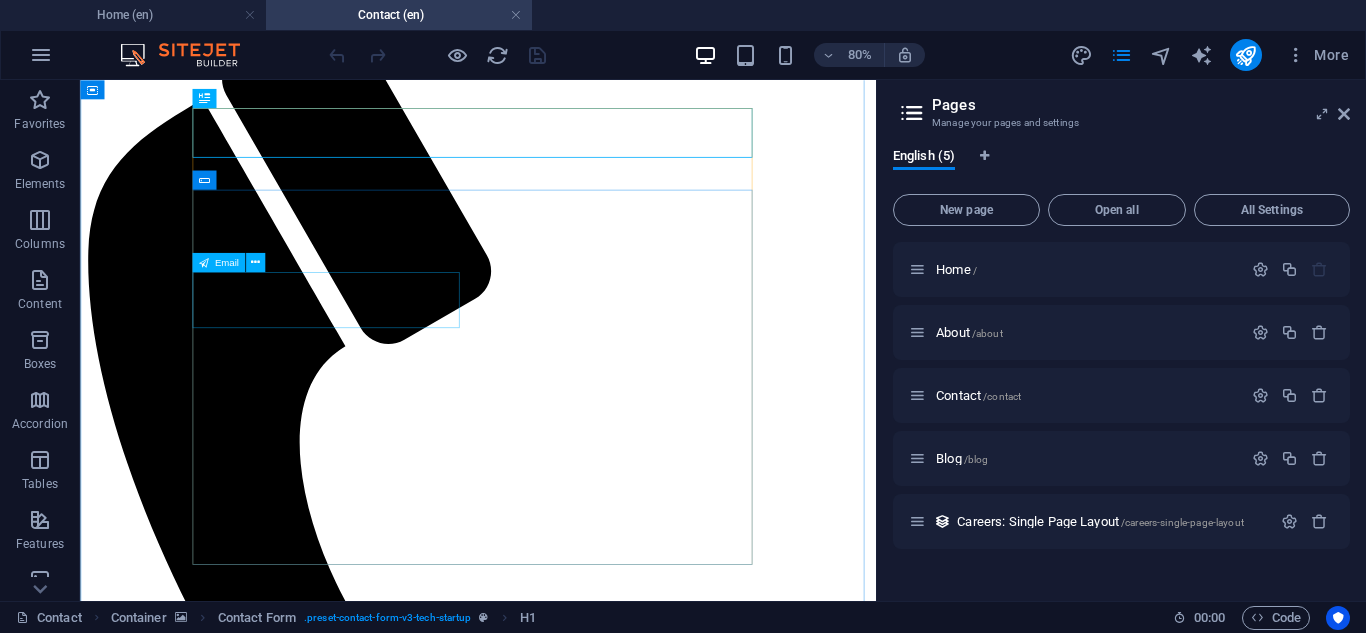 click on "Email Adress*" at bounding box center (438, 2349) 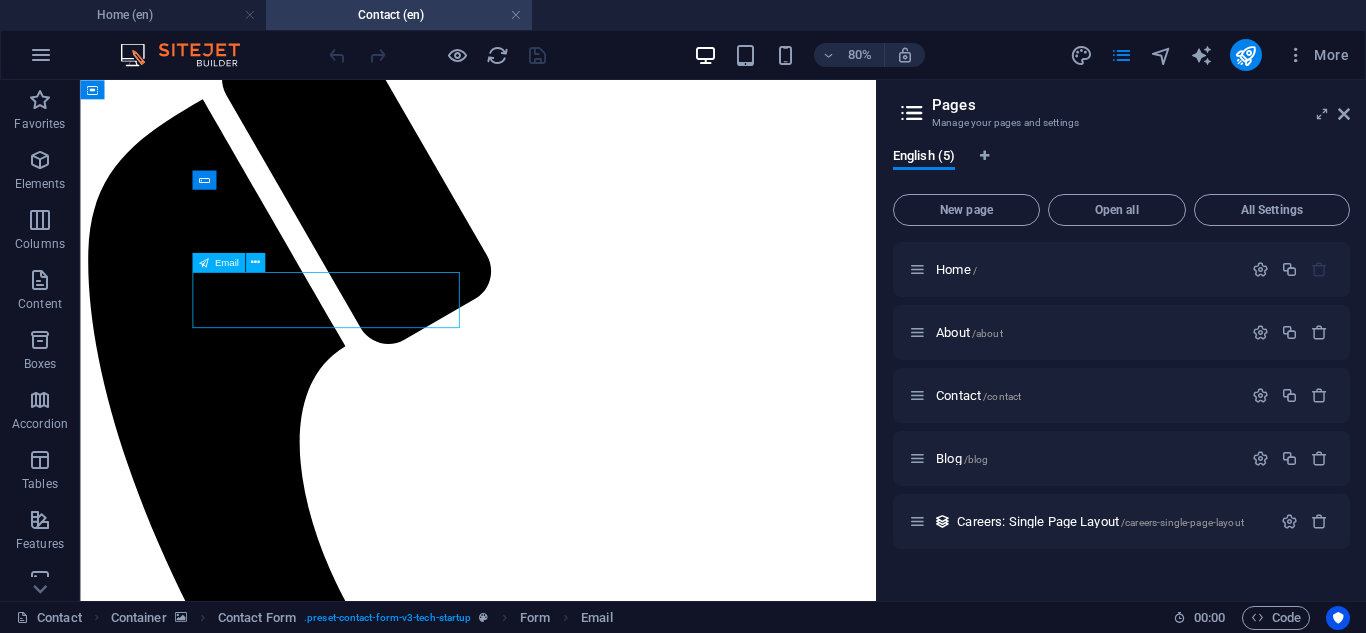 click on "Email Adress*" at bounding box center [438, 2349] 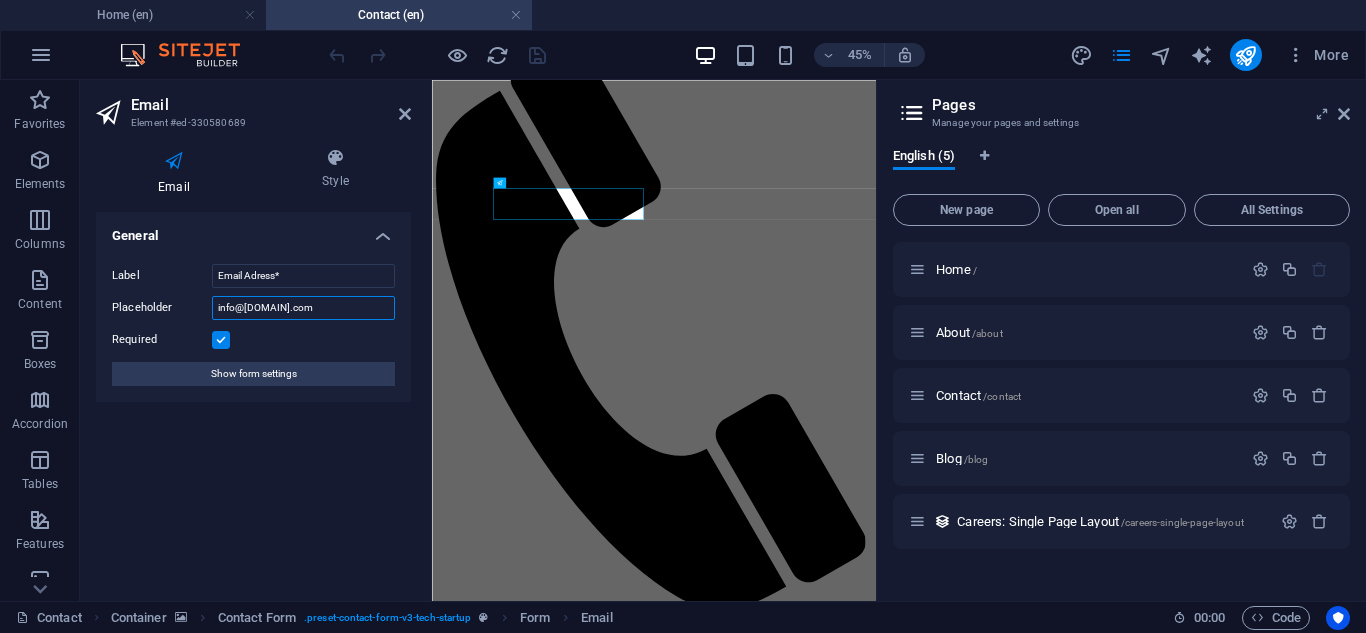 click on "info@[DOMAIN].com" at bounding box center [303, 308] 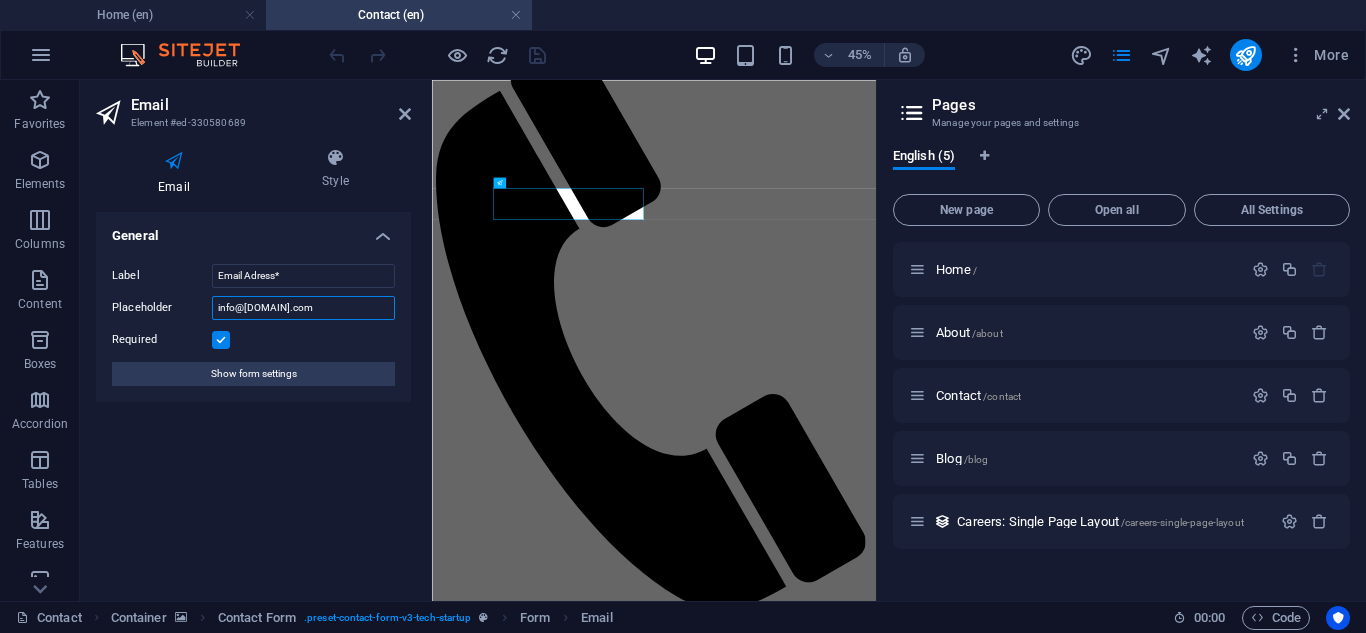click on "info@[DOMAIN].com" at bounding box center [303, 308] 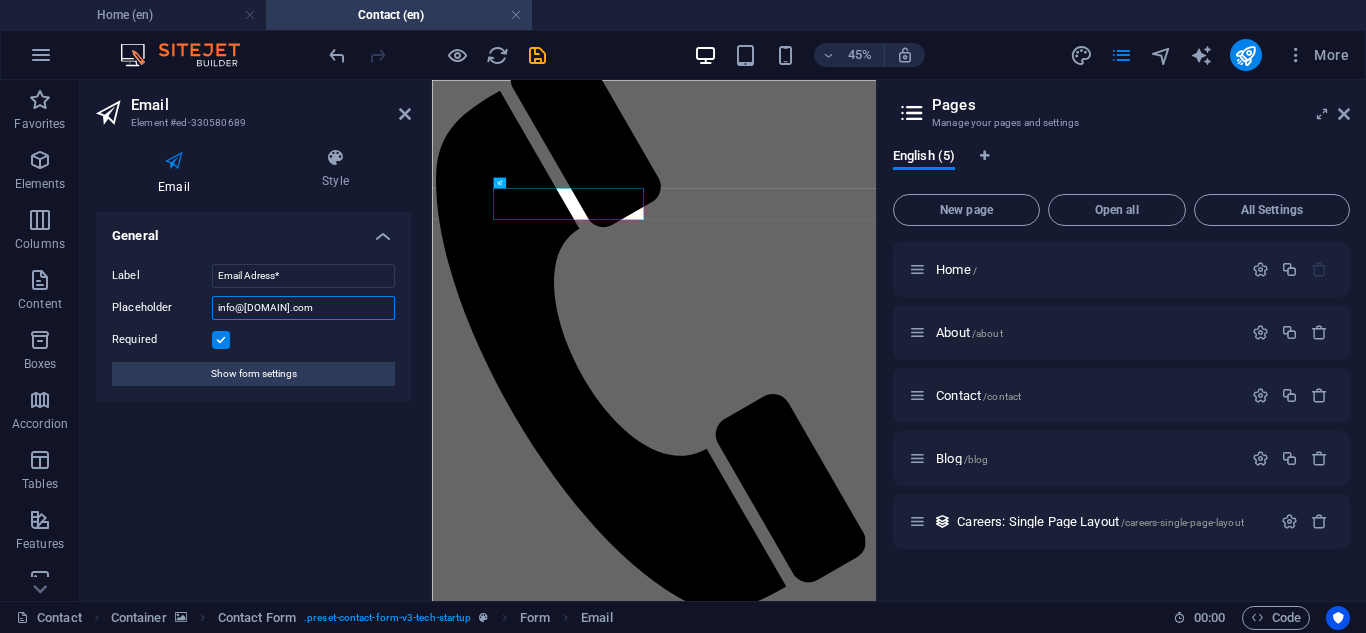 type on "info@[DOMAIN].com" 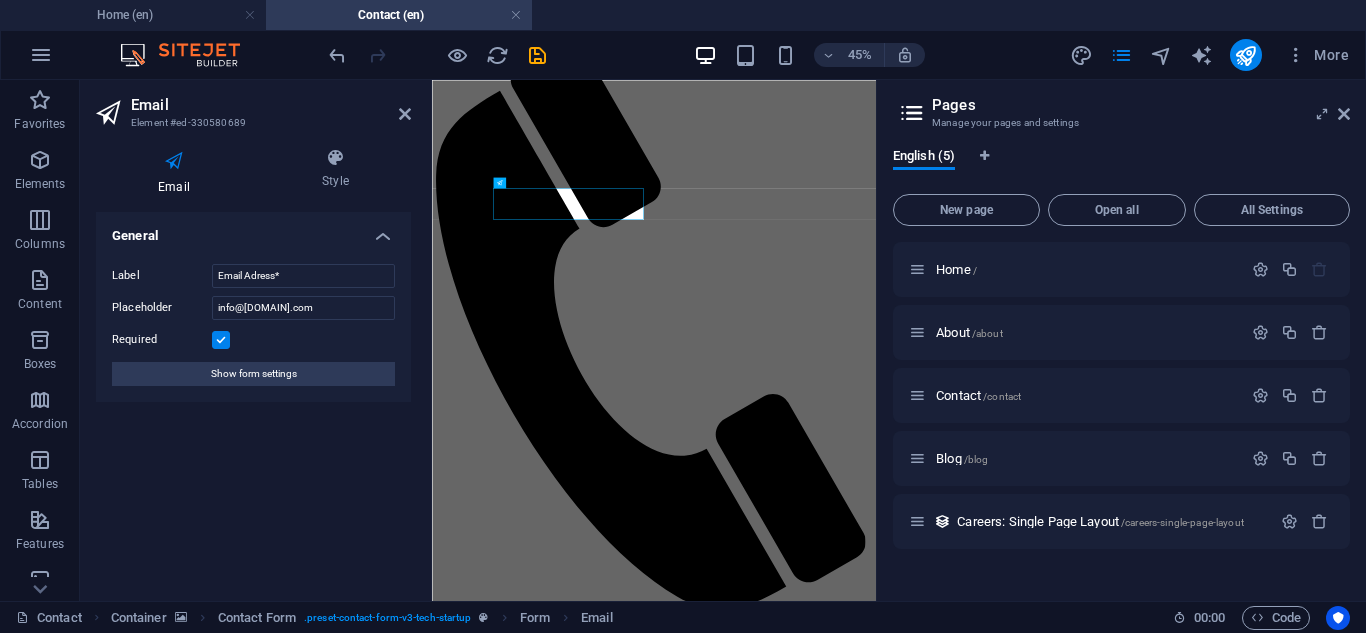 click at bounding box center [437, 55] 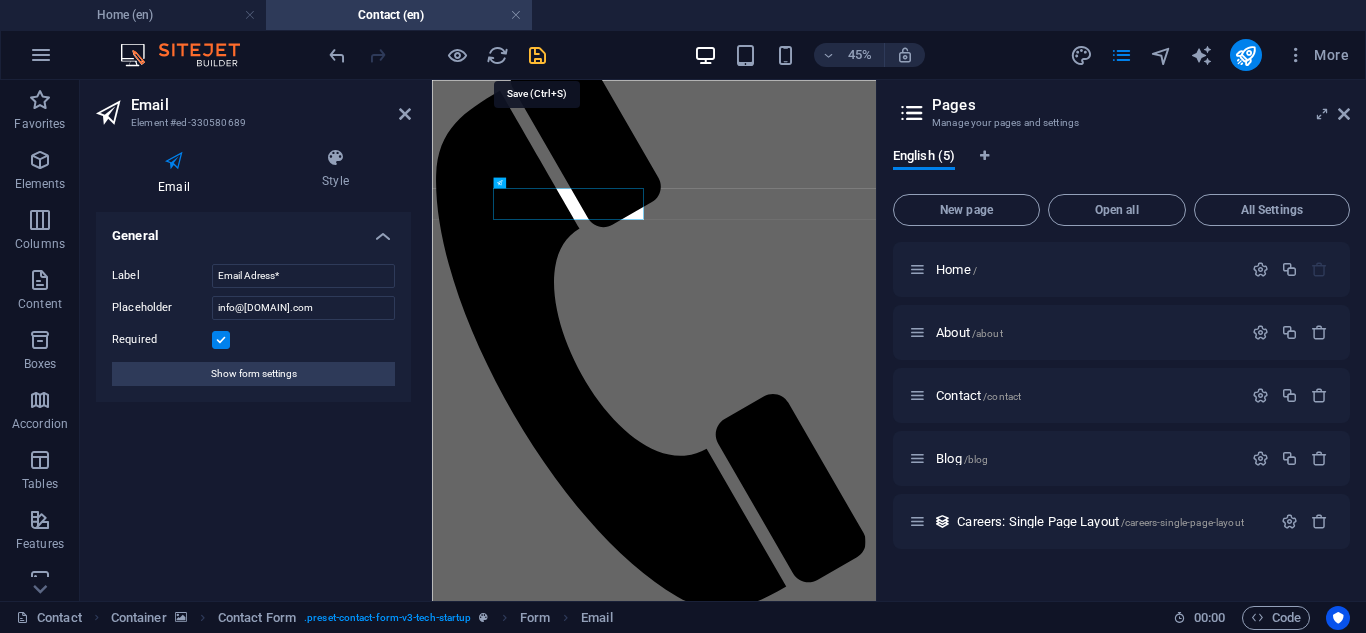 click at bounding box center [537, 55] 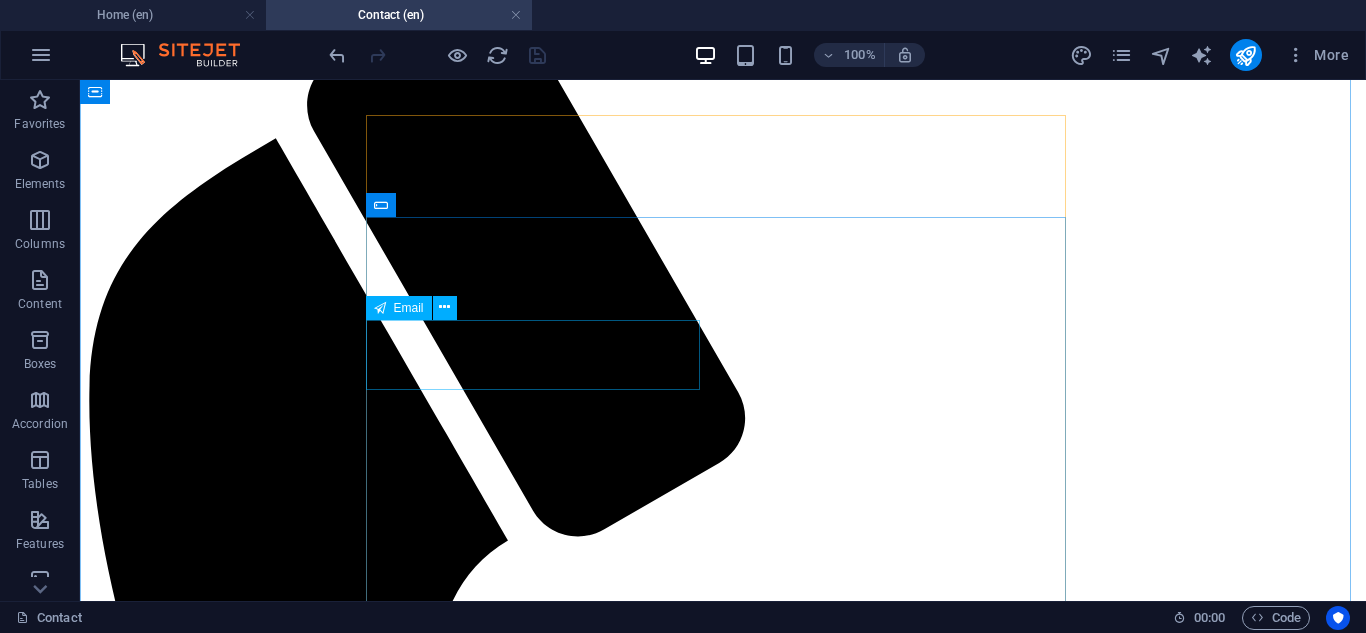 click on "Email Adress*" at bounding box center [438, 2735] 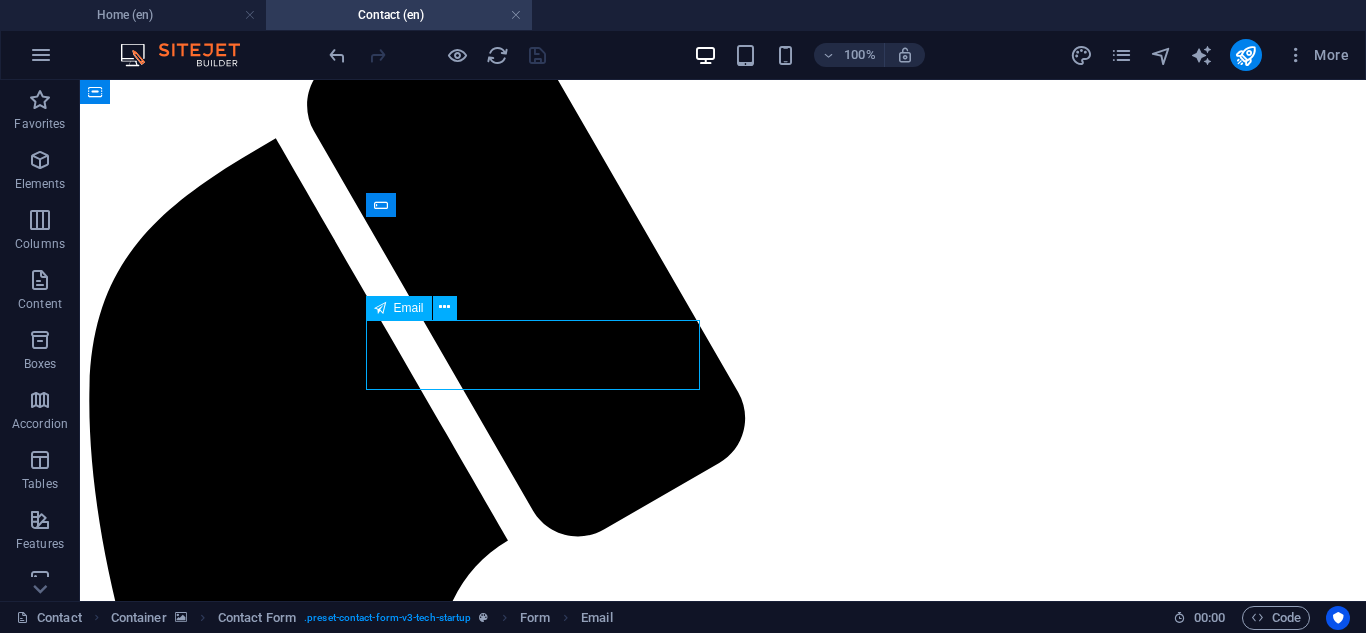 click on "Email Adress*" at bounding box center (438, 2735) 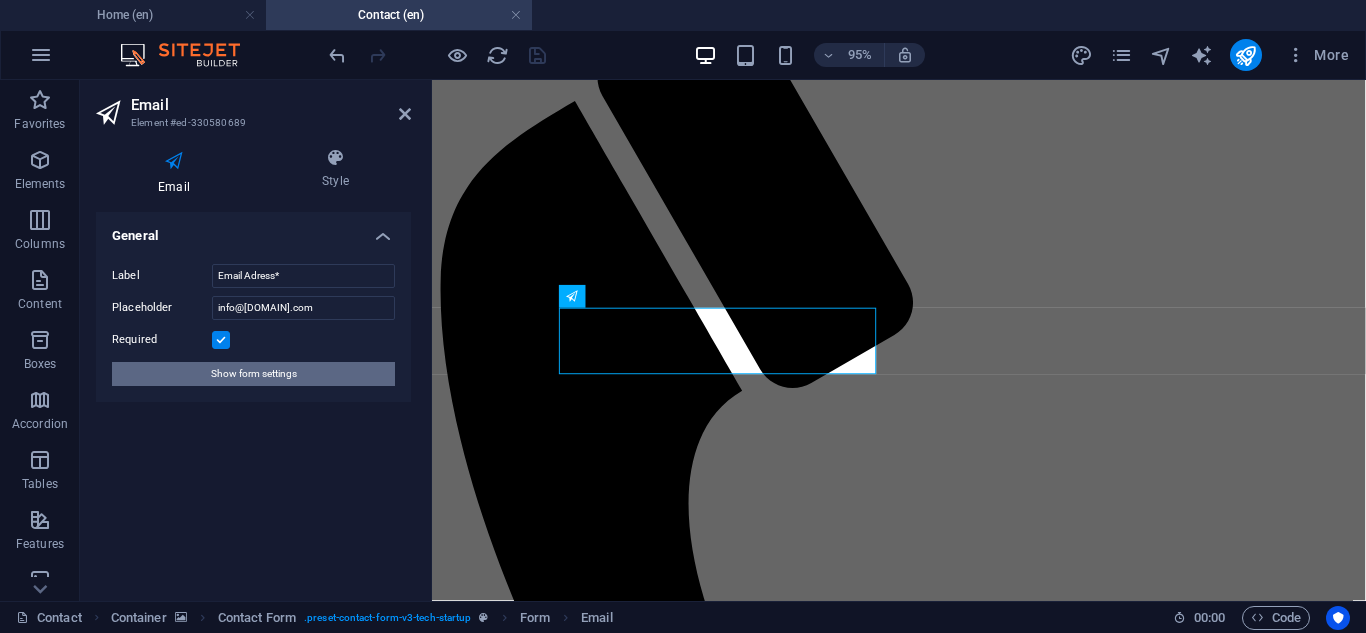 click on "Show form settings" at bounding box center [254, 374] 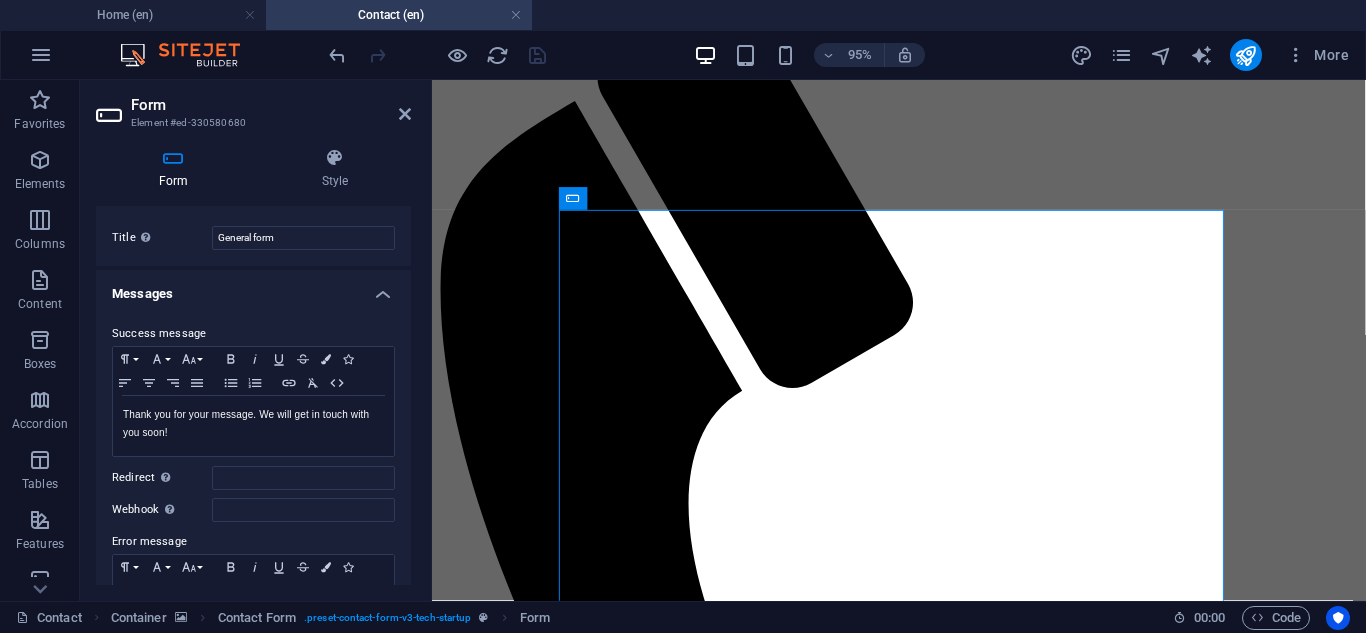 scroll, scrollTop: 0, scrollLeft: 0, axis: both 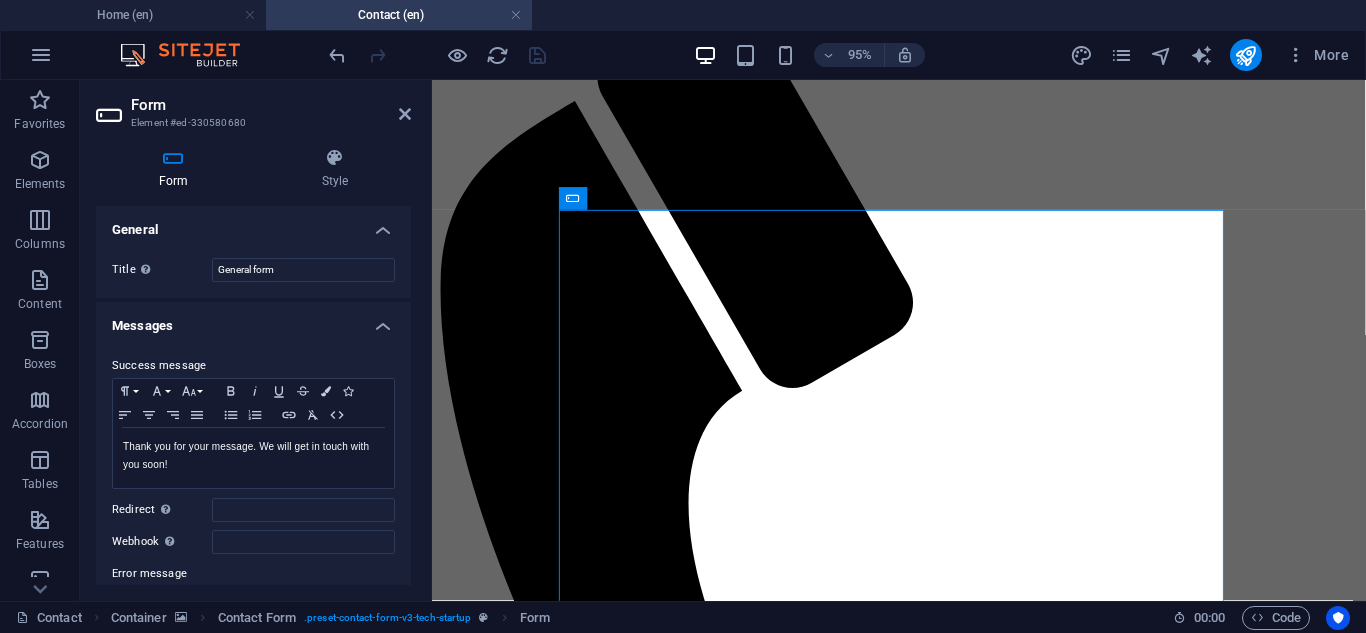 drag, startPoint x: 408, startPoint y: 284, endPoint x: 17, endPoint y: 173, distance: 406.4505 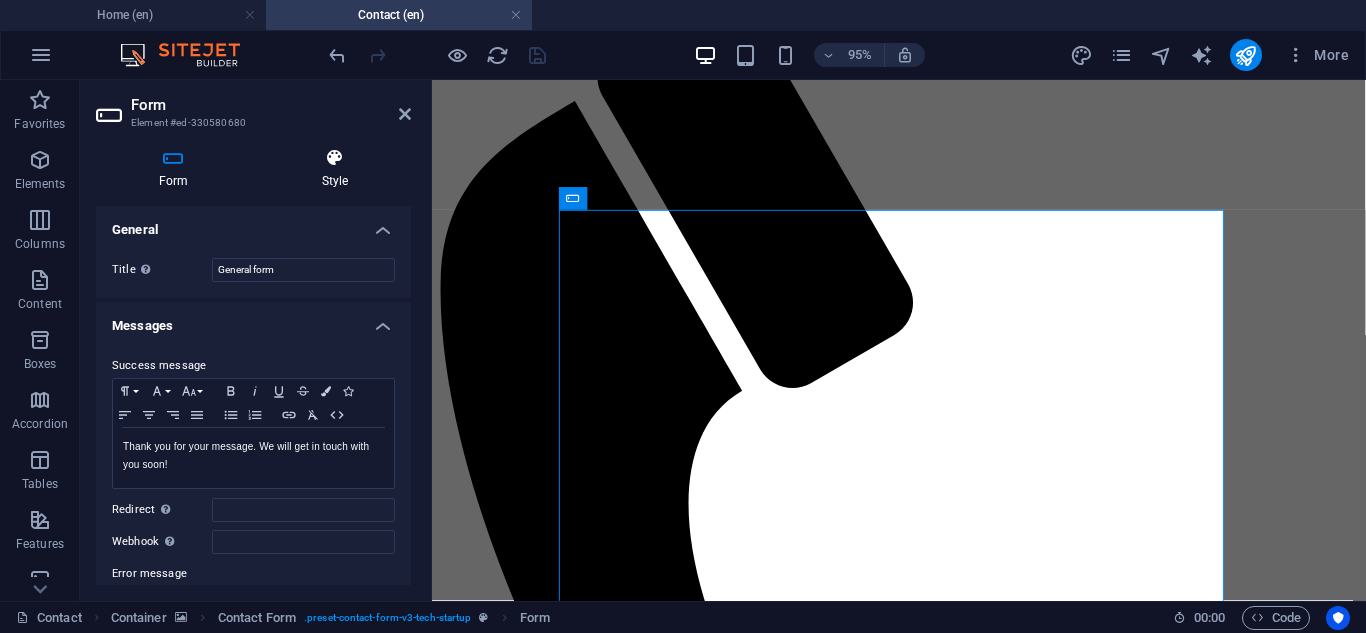 click on "Style" at bounding box center (335, 169) 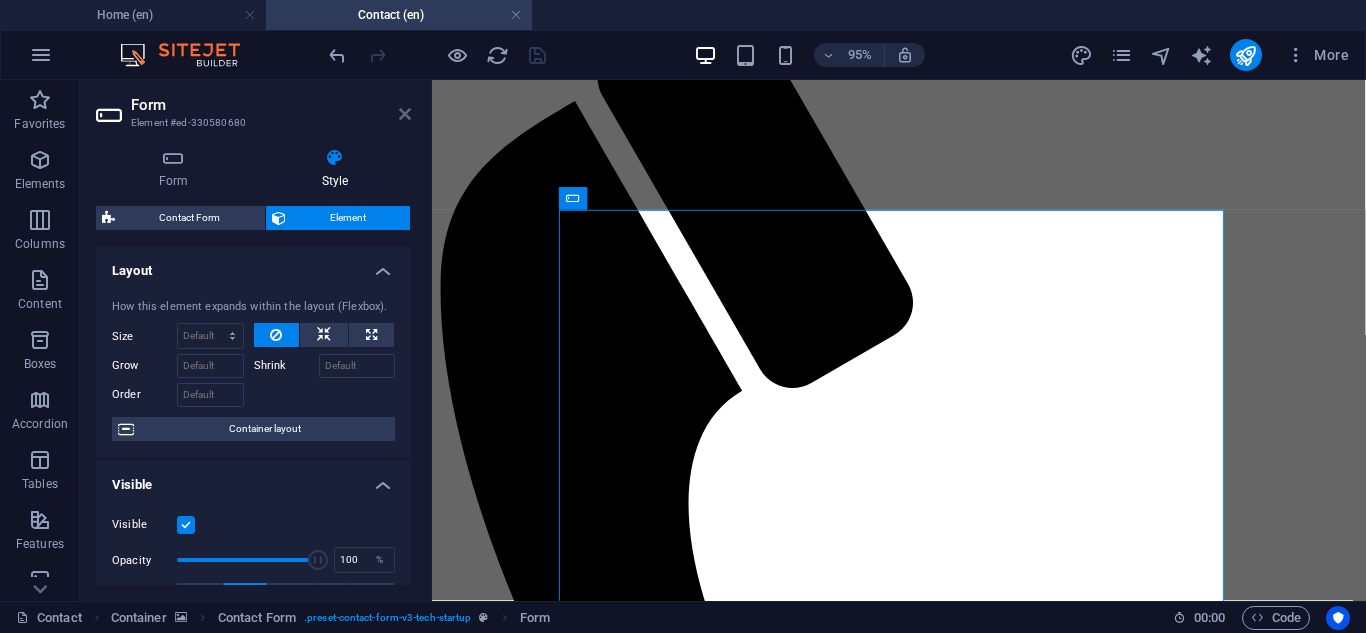 click at bounding box center (405, 114) 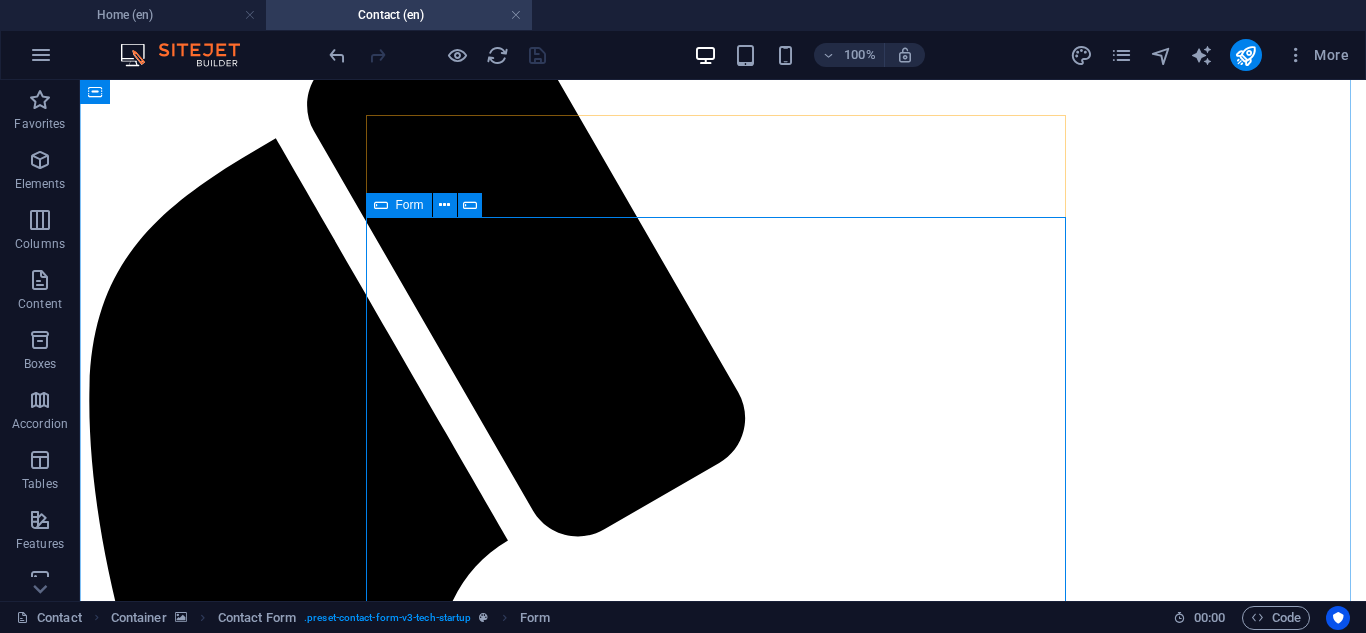 click on "Form" at bounding box center (399, 205) 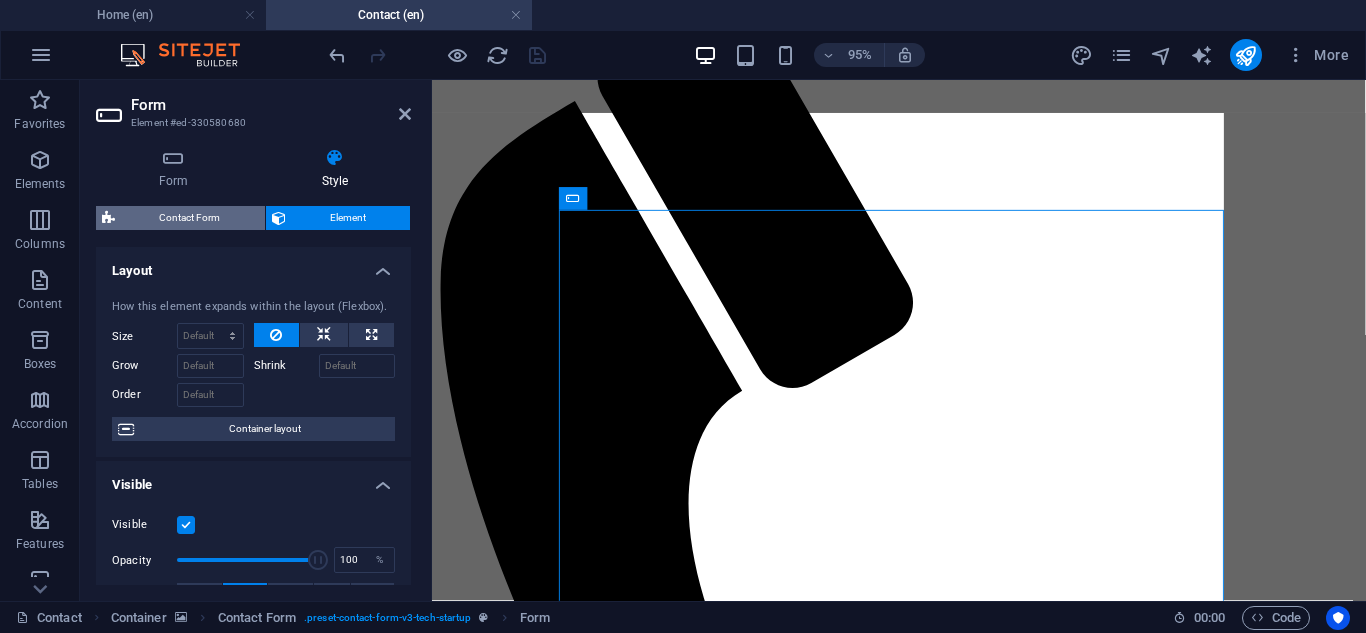 click on "Contact Form" at bounding box center [190, 218] 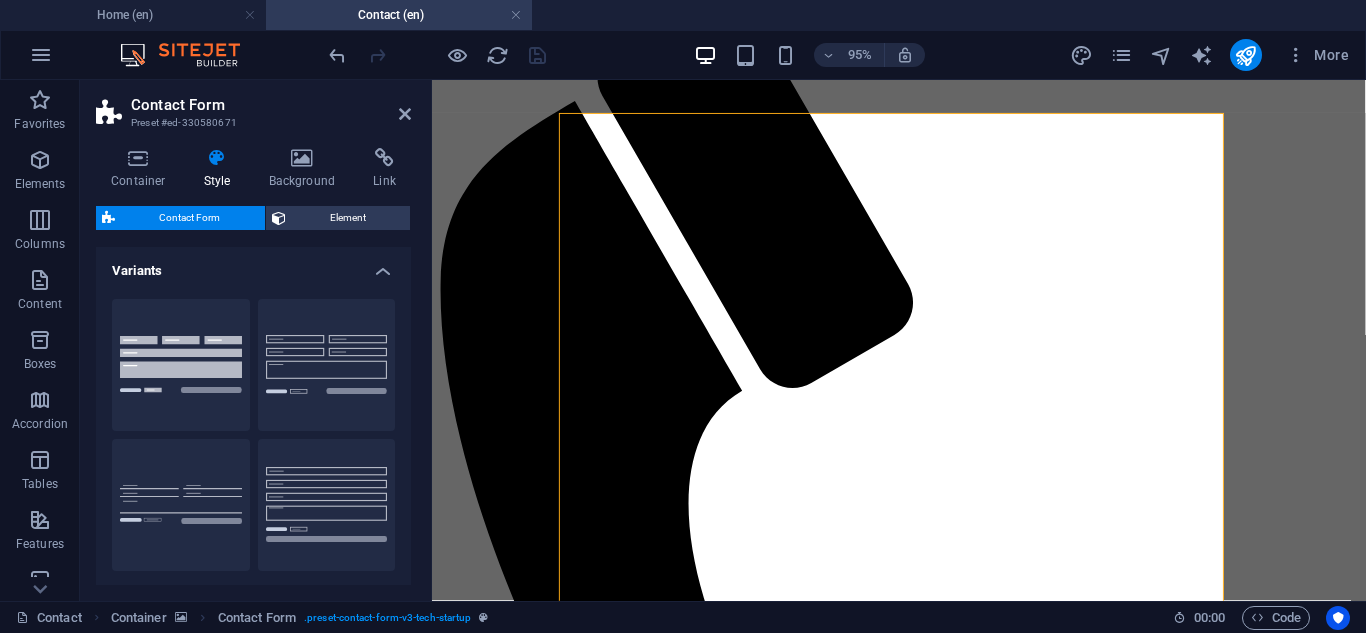 click on "Contact Form" at bounding box center (190, 218) 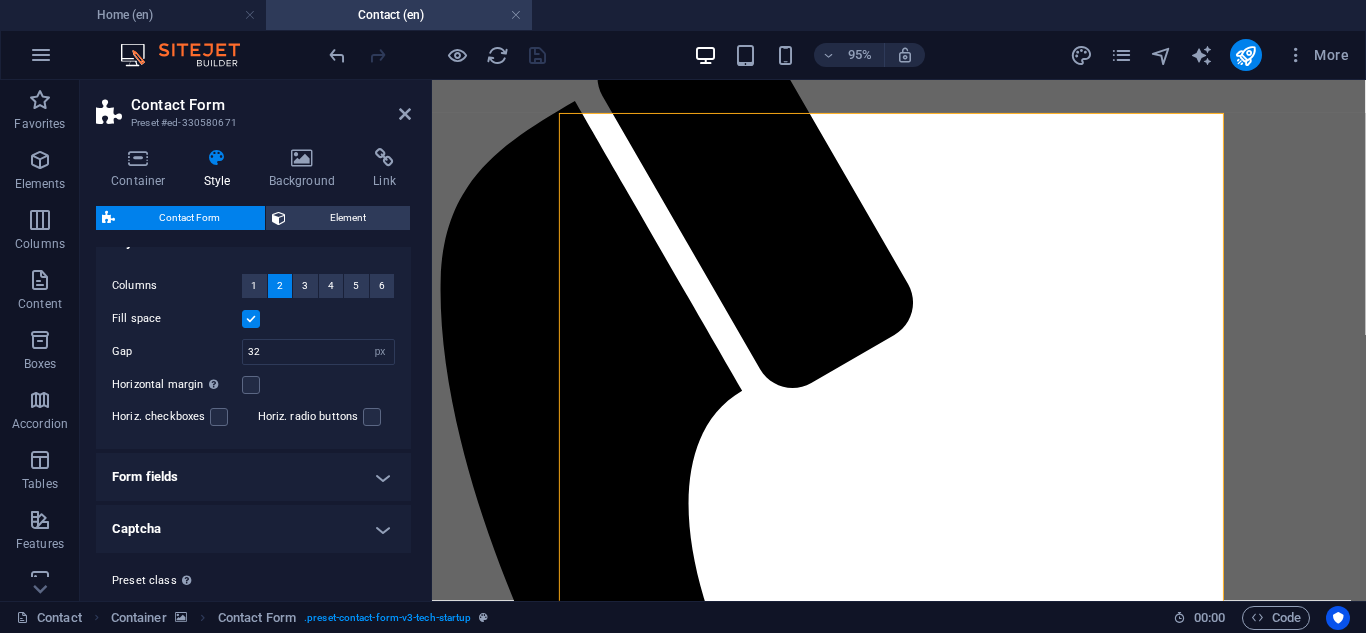 scroll, scrollTop: 421, scrollLeft: 0, axis: vertical 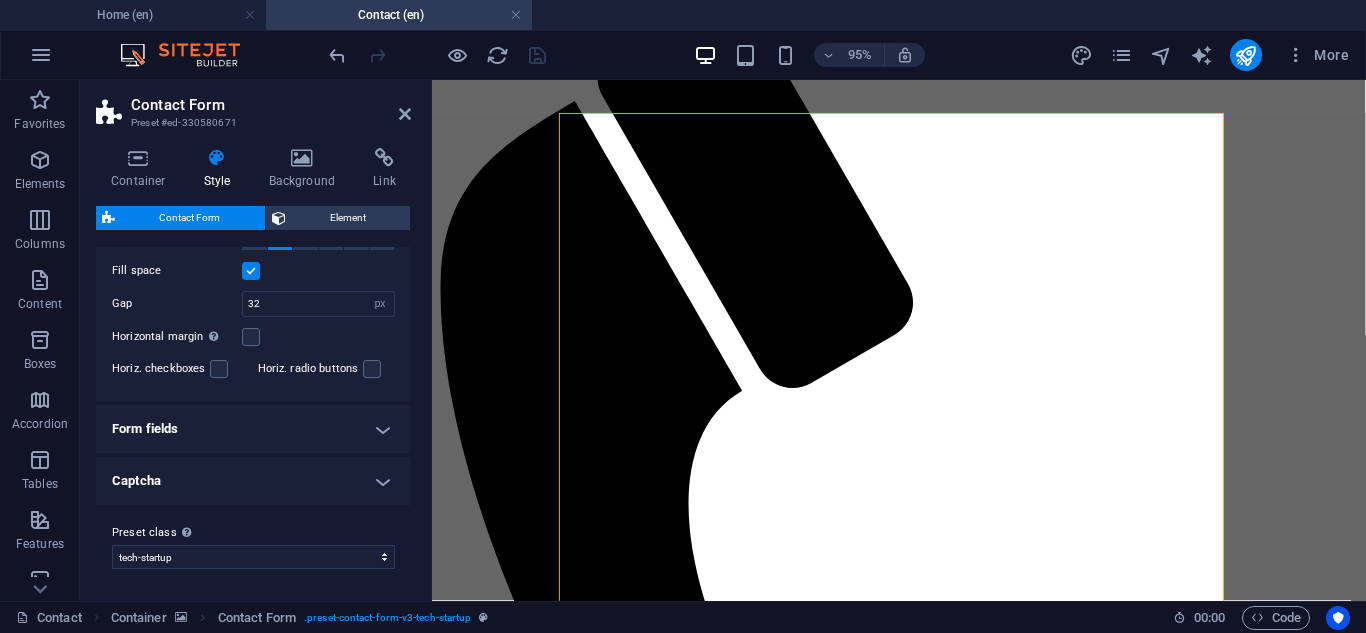 click on "Form fields" at bounding box center (253, 429) 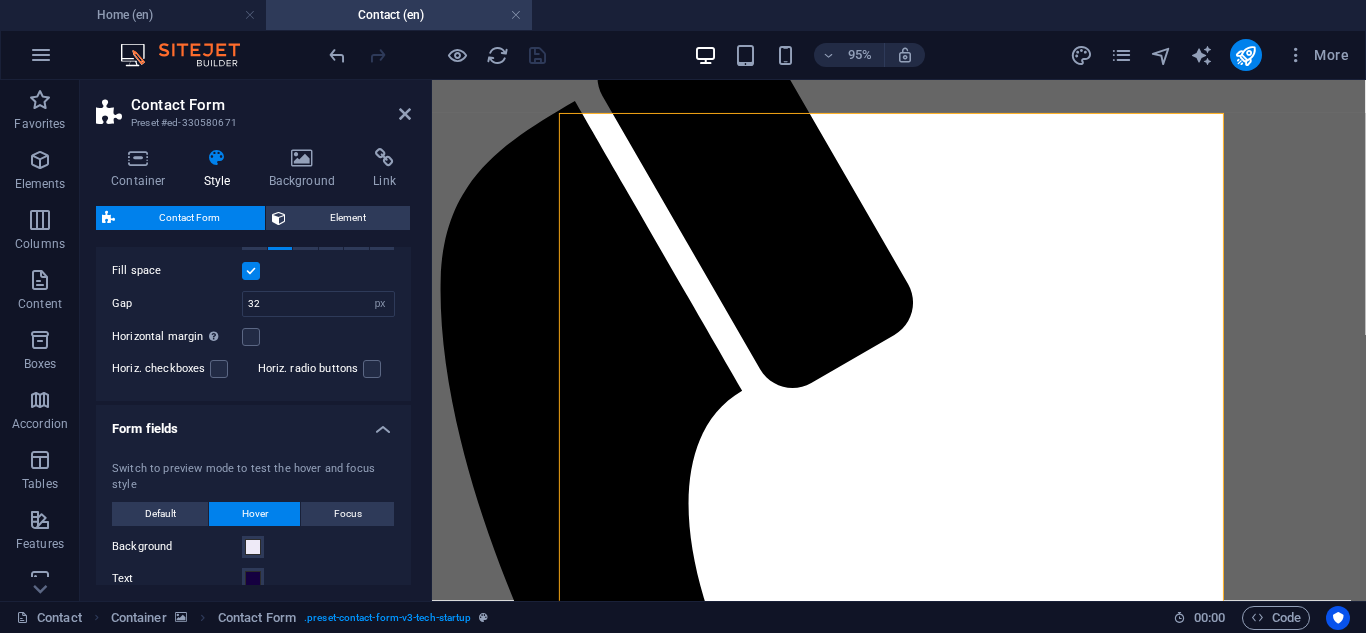drag, startPoint x: 411, startPoint y: 405, endPoint x: 410, endPoint y: 432, distance: 27.018513 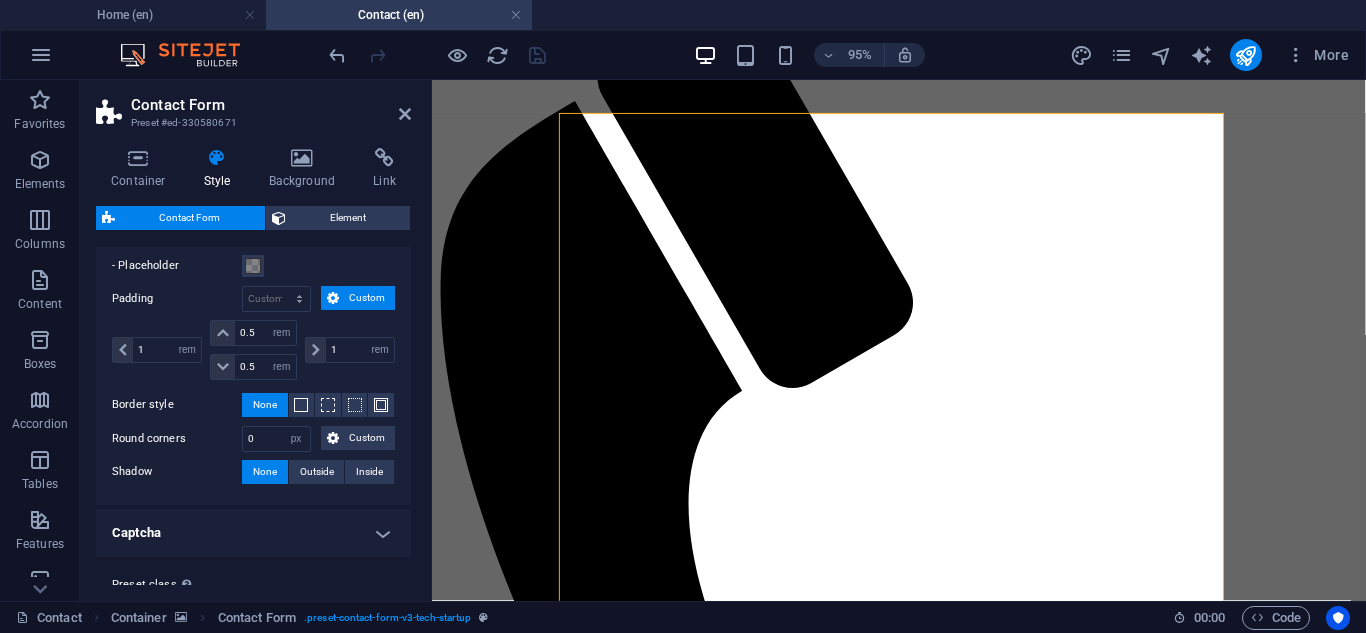 scroll, scrollTop: 818, scrollLeft: 0, axis: vertical 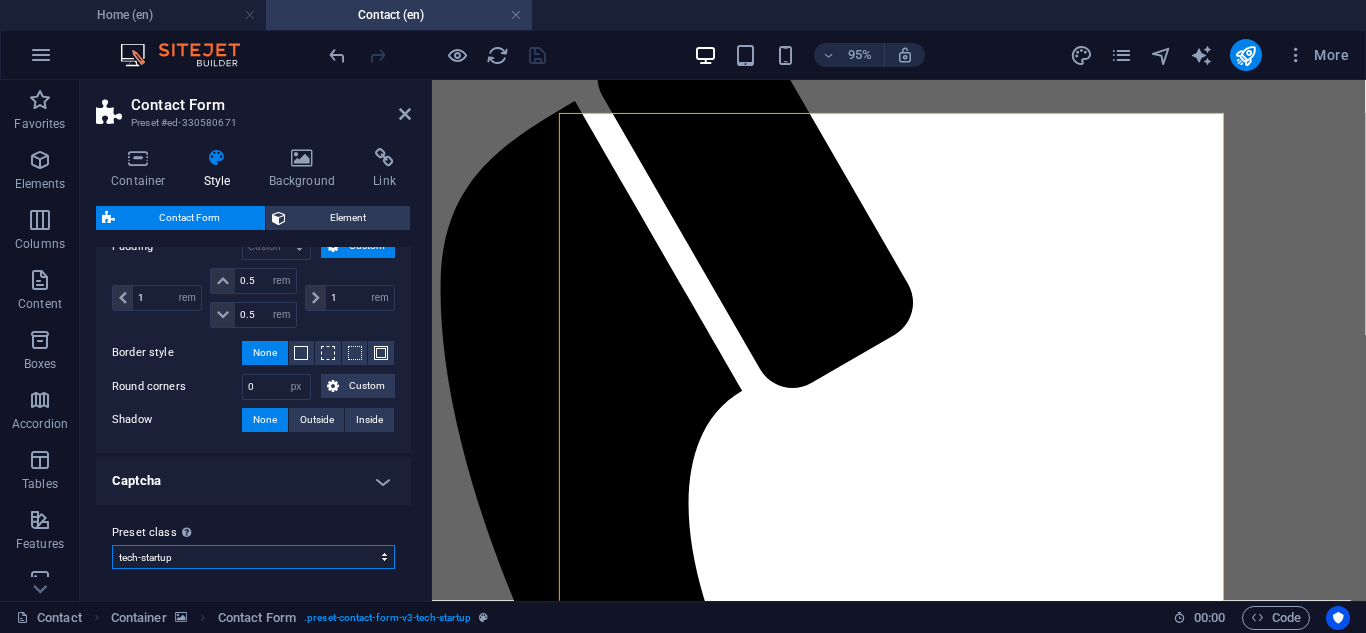 click on "tech-startup Add preset class" at bounding box center [253, 557] 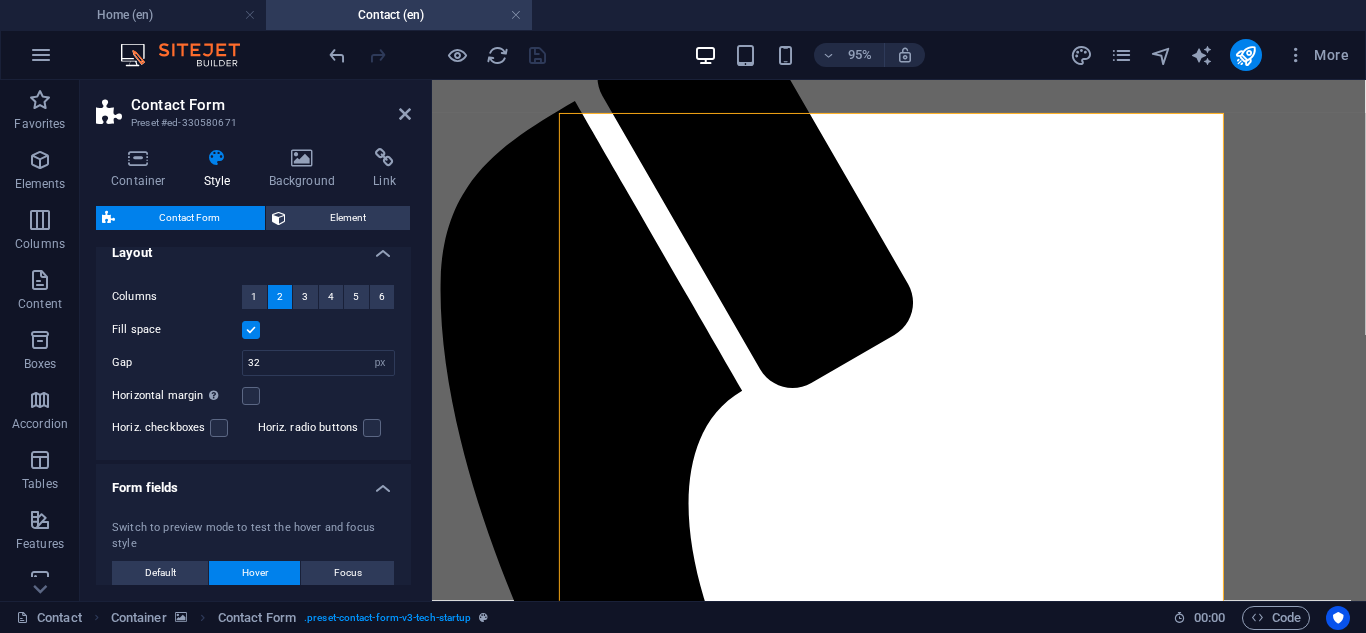 scroll, scrollTop: 0, scrollLeft: 0, axis: both 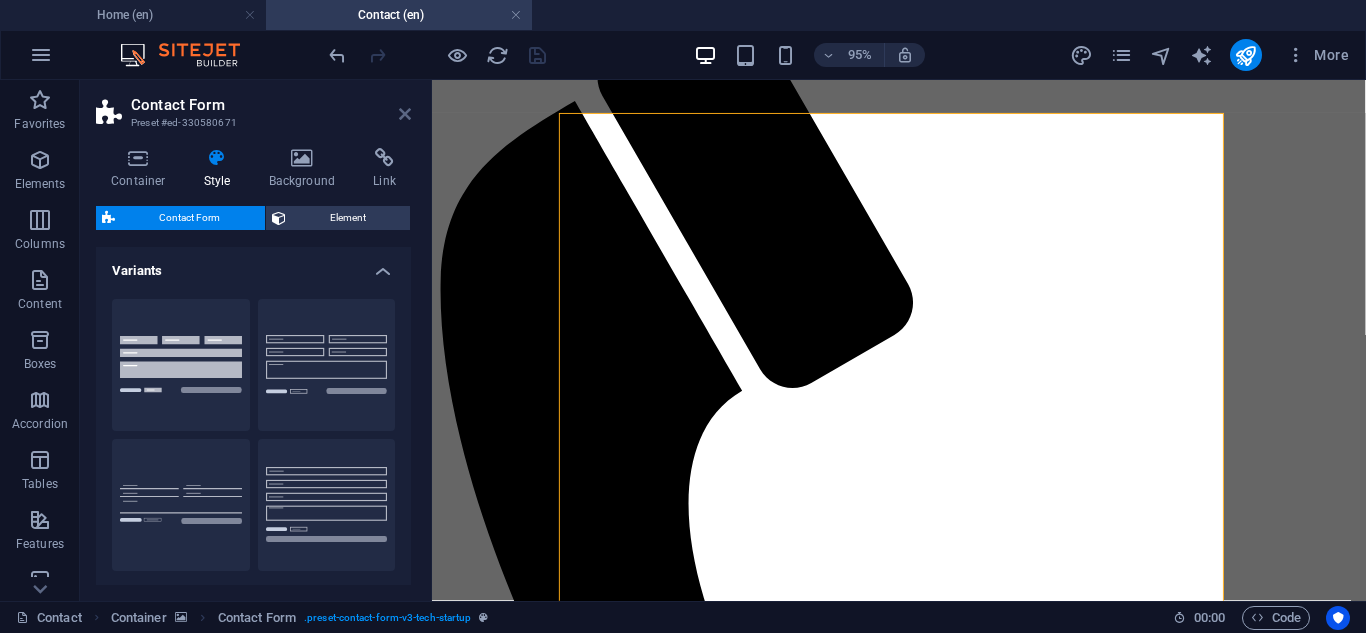 click at bounding box center (405, 114) 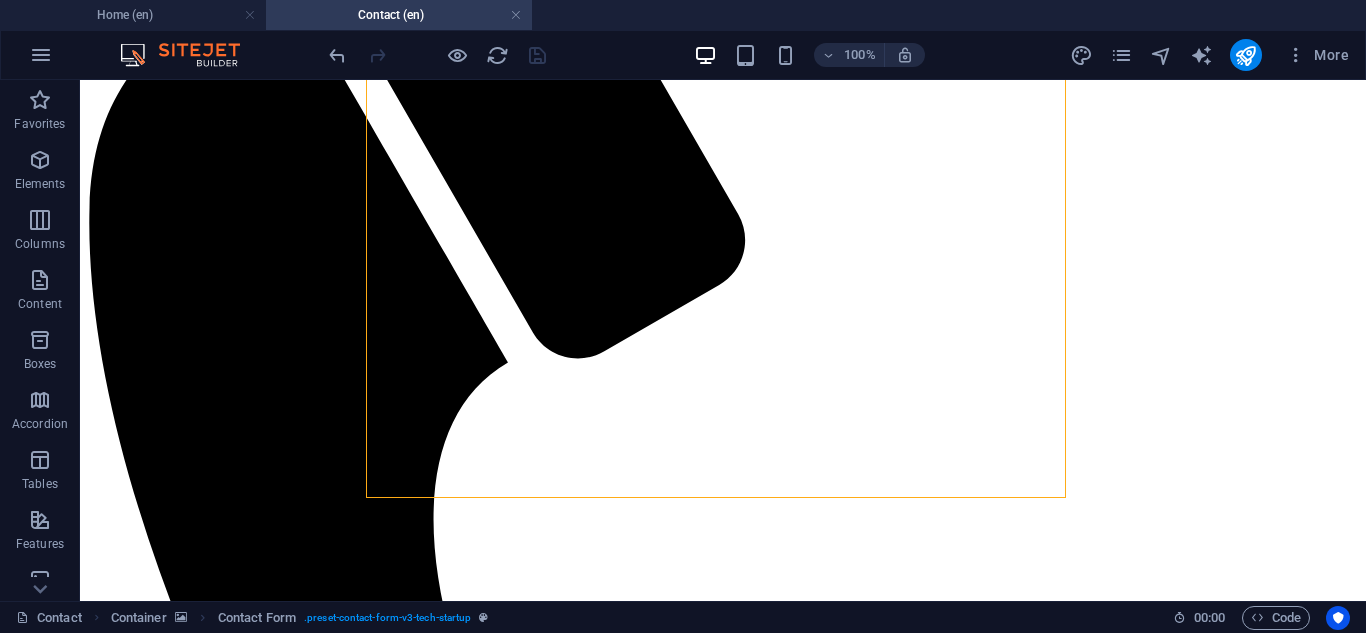 scroll, scrollTop: 345, scrollLeft: 0, axis: vertical 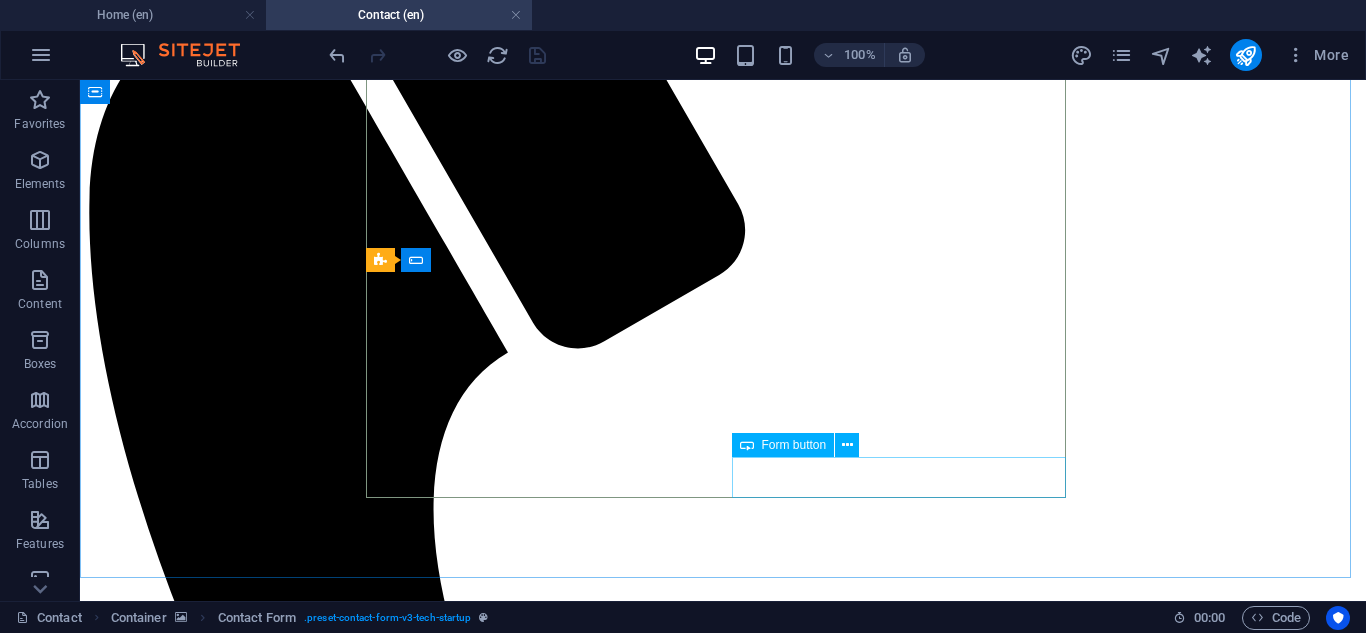 click on "Form button" at bounding box center [794, 445] 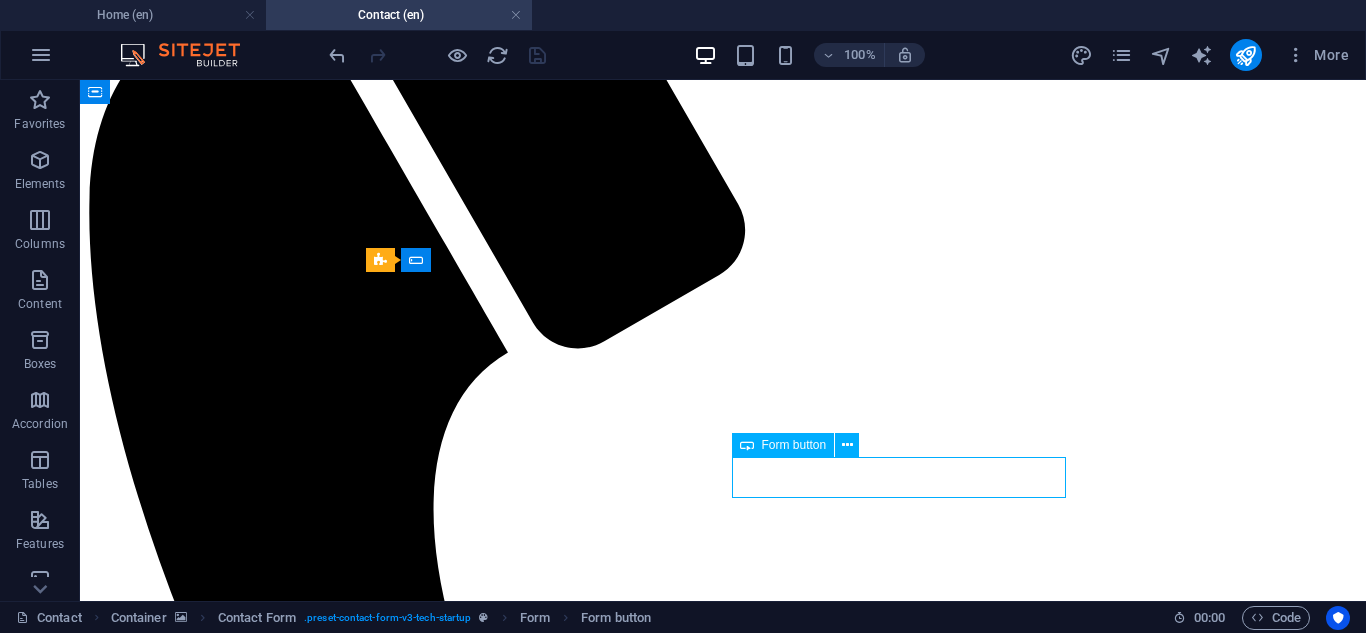 click on "Form button" at bounding box center (794, 445) 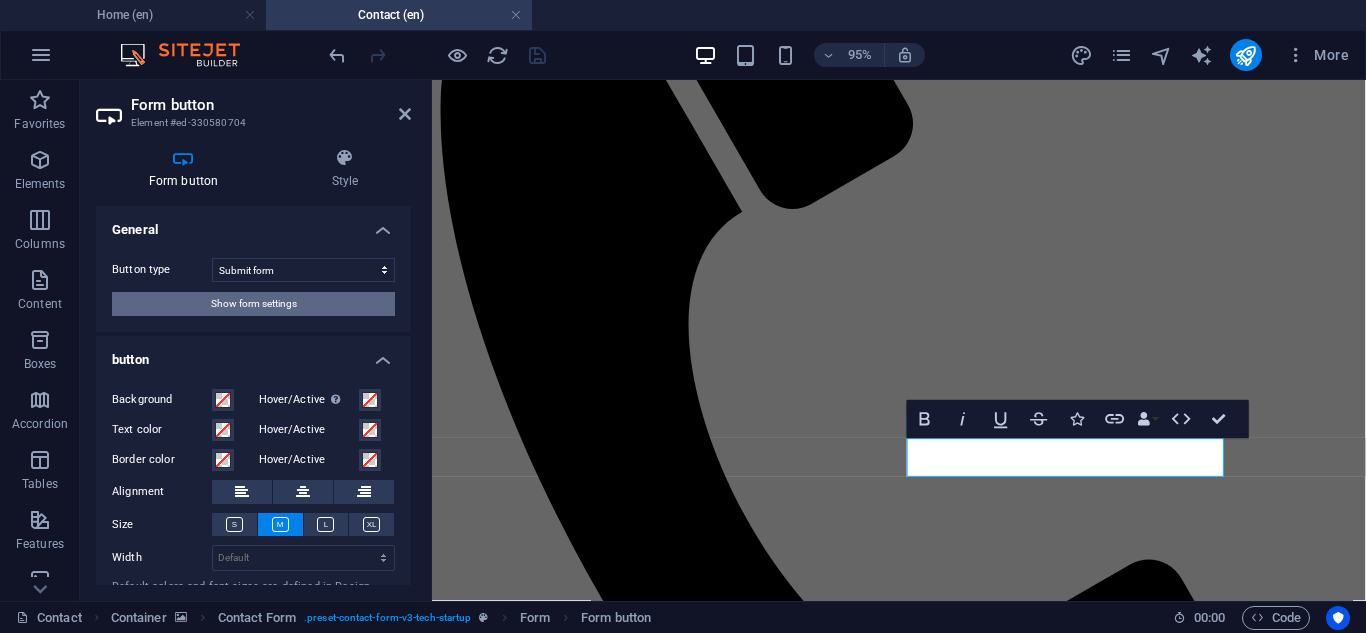 click on "Show form settings" at bounding box center (253, 304) 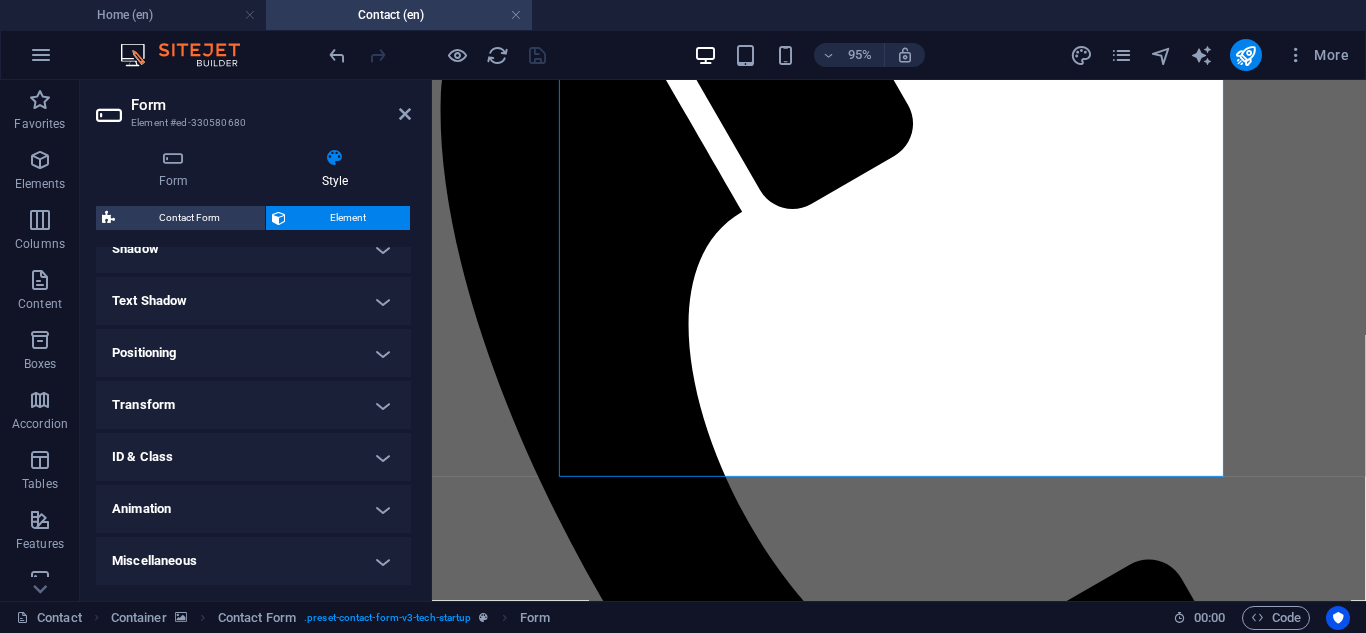 scroll, scrollTop: 0, scrollLeft: 0, axis: both 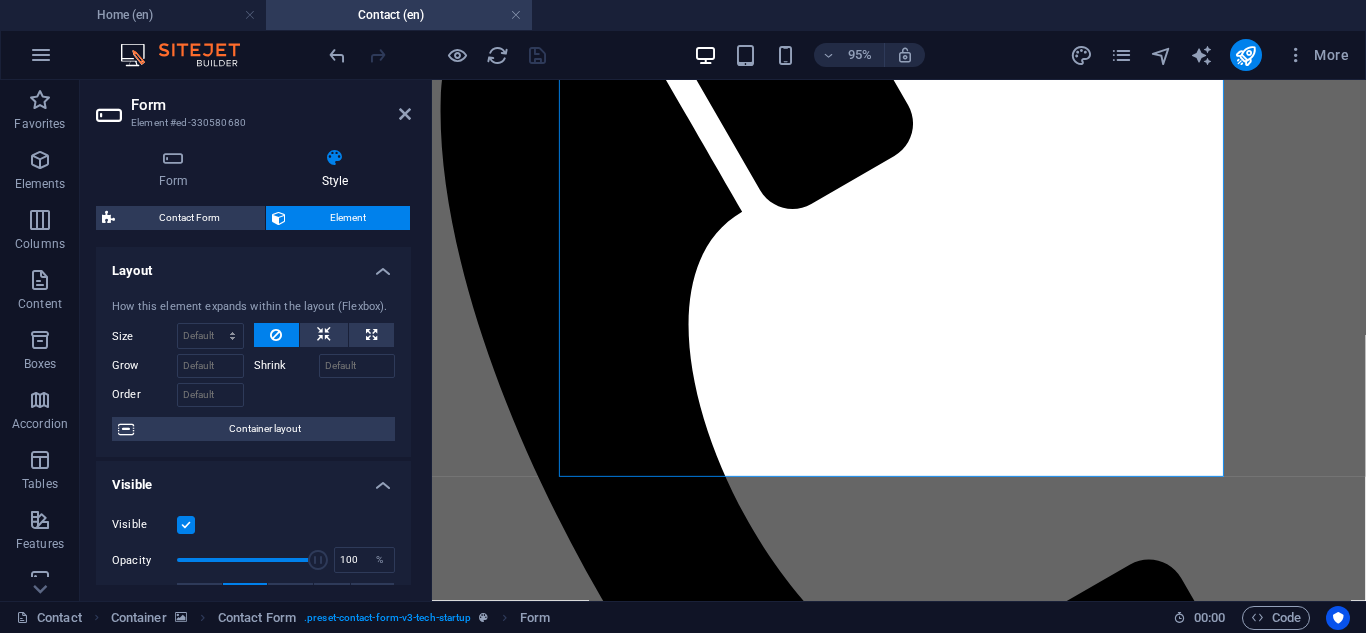 drag, startPoint x: 409, startPoint y: 258, endPoint x: 13, endPoint y: 127, distance: 417.1055 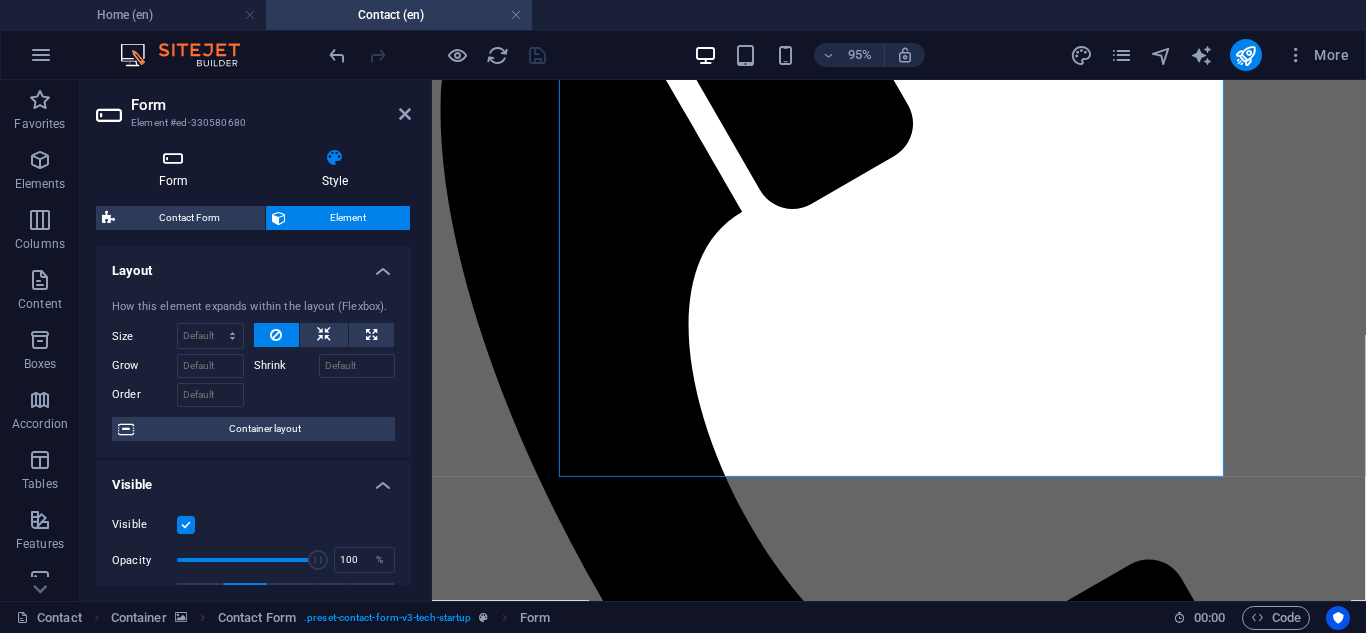 click at bounding box center [173, 158] 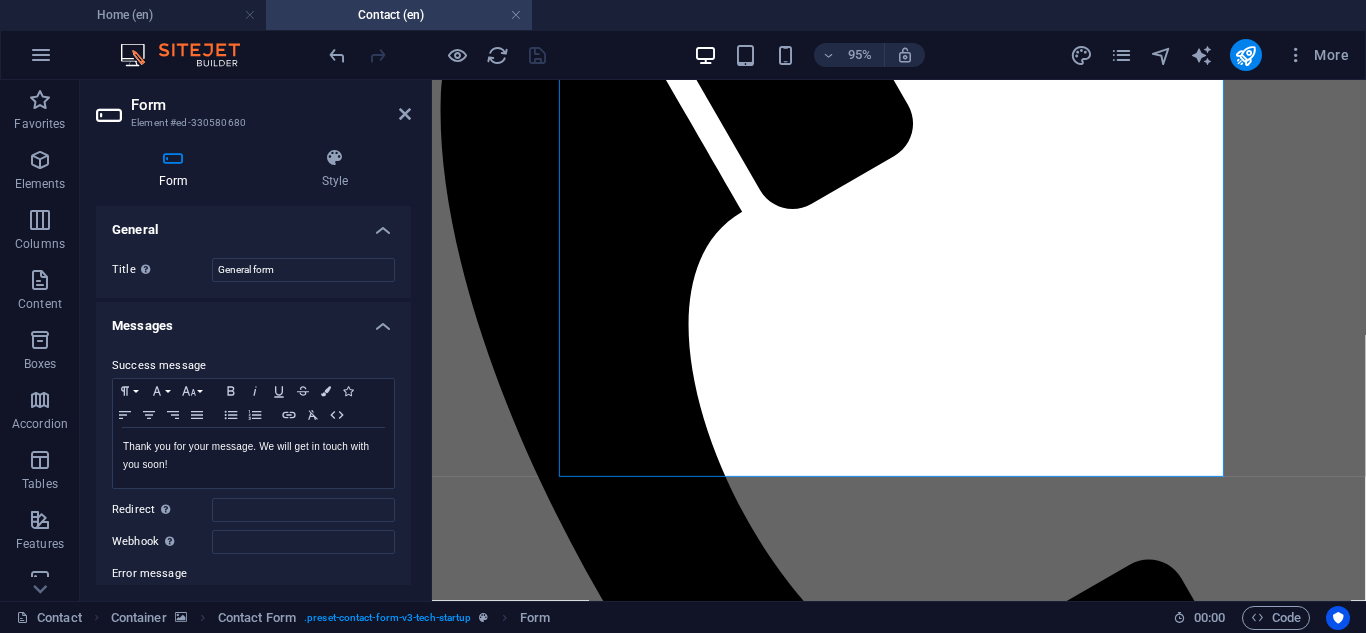 drag, startPoint x: 411, startPoint y: 225, endPoint x: 413, endPoint y: 256, distance: 31.06445 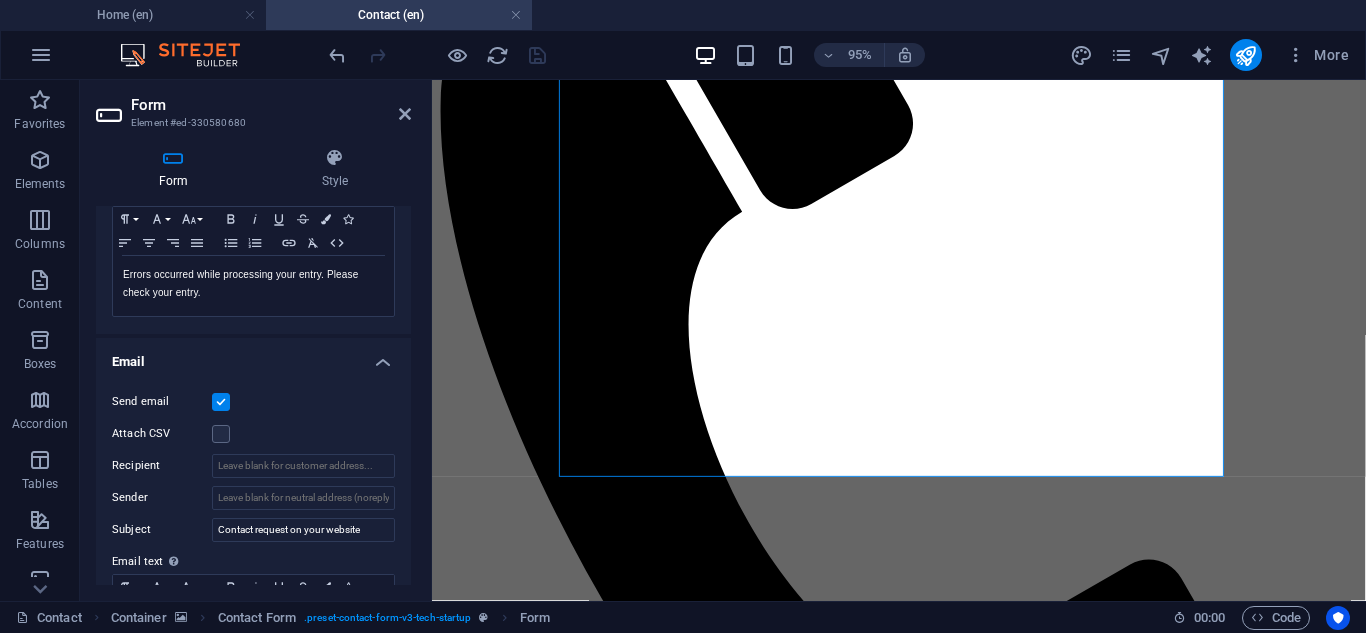 scroll, scrollTop: 390, scrollLeft: 0, axis: vertical 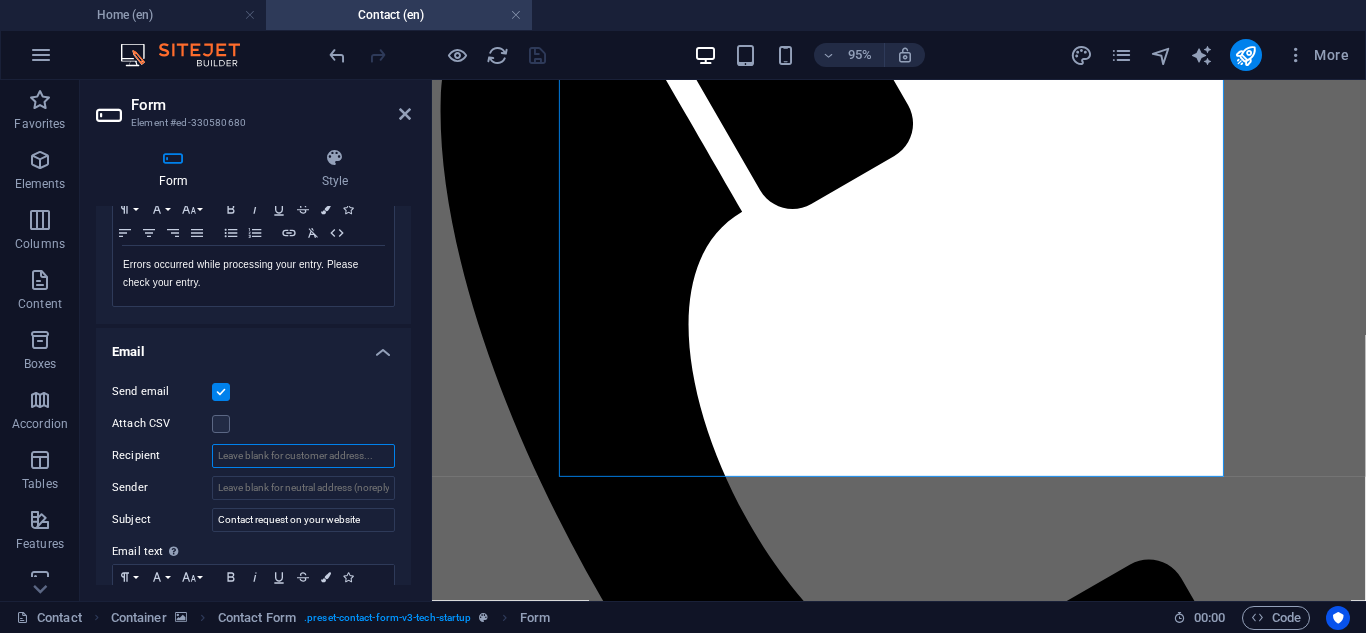 click on "Recipient" at bounding box center [303, 456] 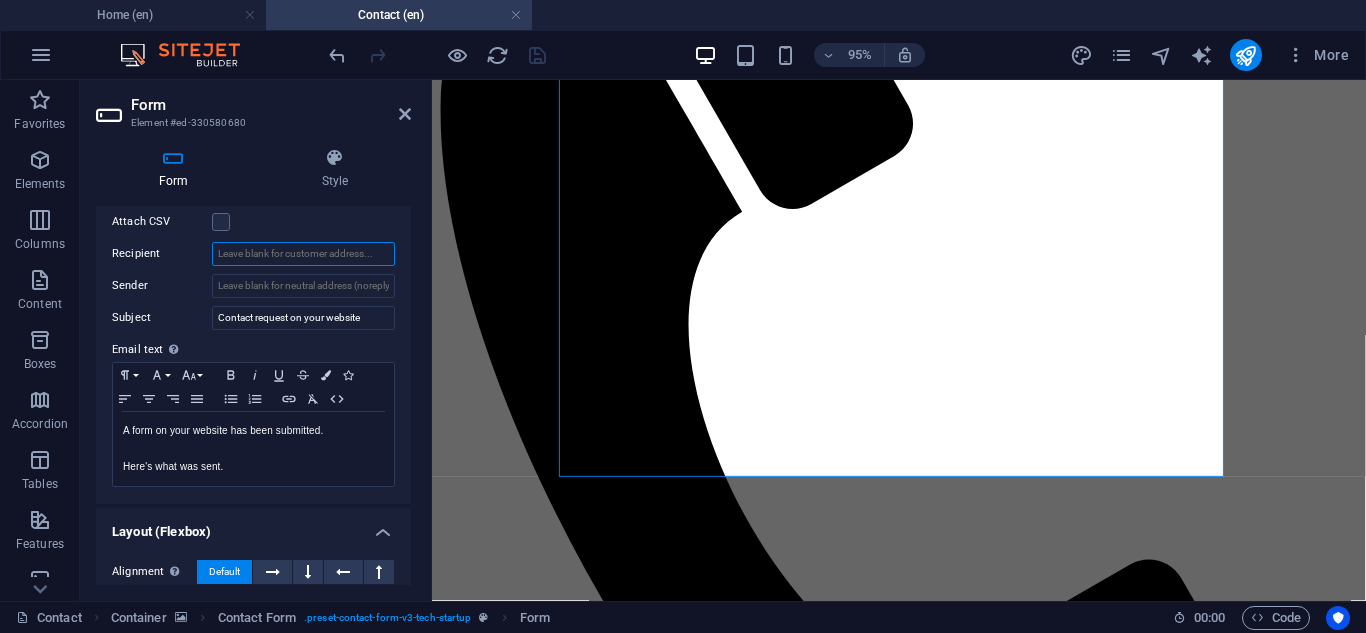 scroll, scrollTop: 587, scrollLeft: 0, axis: vertical 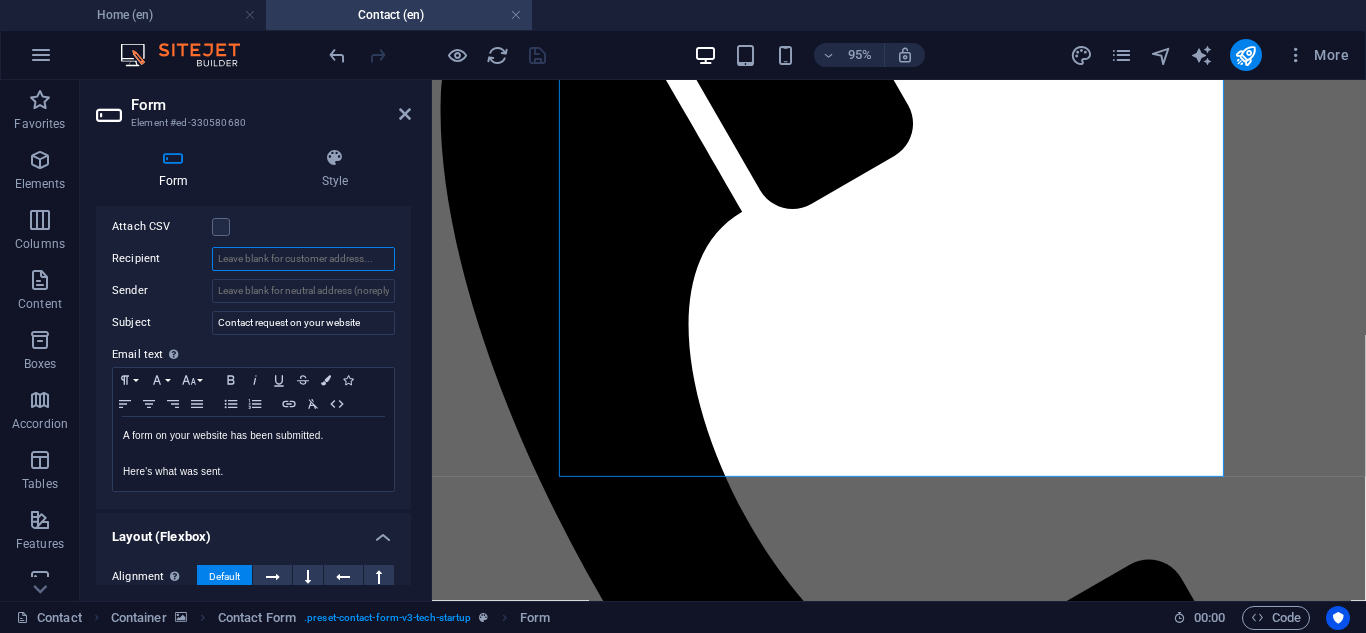 click on "Recipient" at bounding box center [303, 259] 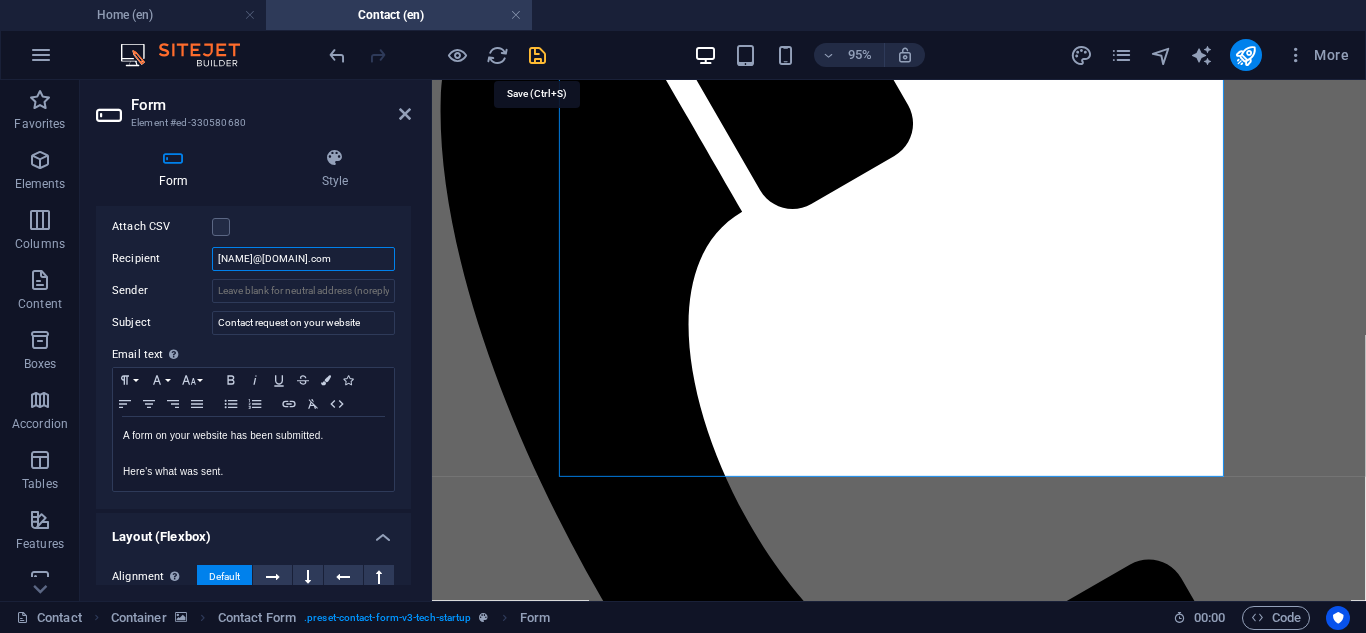 type on "[NAME]@[DOMAIN].com" 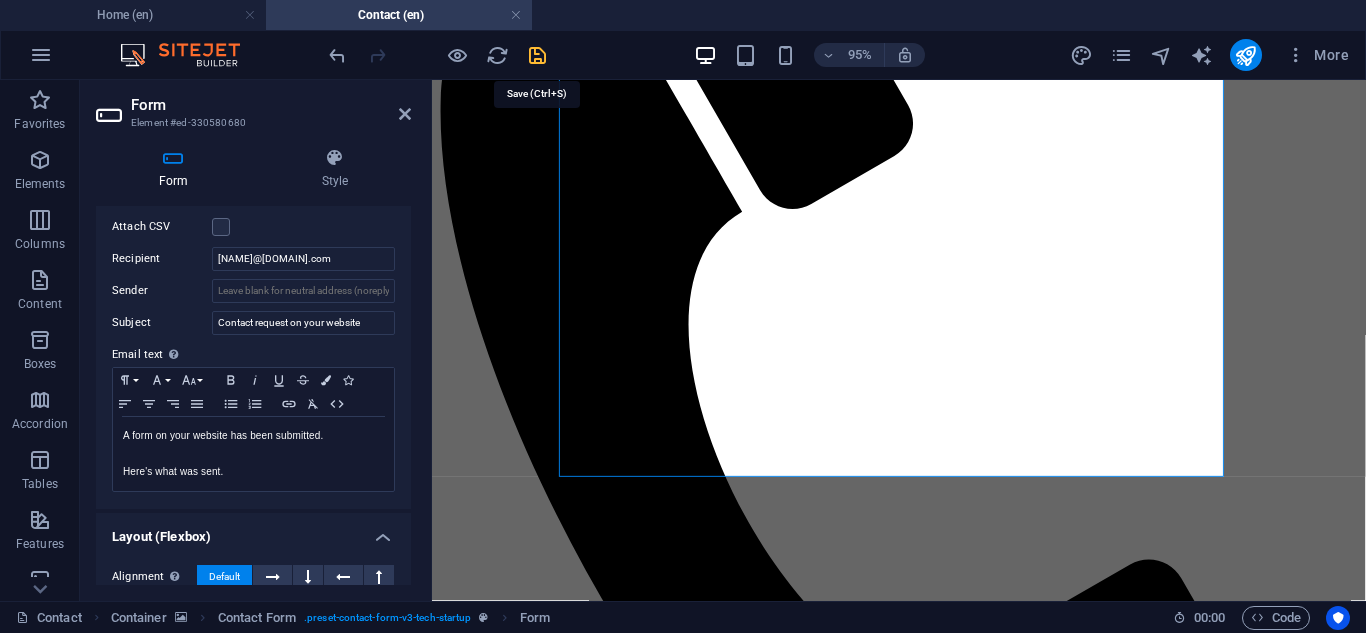 click at bounding box center [537, 55] 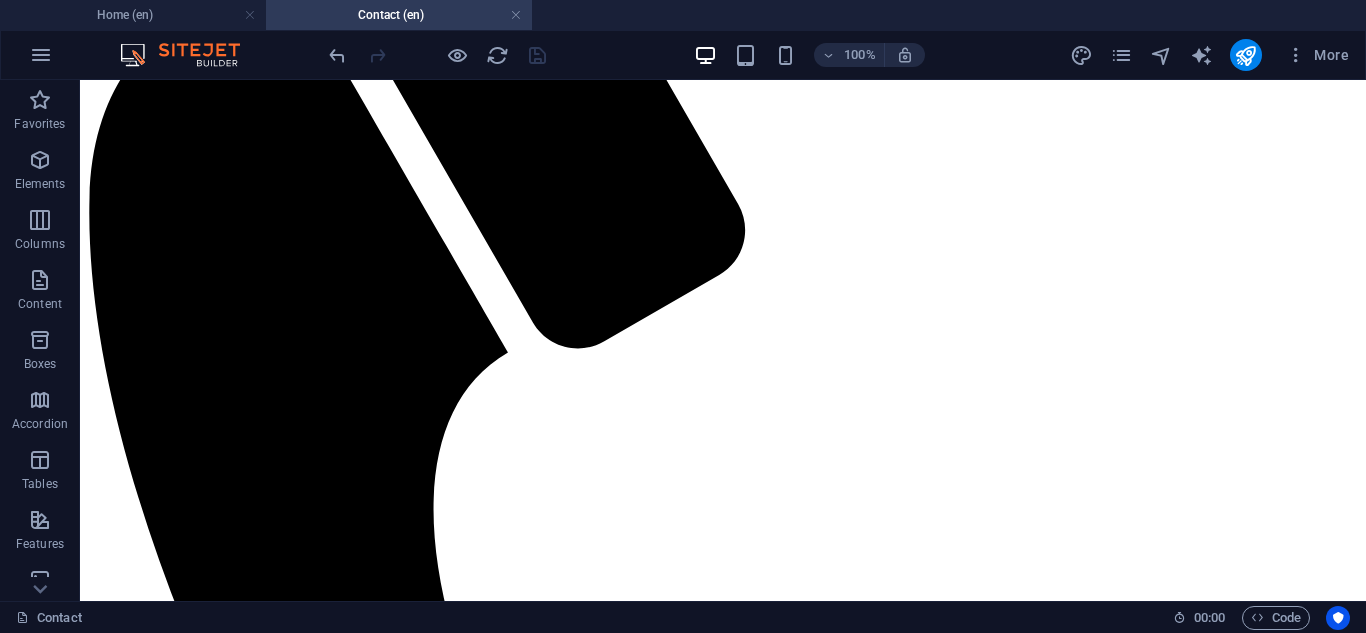 scroll, scrollTop: 0, scrollLeft: 0, axis: both 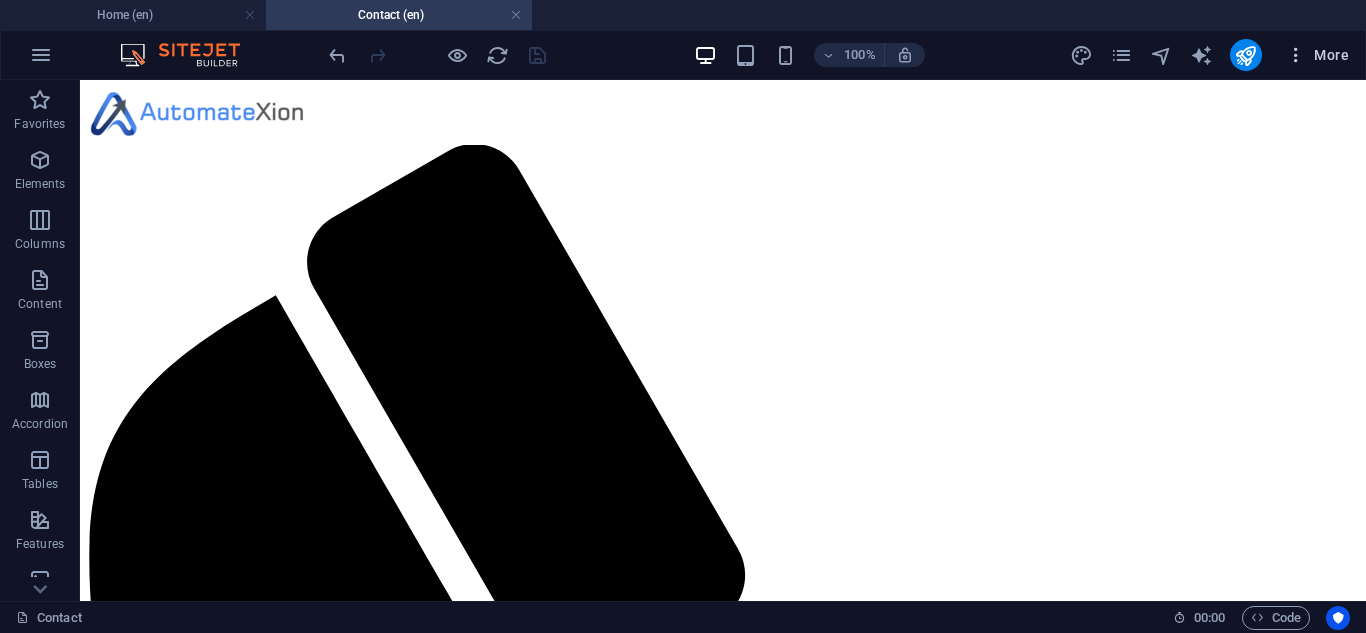 click on "More" at bounding box center (1317, 55) 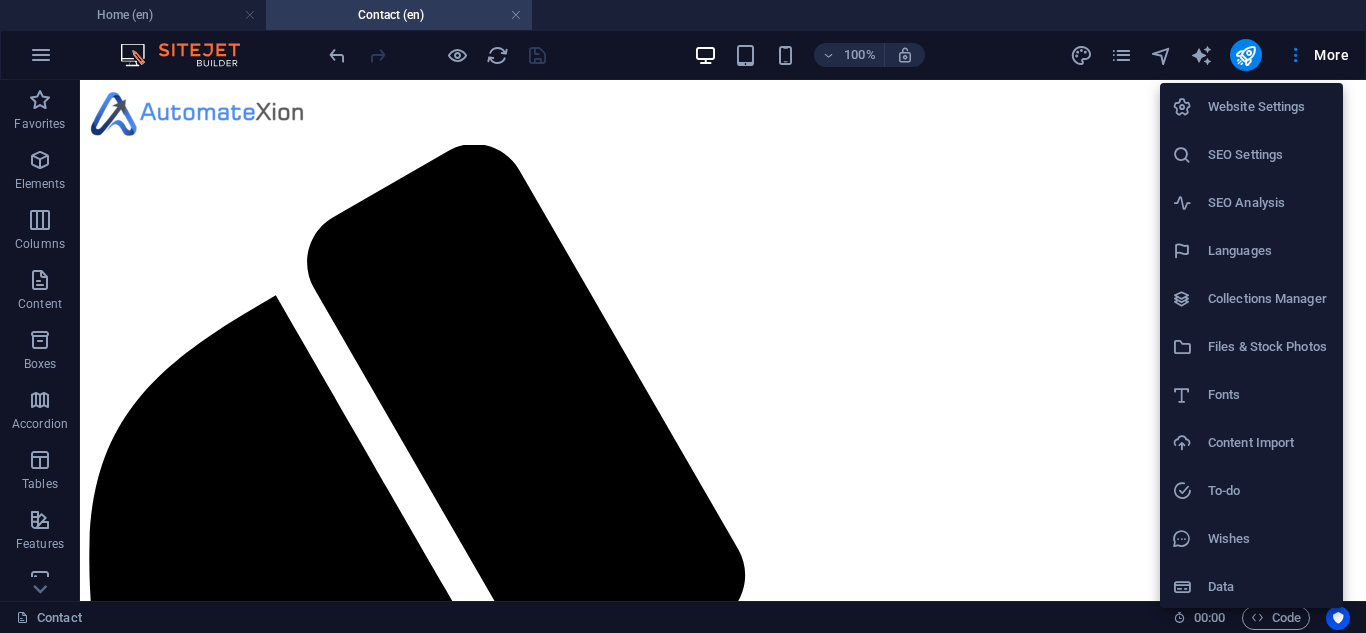 click at bounding box center (683, 316) 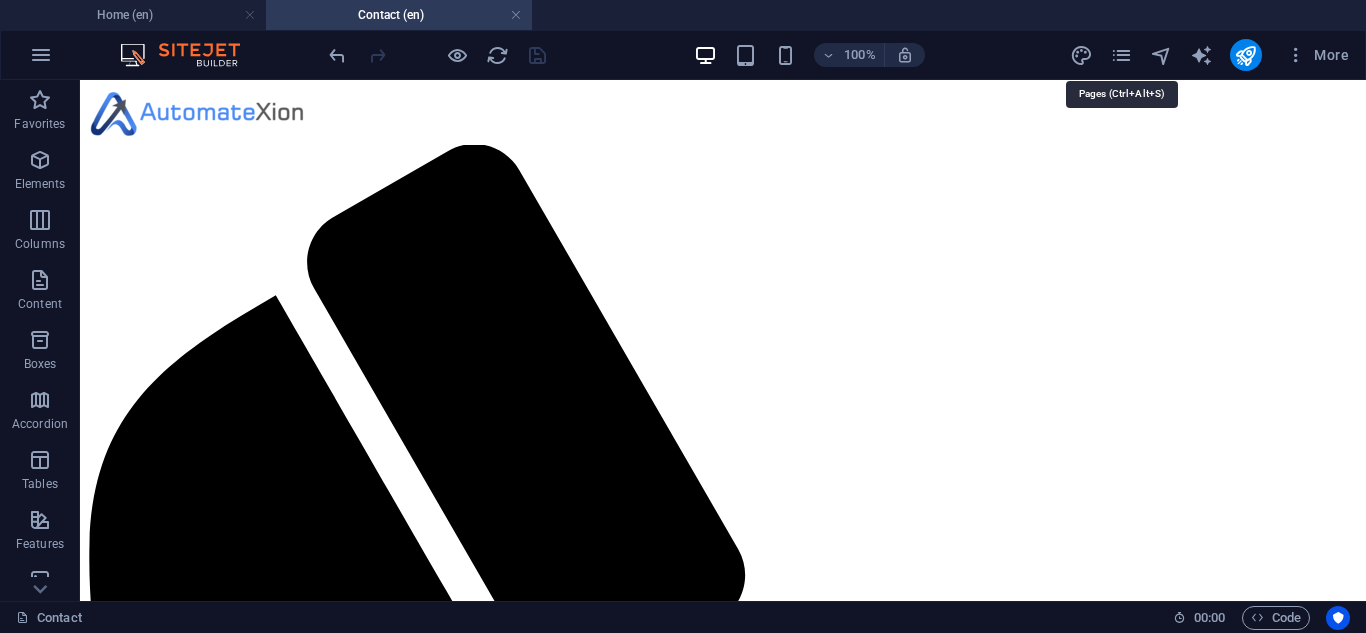 click at bounding box center [1121, 55] 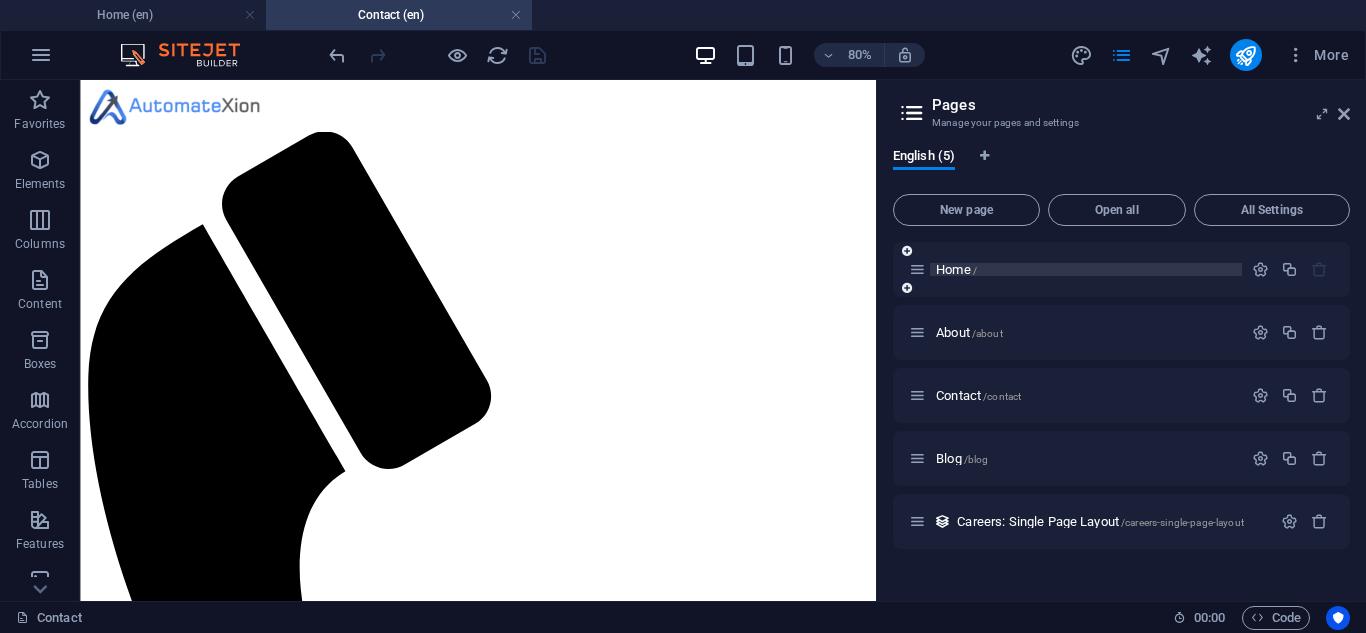 click on "Home /" at bounding box center (1086, 269) 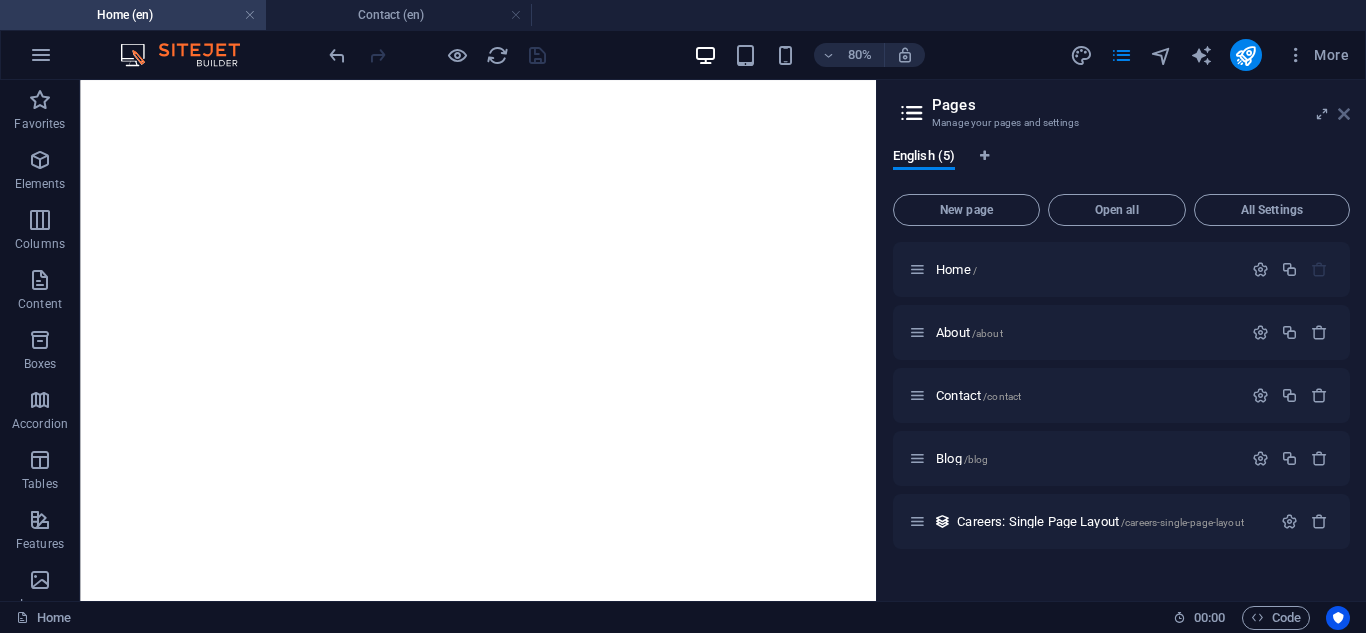 click at bounding box center [1344, 114] 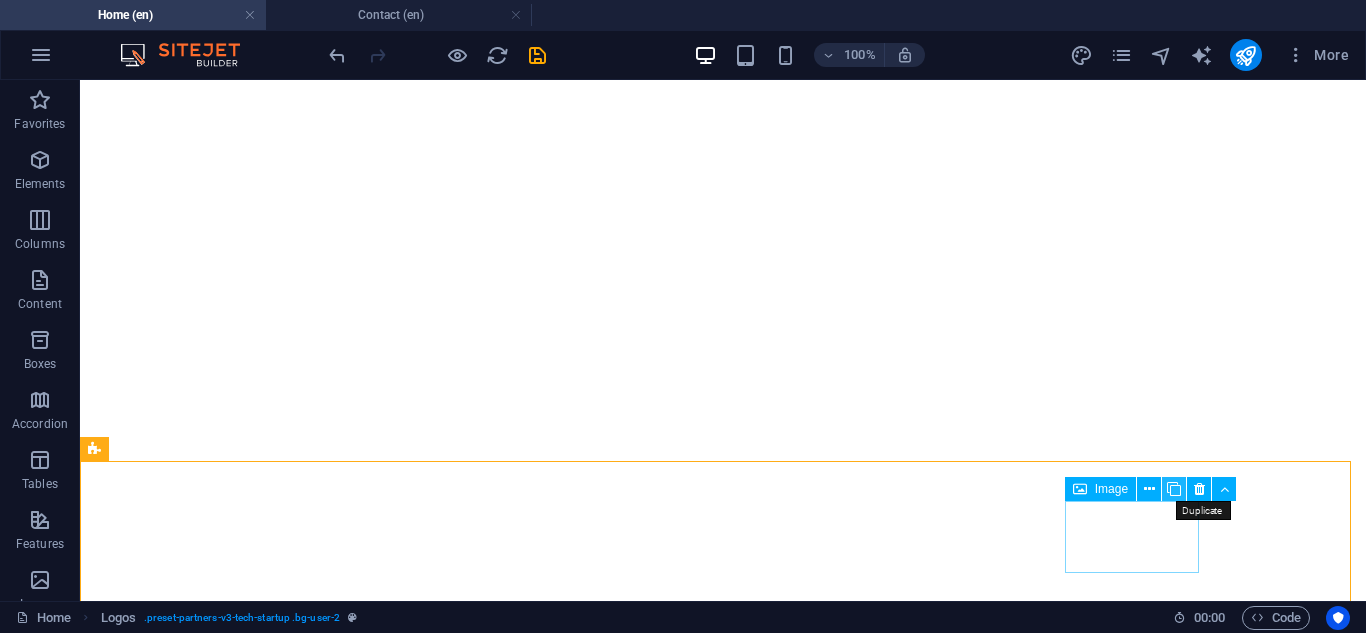 click at bounding box center (1174, 489) 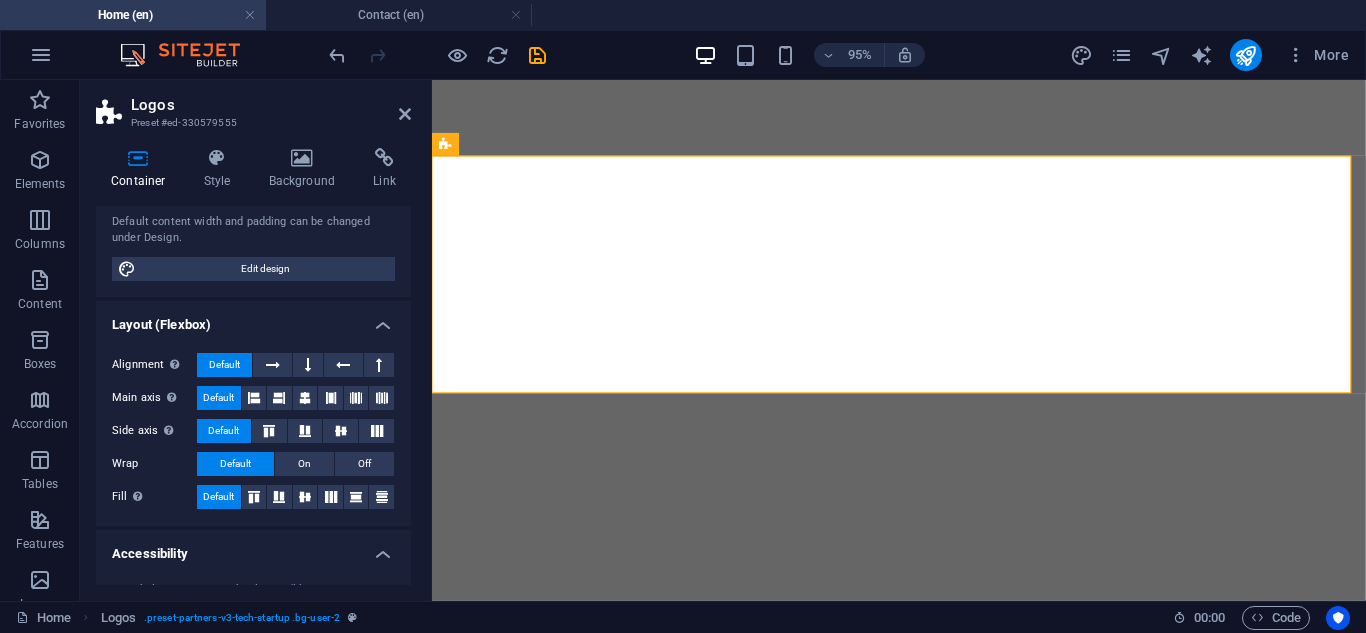 scroll, scrollTop: 172, scrollLeft: 0, axis: vertical 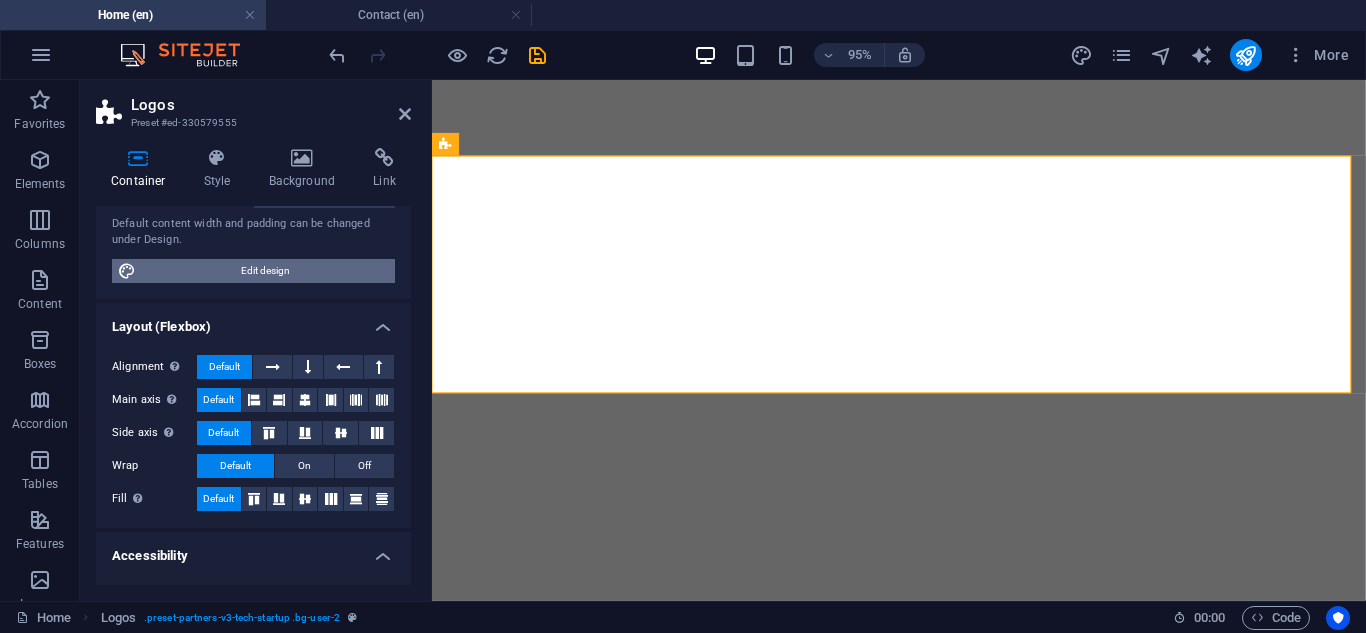 click on "Edit design" at bounding box center [265, 271] 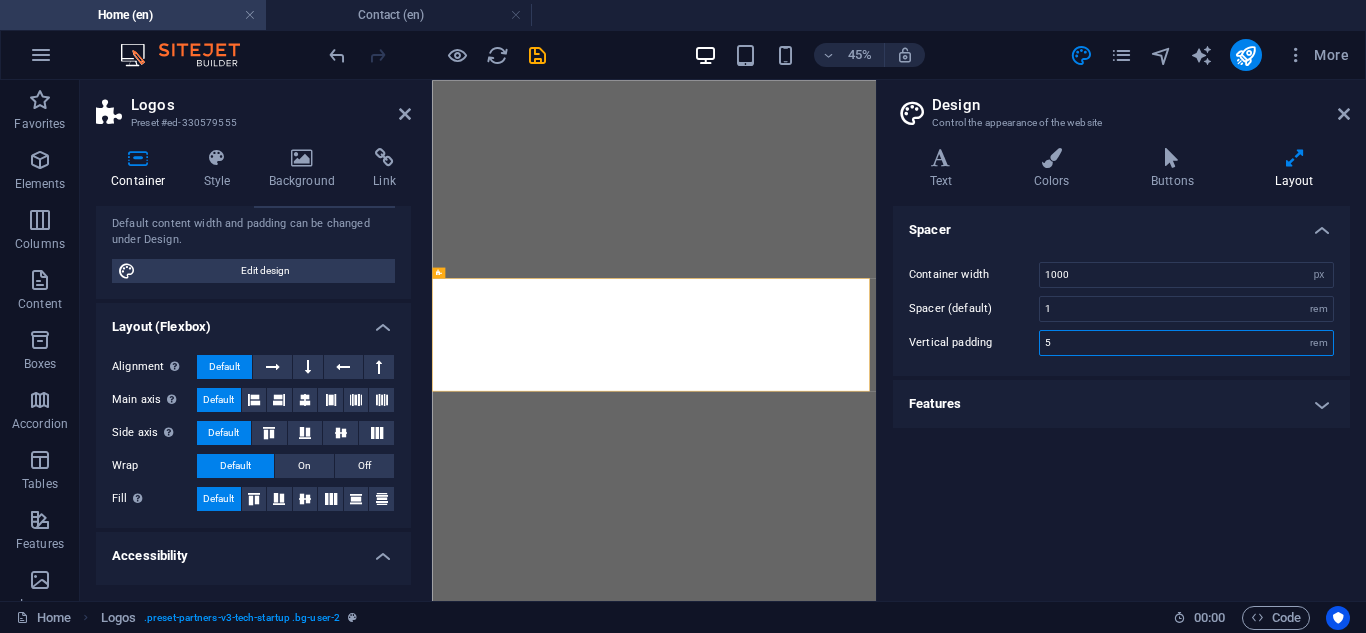click on "5" at bounding box center [1186, 343] 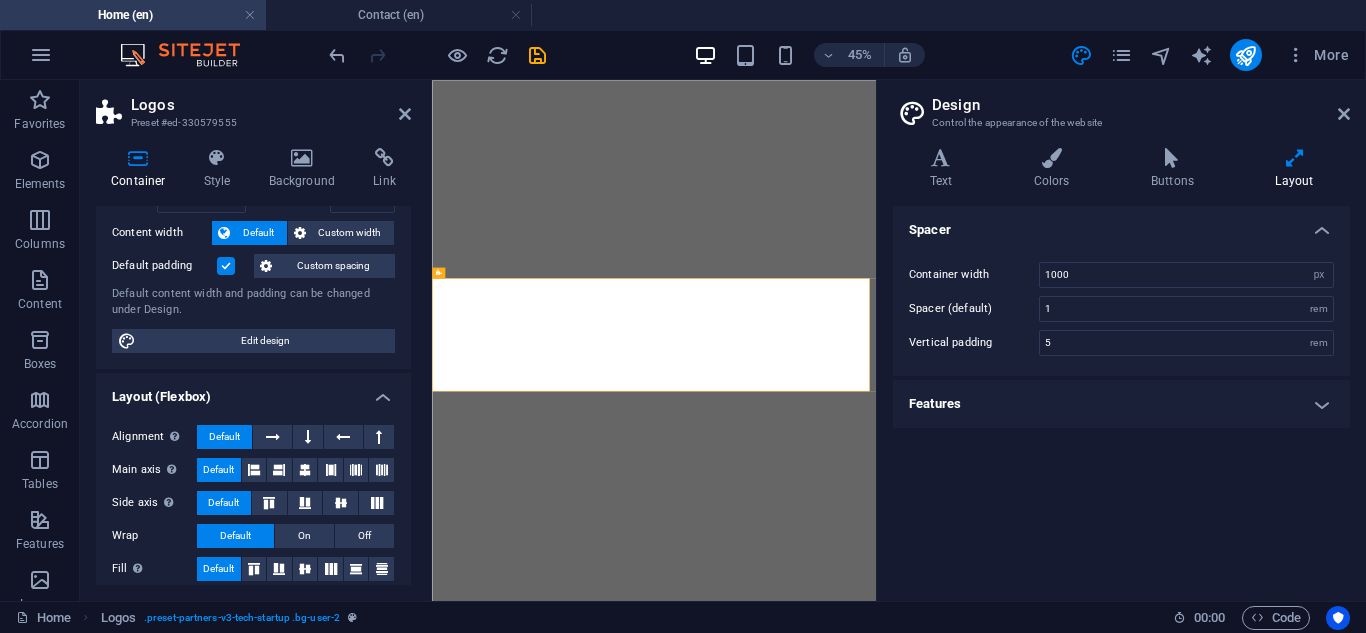 scroll, scrollTop: 172, scrollLeft: 0, axis: vertical 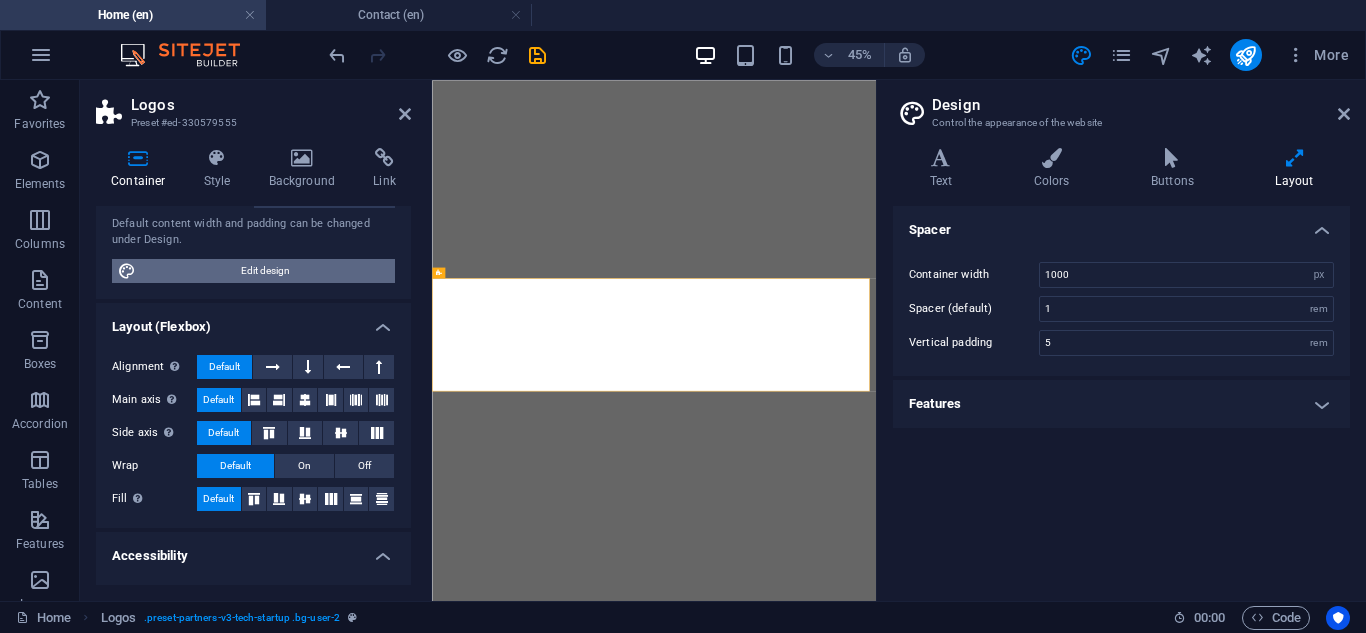 click on "Edit design" at bounding box center (265, 271) 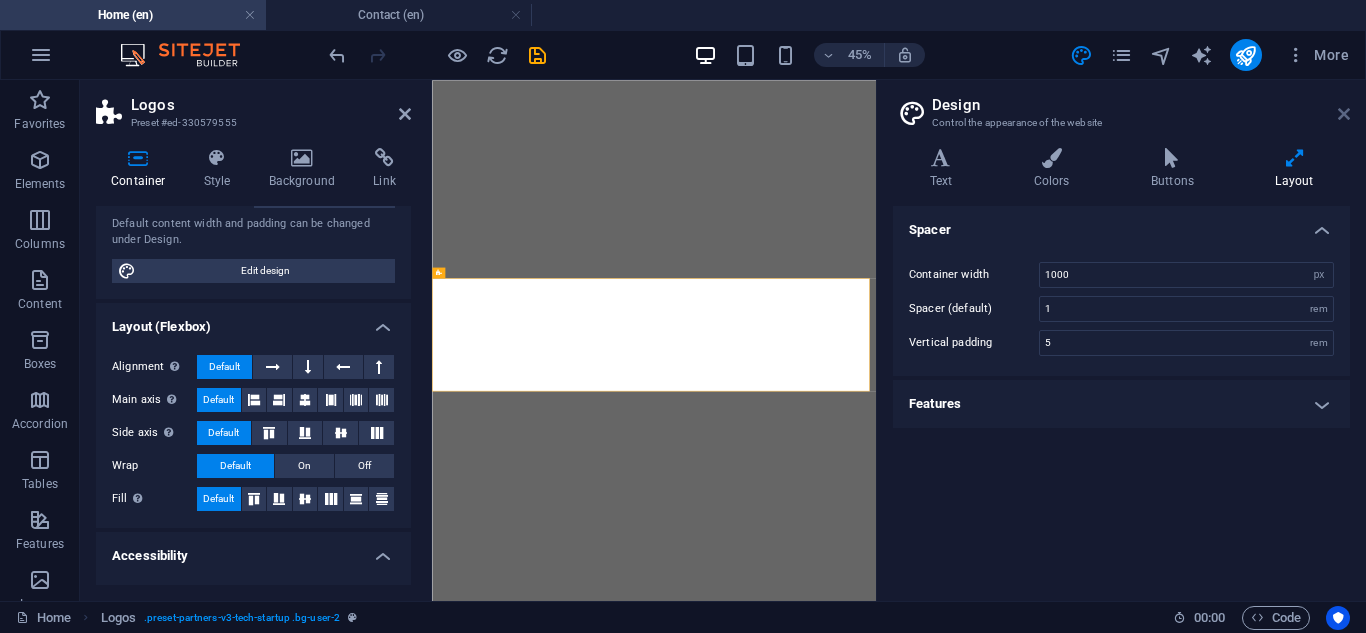 click at bounding box center (1344, 114) 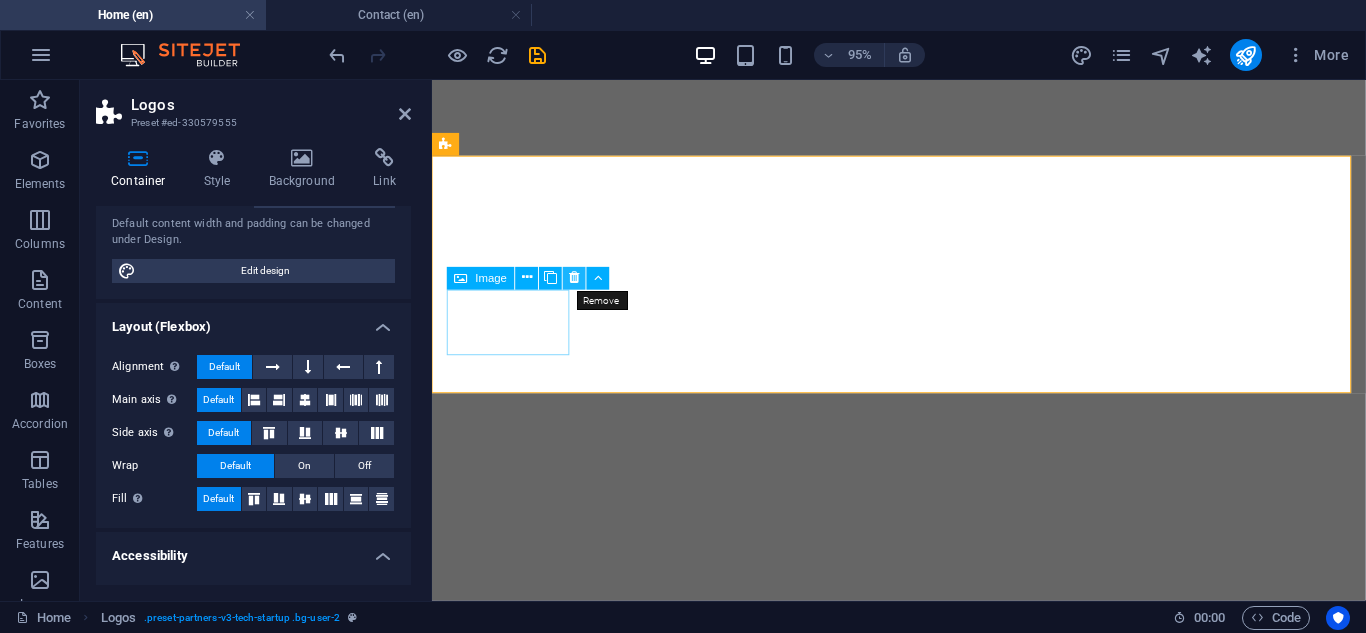 click at bounding box center [575, 279] 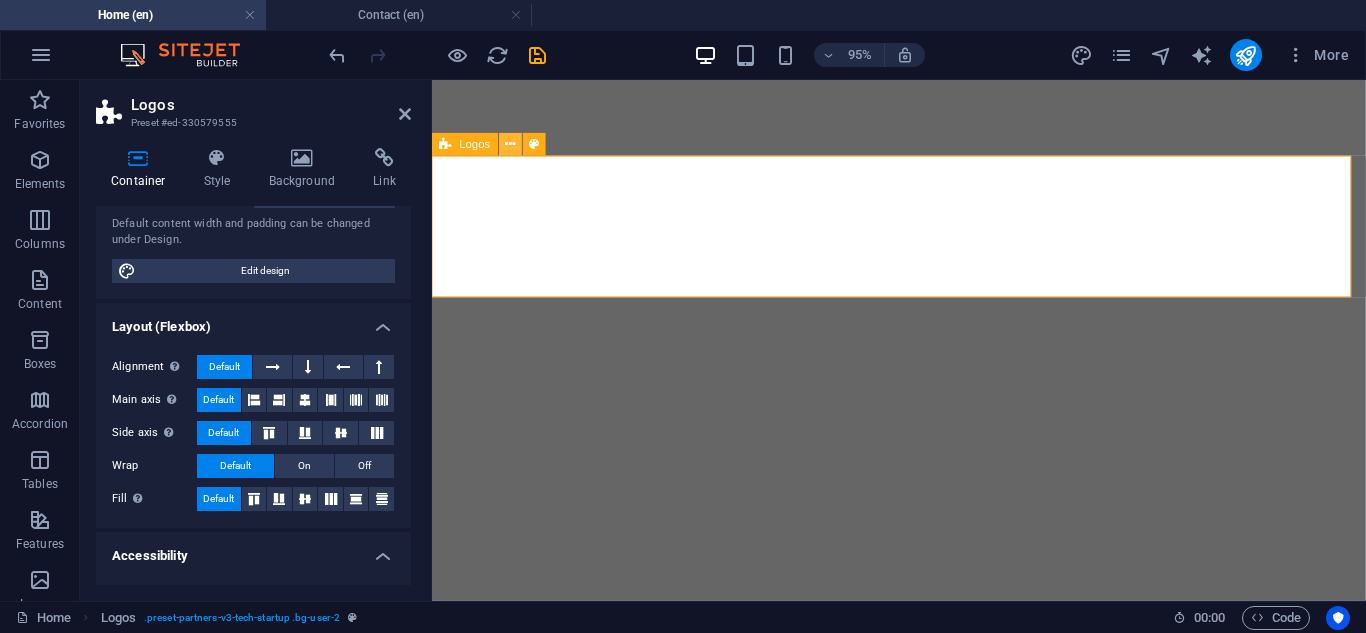click at bounding box center [510, 145] 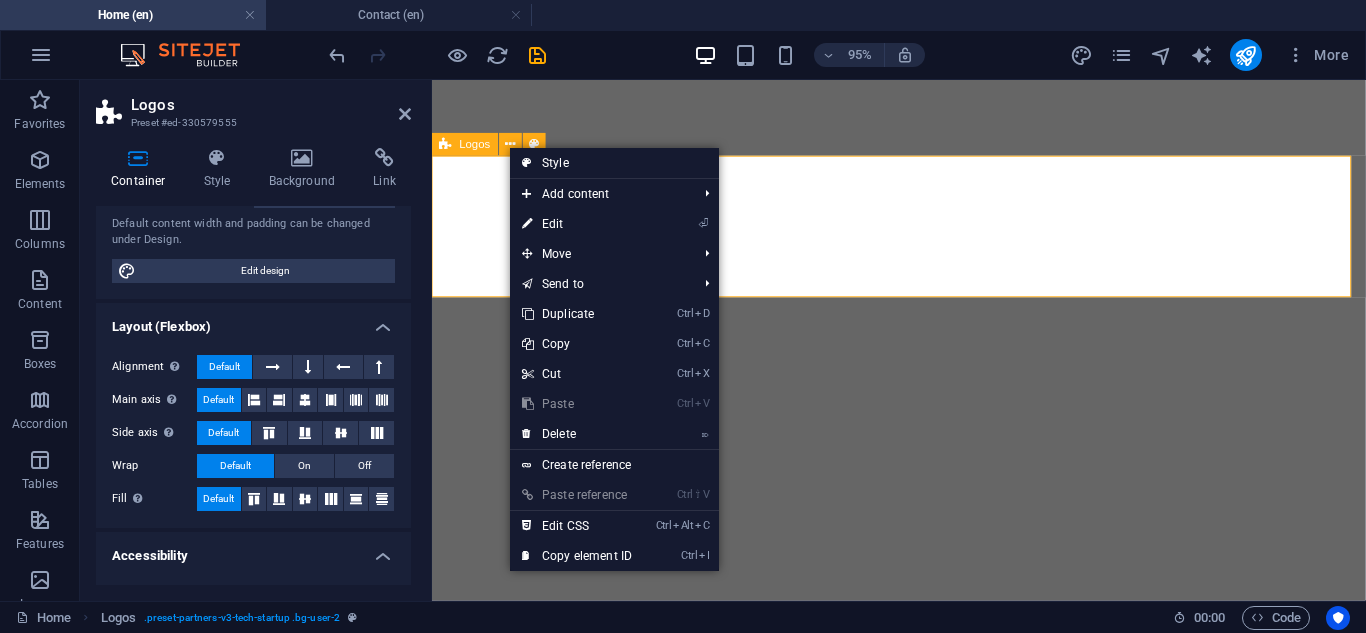 click at bounding box center (446, 144) 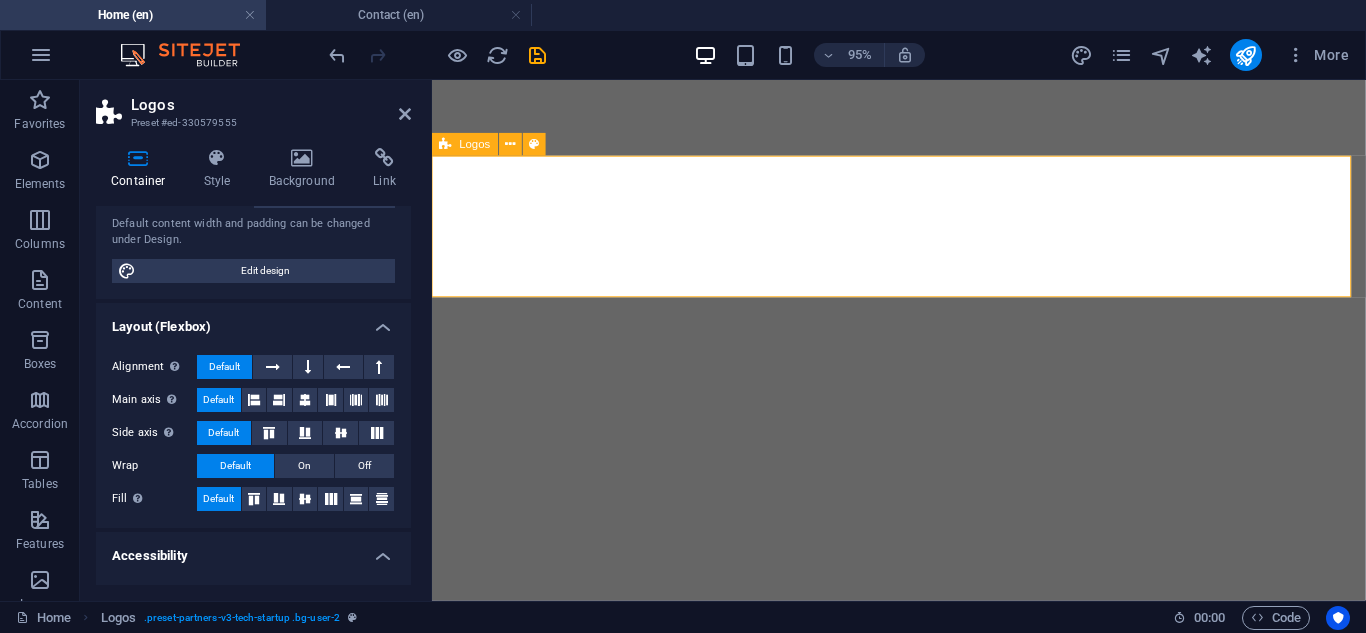 click at bounding box center [446, 144] 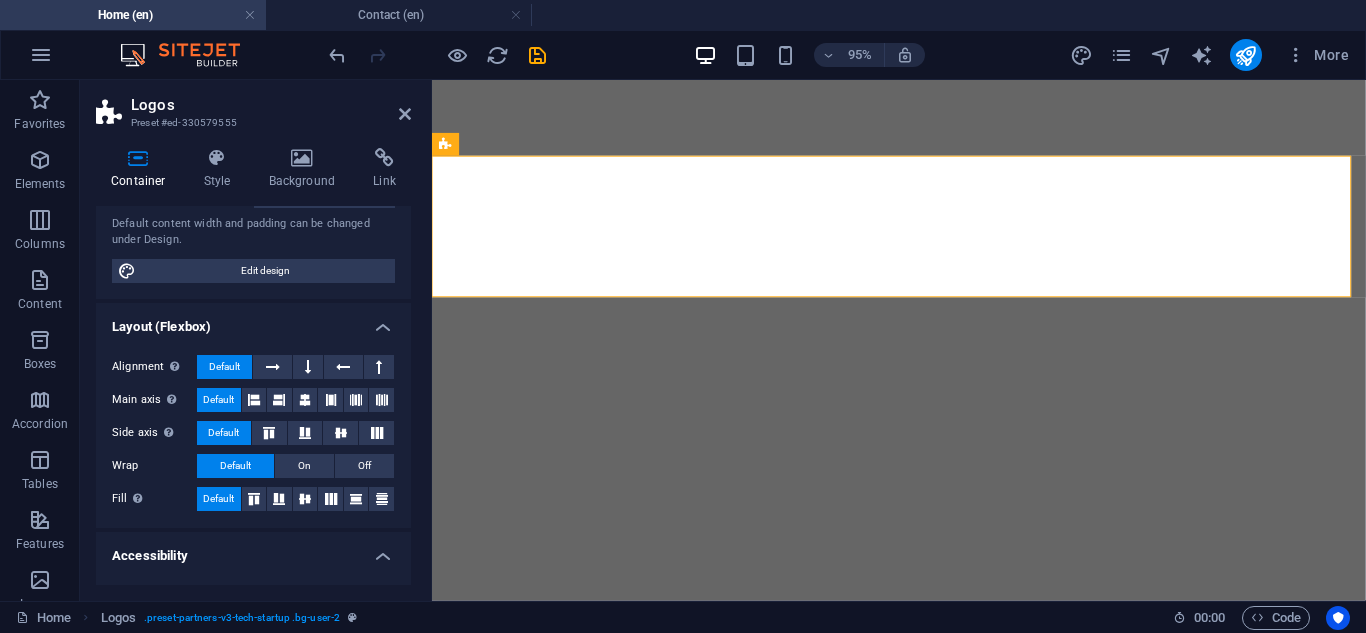 drag, startPoint x: 406, startPoint y: 298, endPoint x: 412, endPoint y: 374, distance: 76.23647 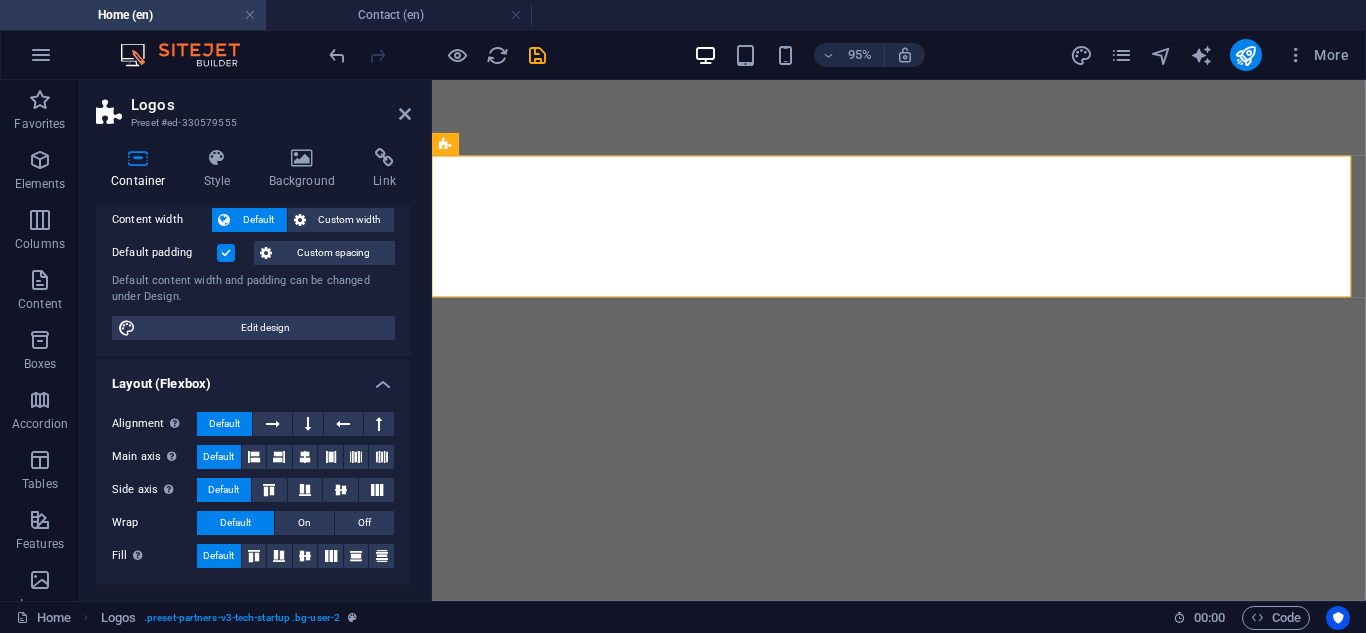 scroll, scrollTop: 0, scrollLeft: 0, axis: both 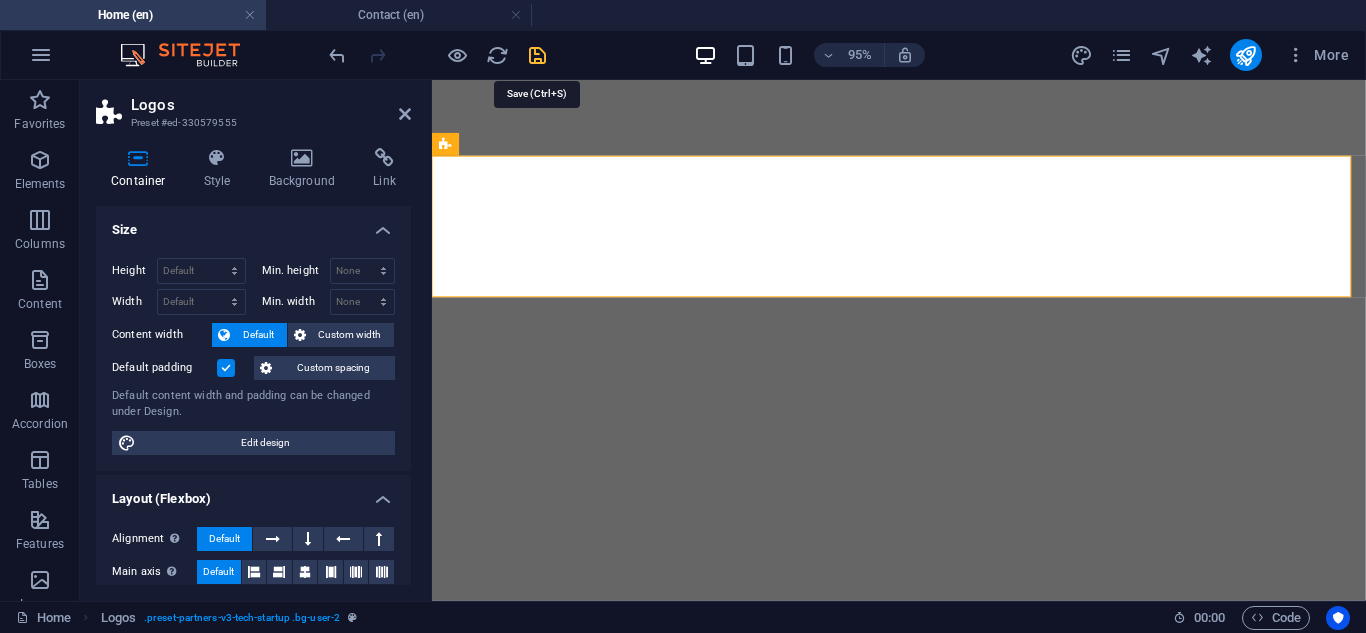 click at bounding box center (537, 55) 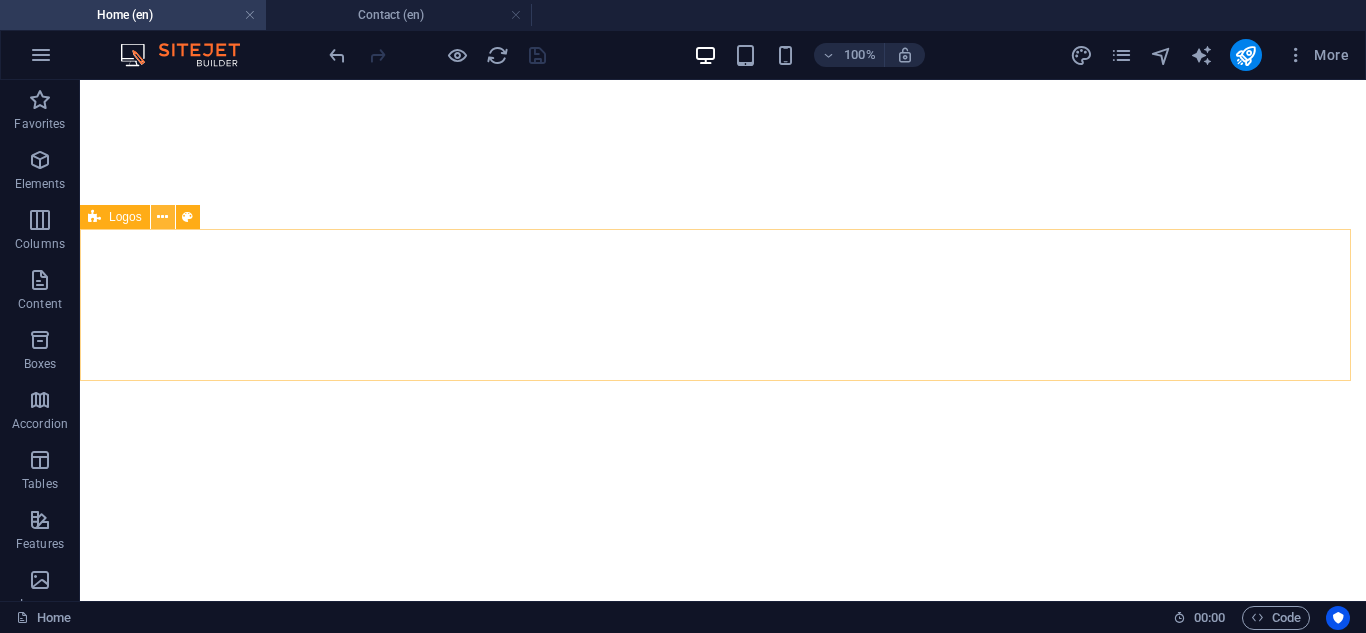 click at bounding box center (162, 217) 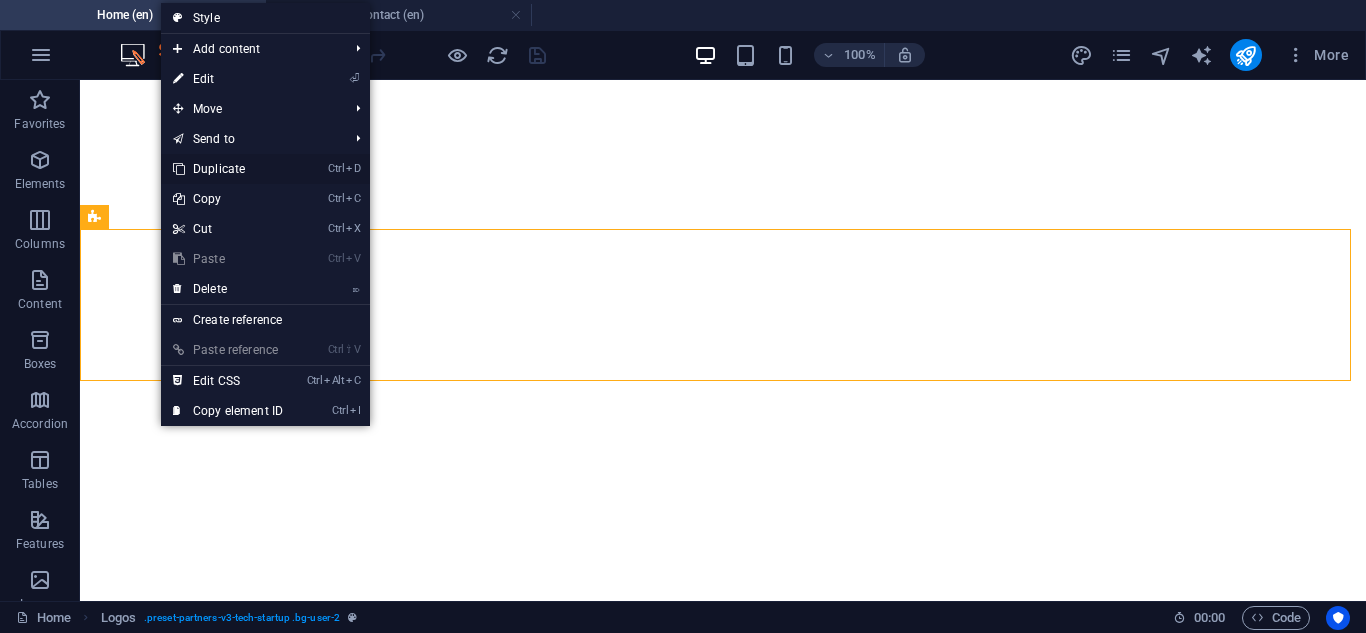 click on "Ctrl D  Duplicate" at bounding box center [228, 169] 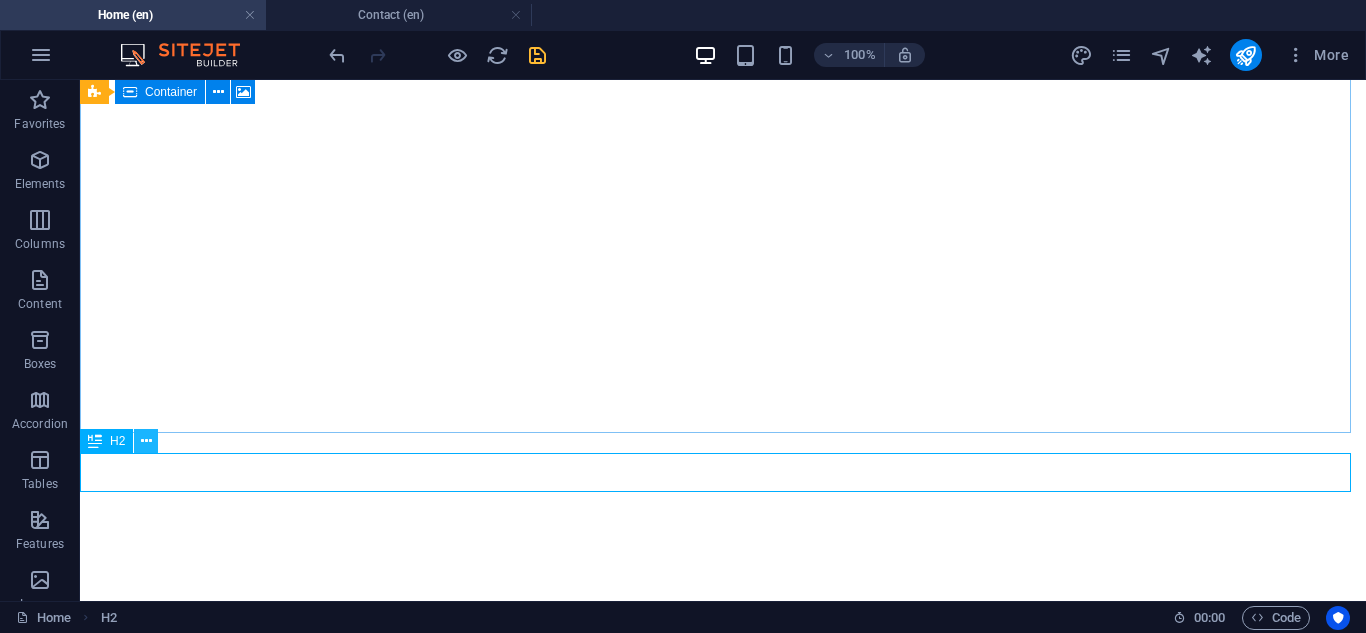 click at bounding box center [146, 441] 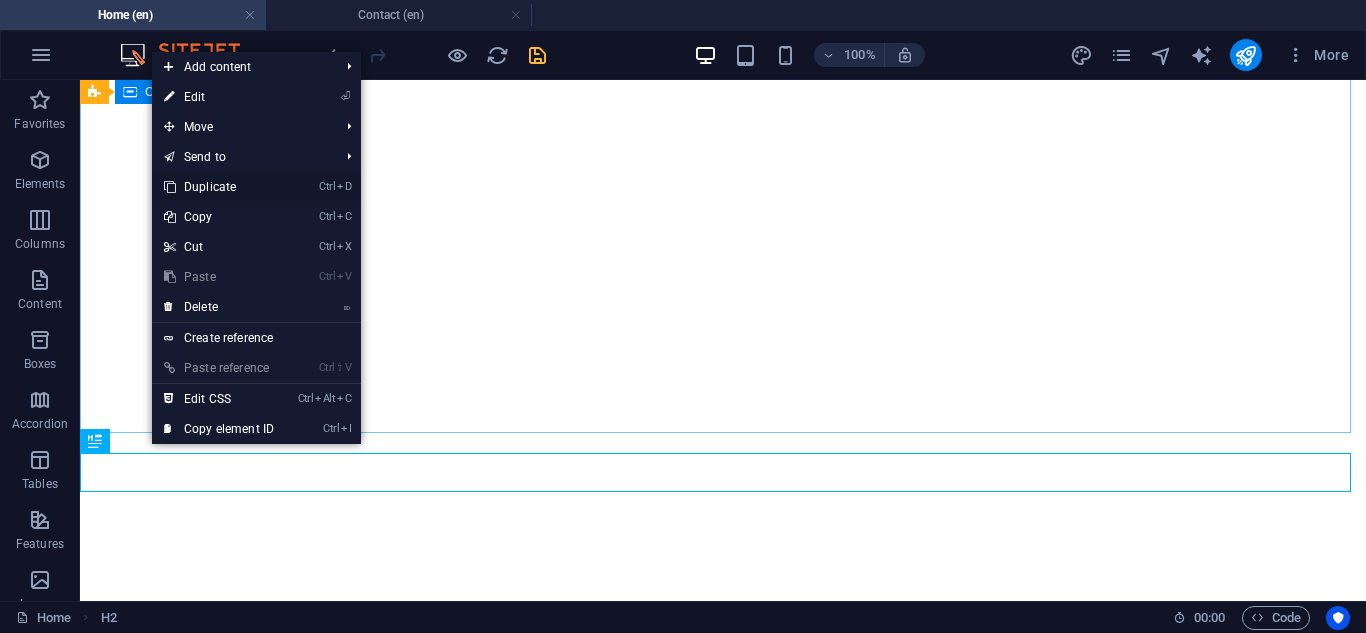 click on "Ctrl D  Duplicate" at bounding box center (256, 187) 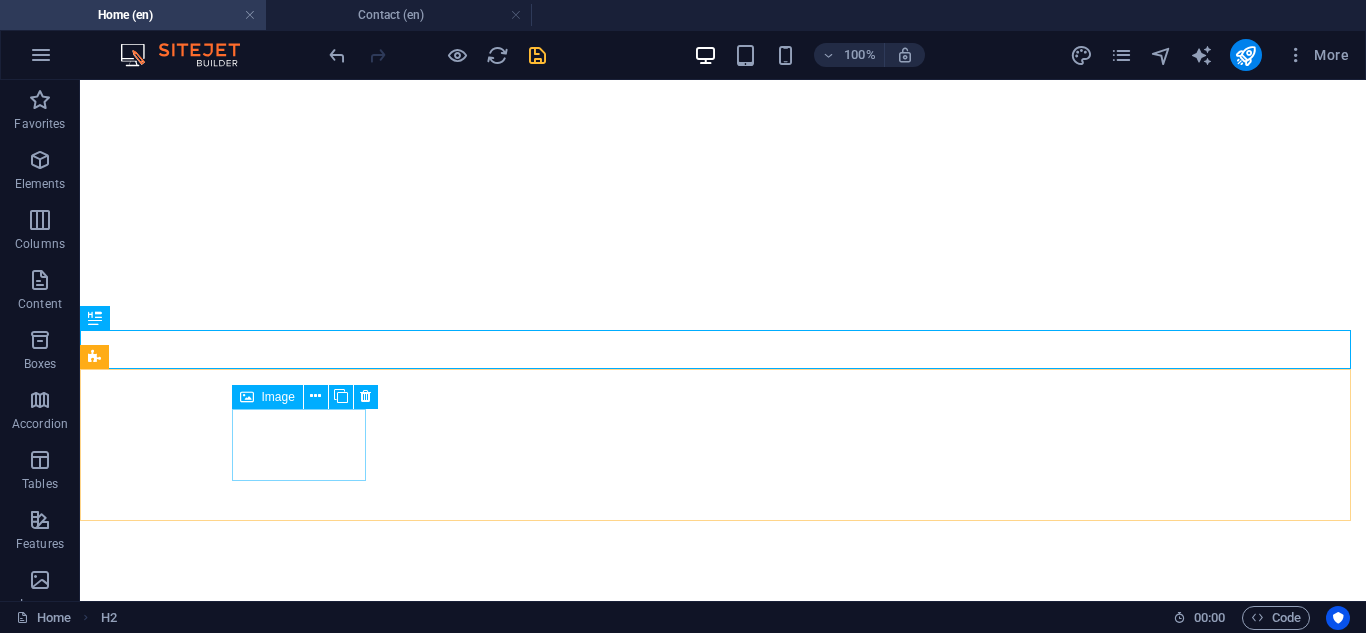 click on "Image" at bounding box center (278, 397) 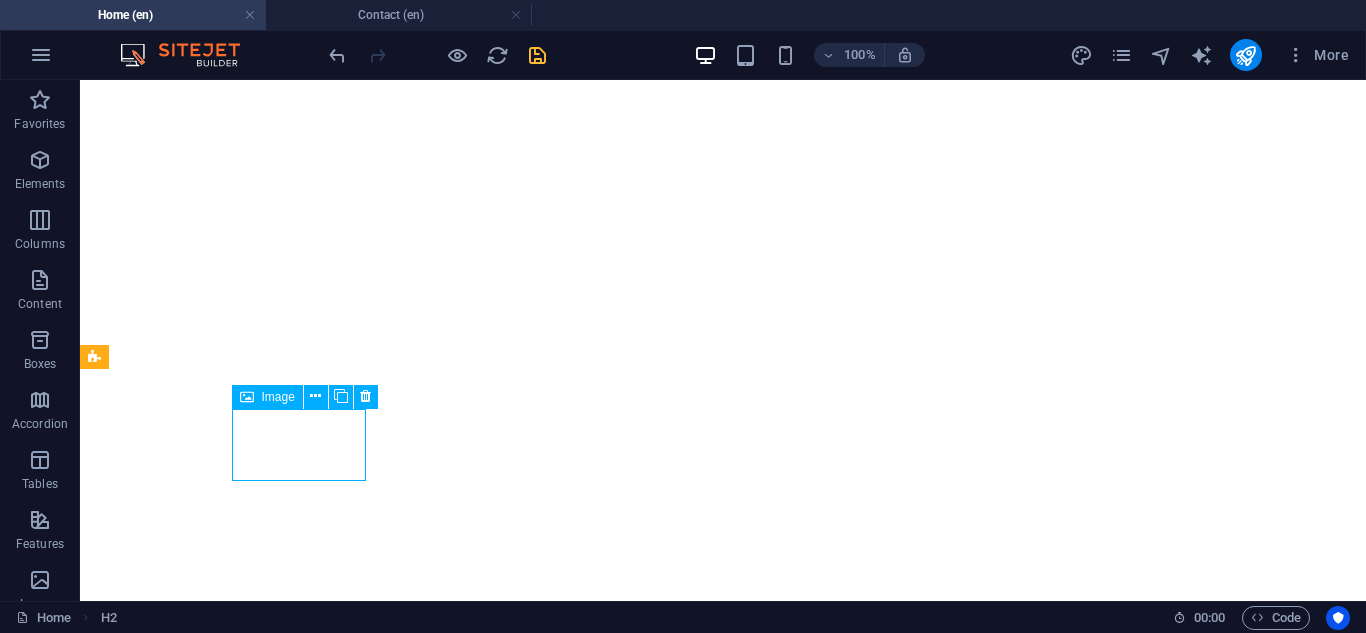 click on "Image" at bounding box center [278, 397] 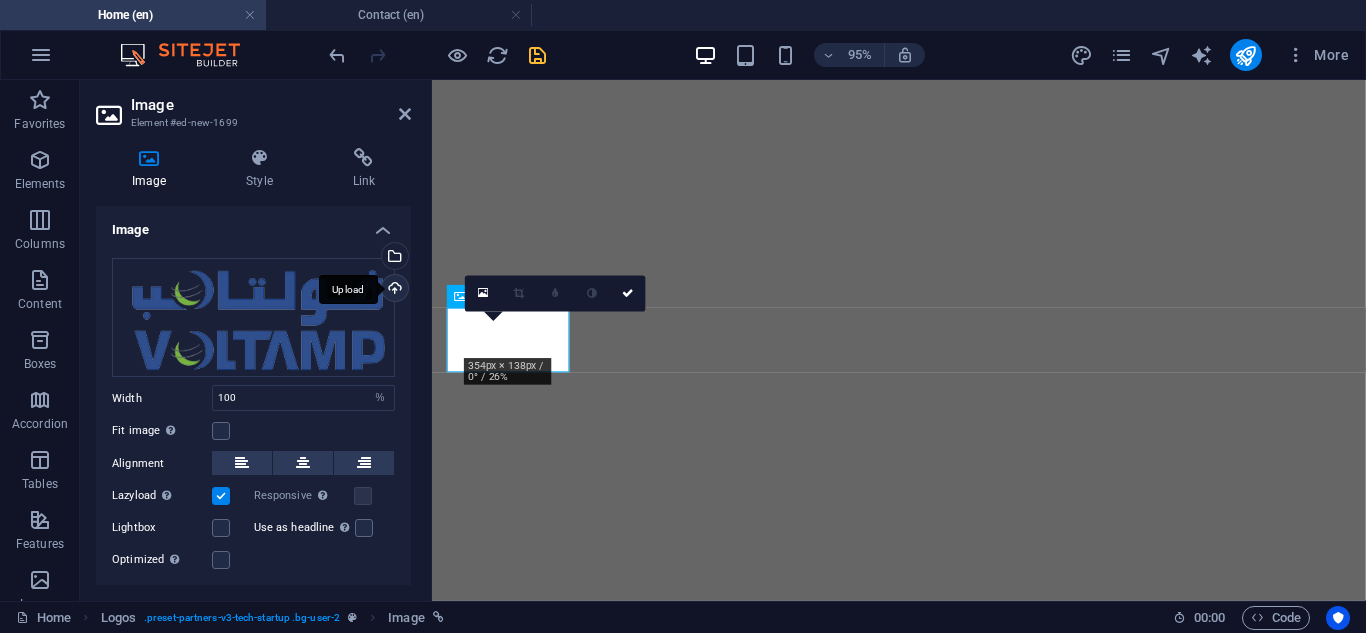 click on "Upload" at bounding box center [393, 290] 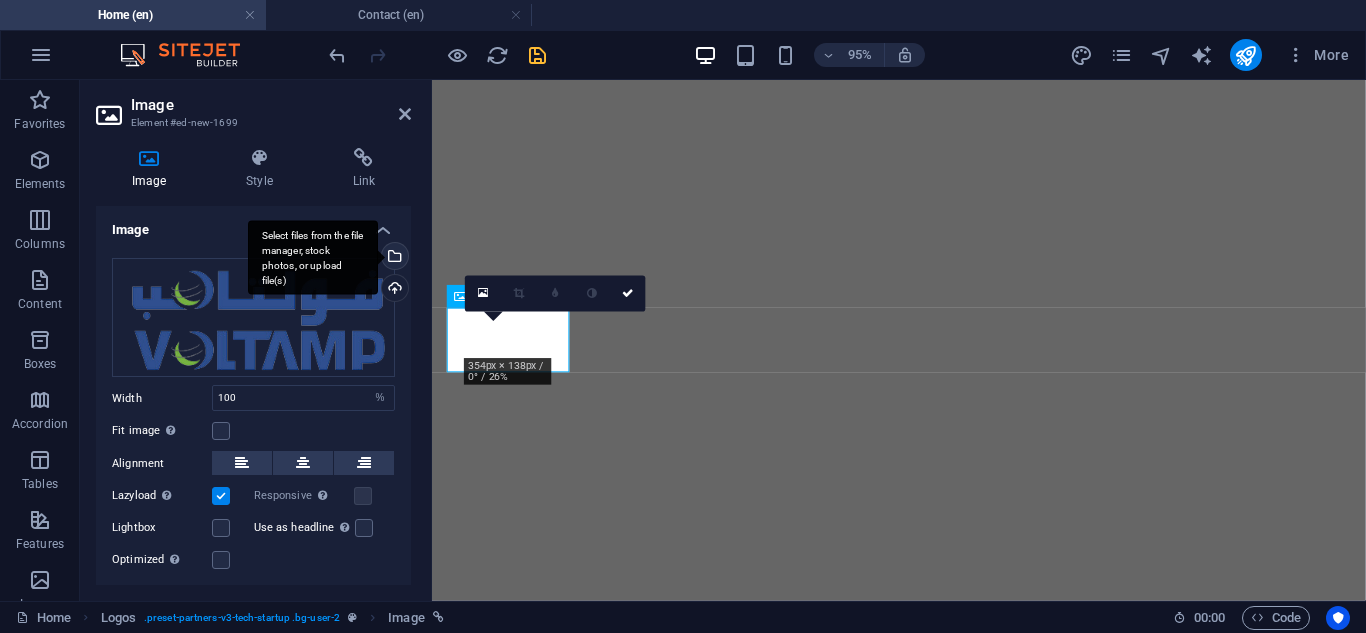 click on "Select files from the file manager, stock photos, or upload file(s)" at bounding box center (393, 258) 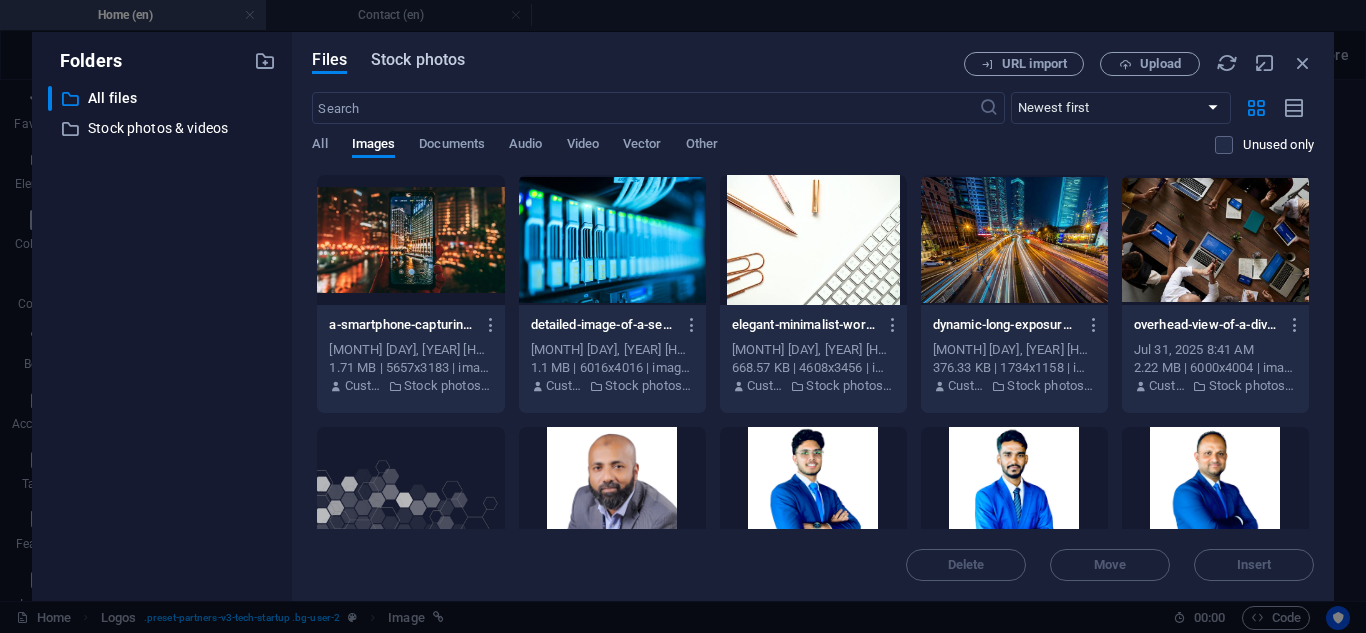 click on "Stock photos" at bounding box center [418, 60] 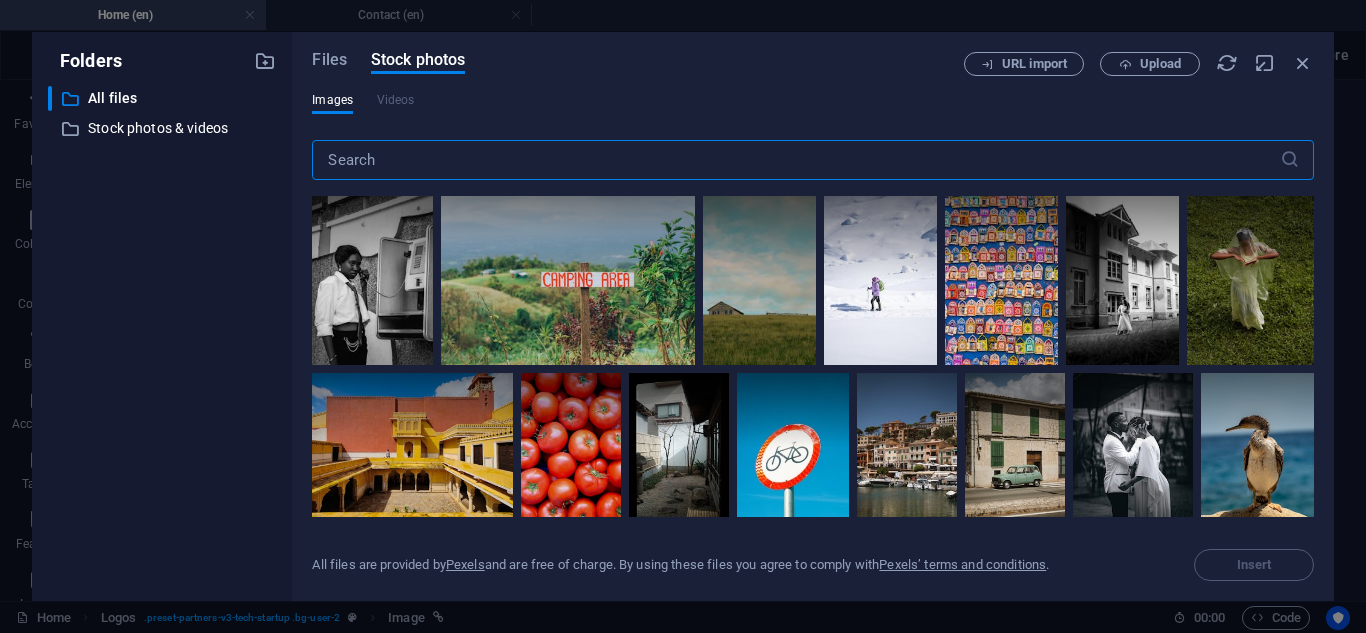 click at bounding box center [795, 160] 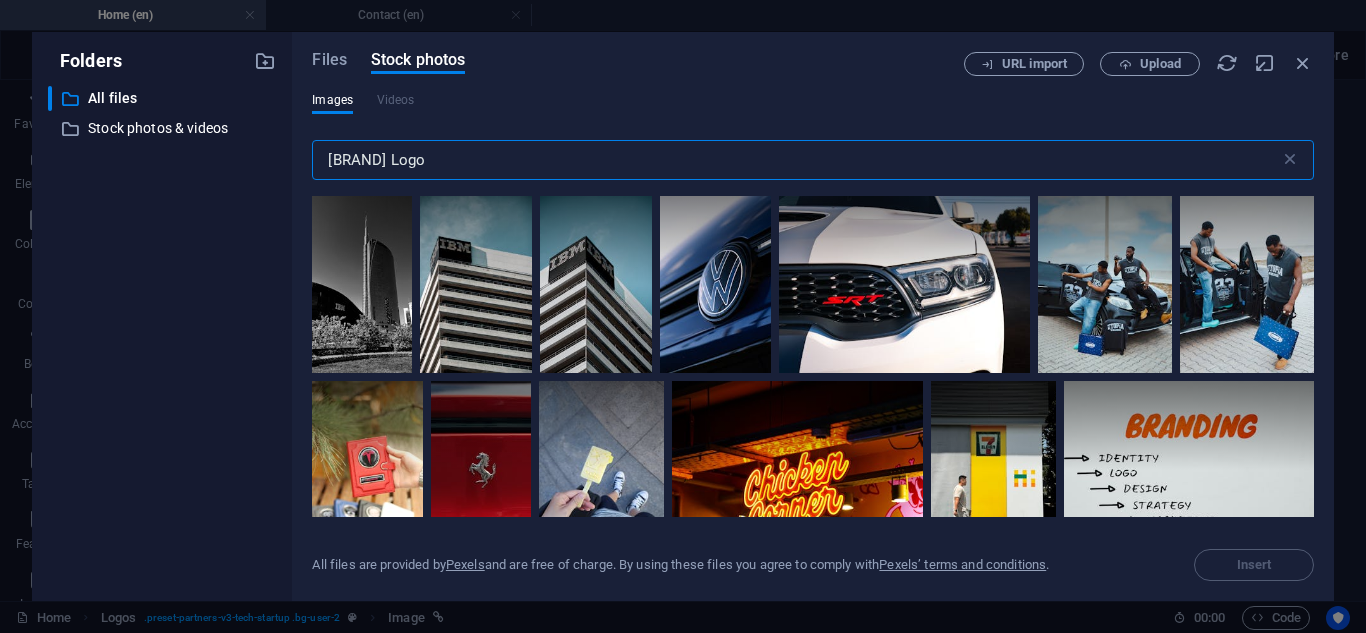 type on "[BRAND] Logo" 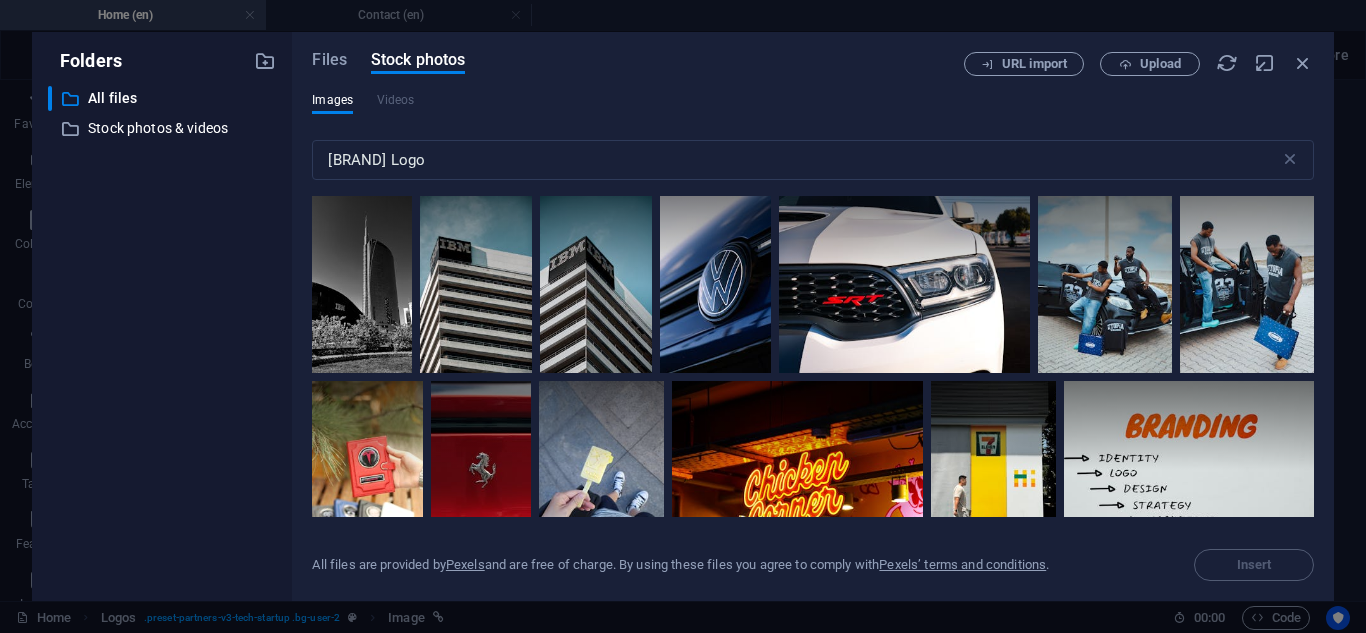 drag, startPoint x: 1314, startPoint y: 212, endPoint x: 1314, endPoint y: 233, distance: 21 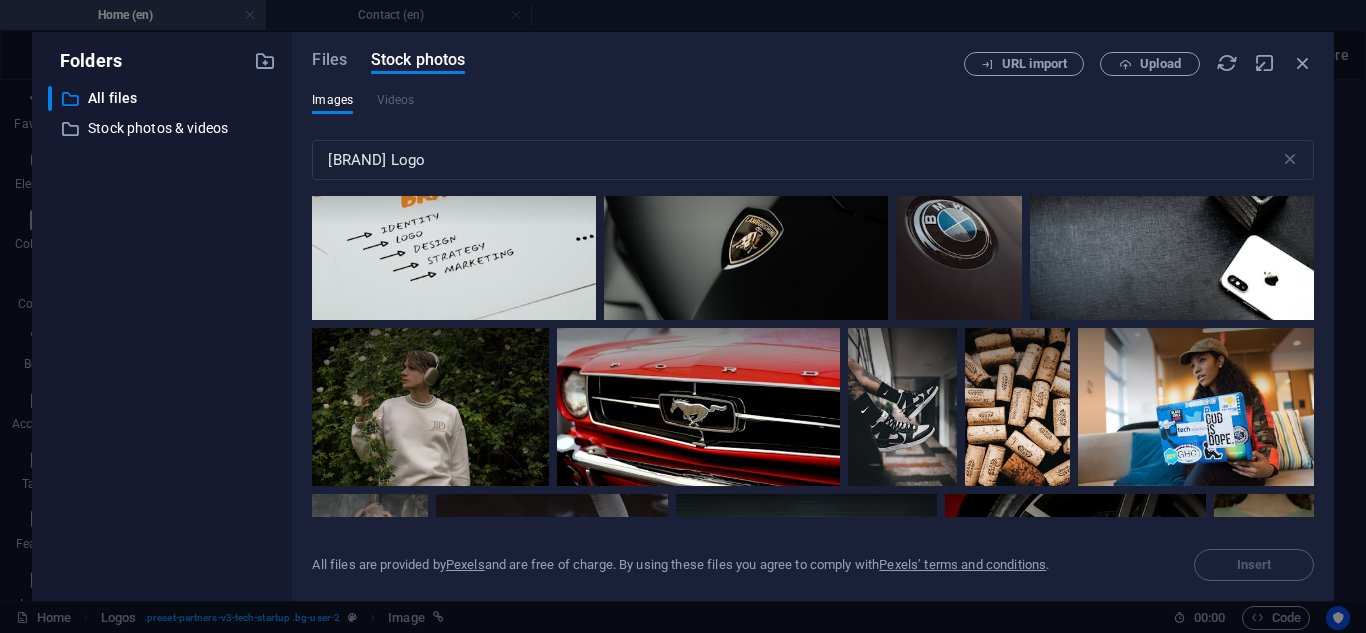 scroll, scrollTop: 654, scrollLeft: 0, axis: vertical 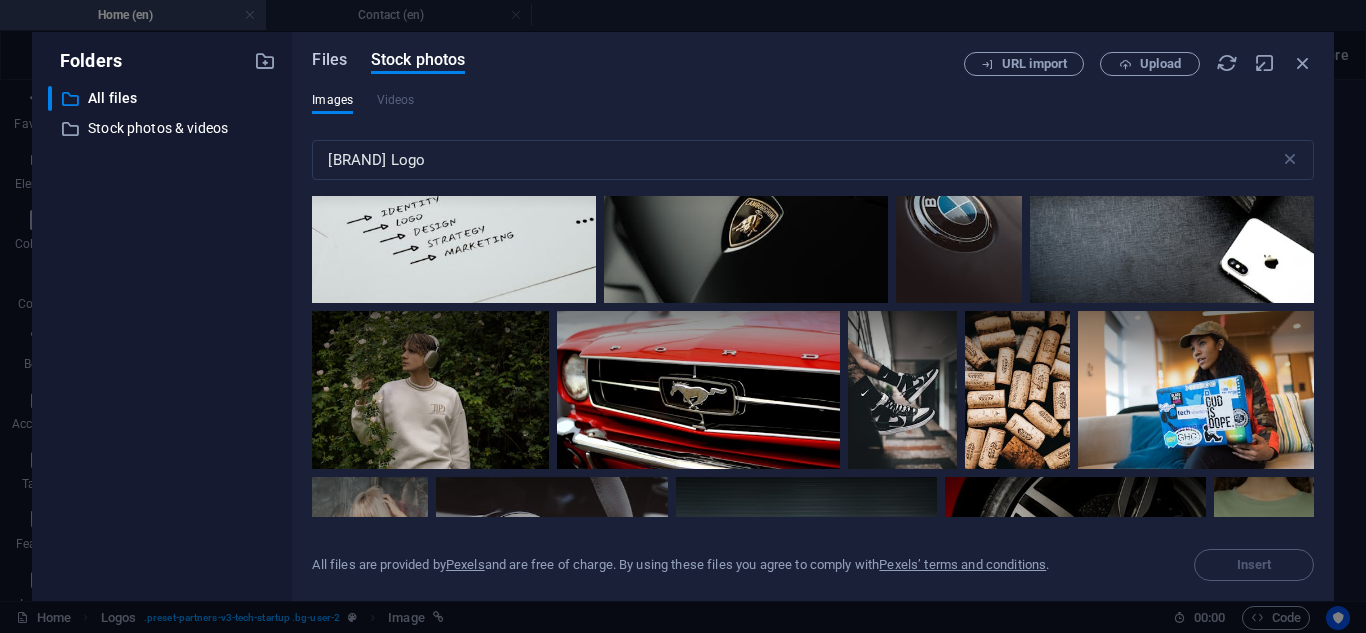 click on "Files" at bounding box center [329, 60] 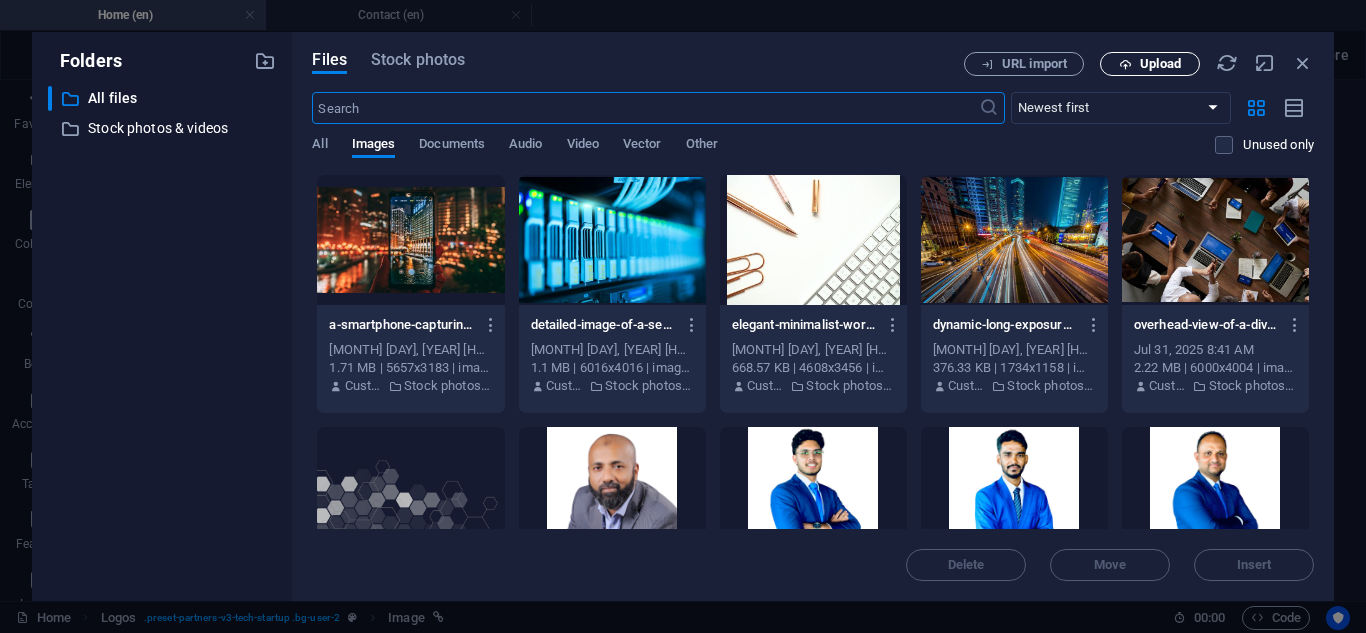 click on "Upload" at bounding box center (1160, 64) 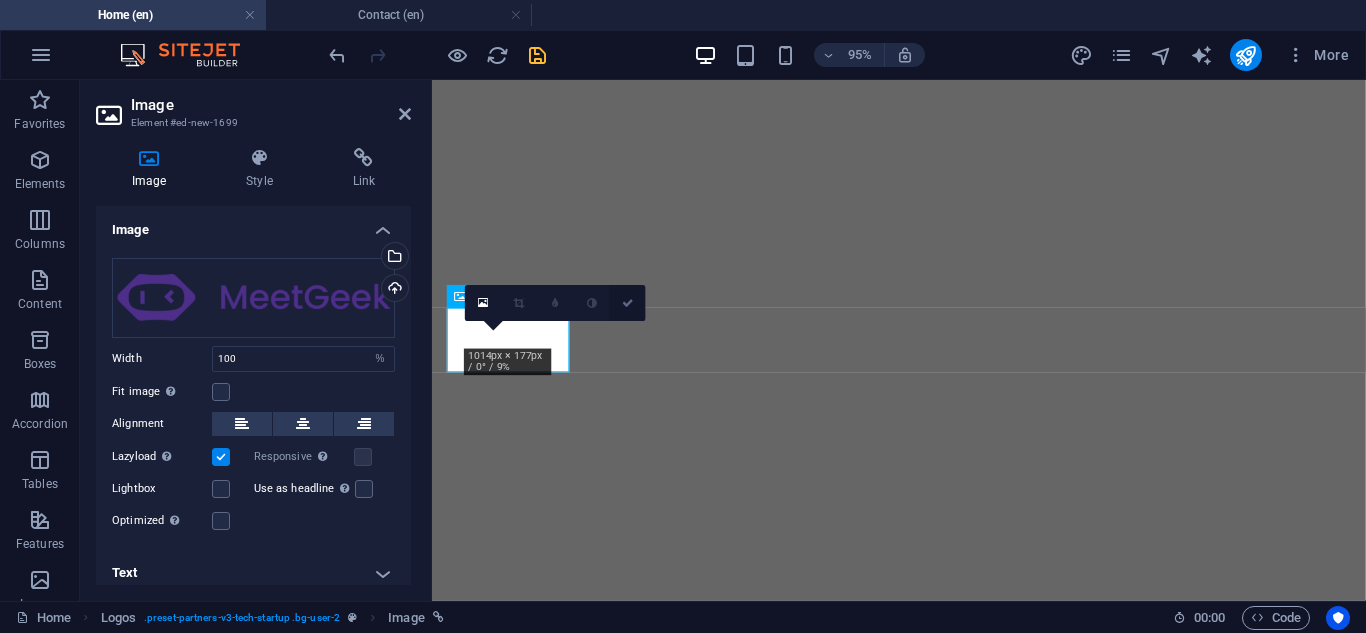 click at bounding box center [628, 303] 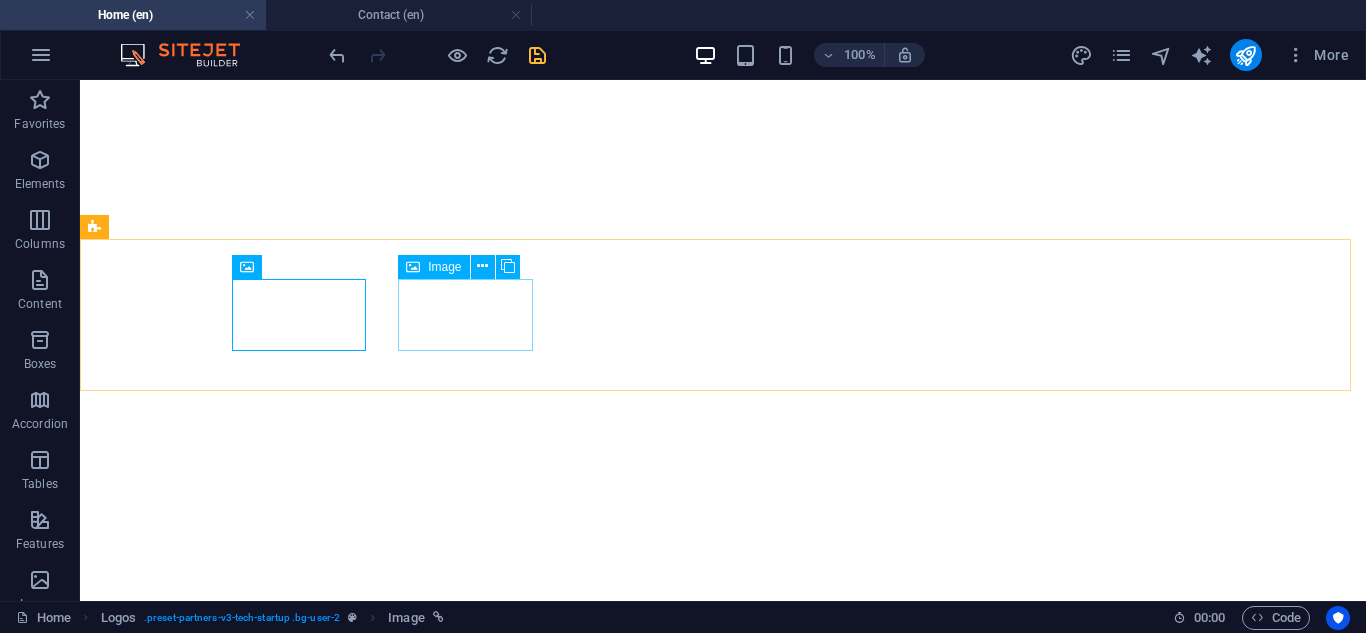 click on "Image" at bounding box center [444, 267] 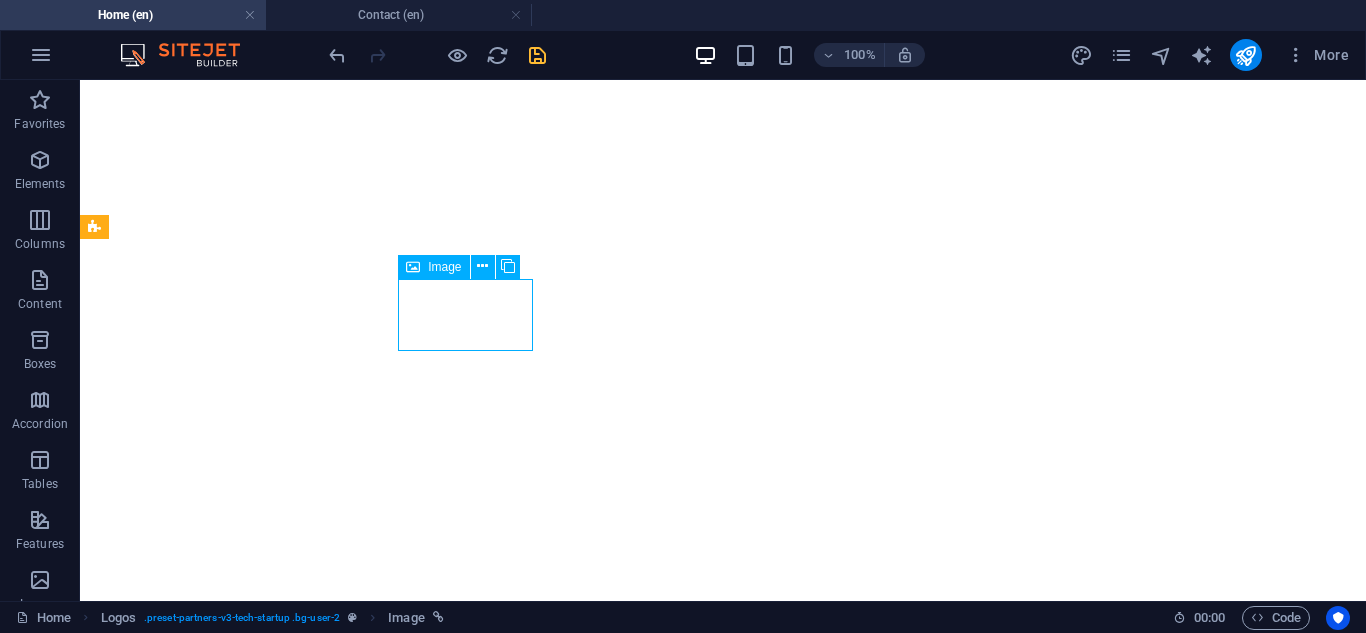 click on "Image" at bounding box center (444, 267) 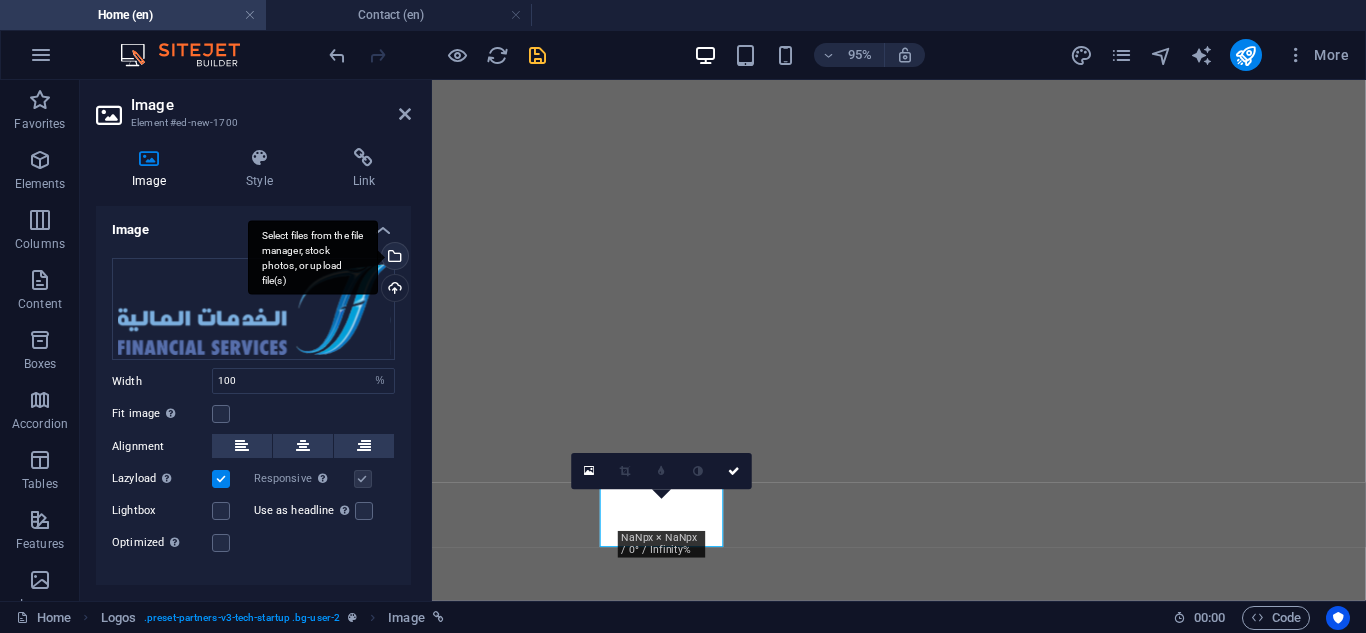 click on "Select files from the file manager, stock photos, or upload file(s)" at bounding box center (313, 257) 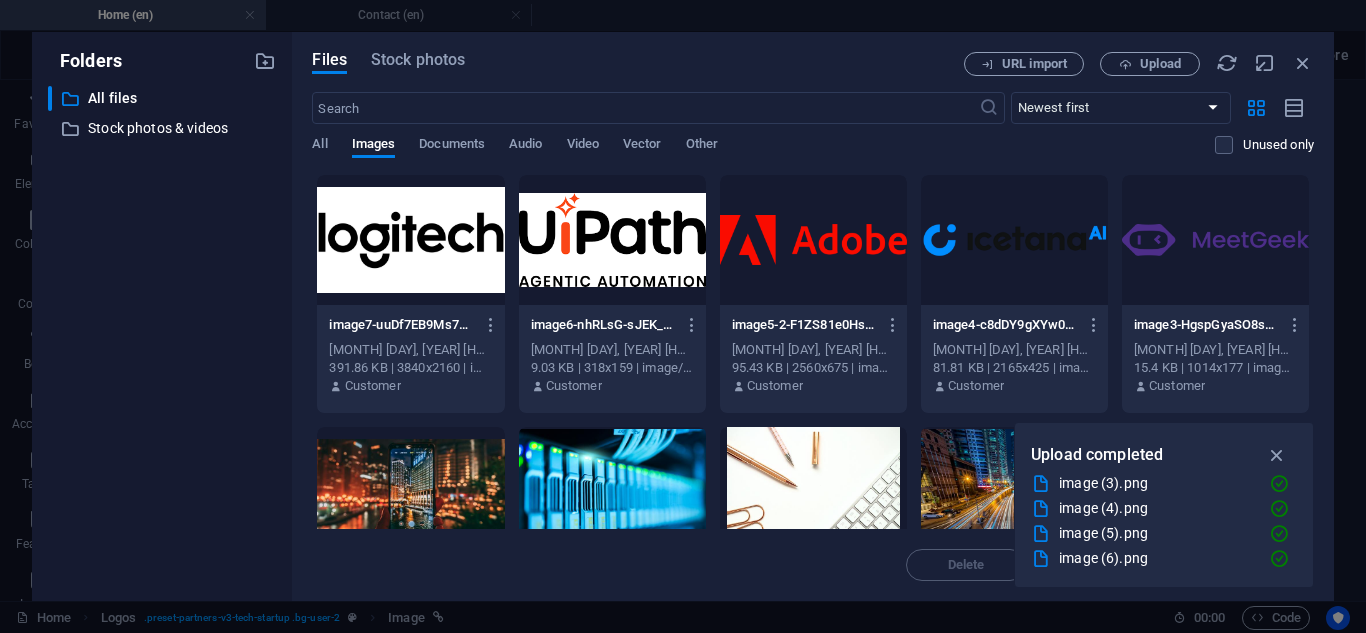 click at bounding box center (612, 240) 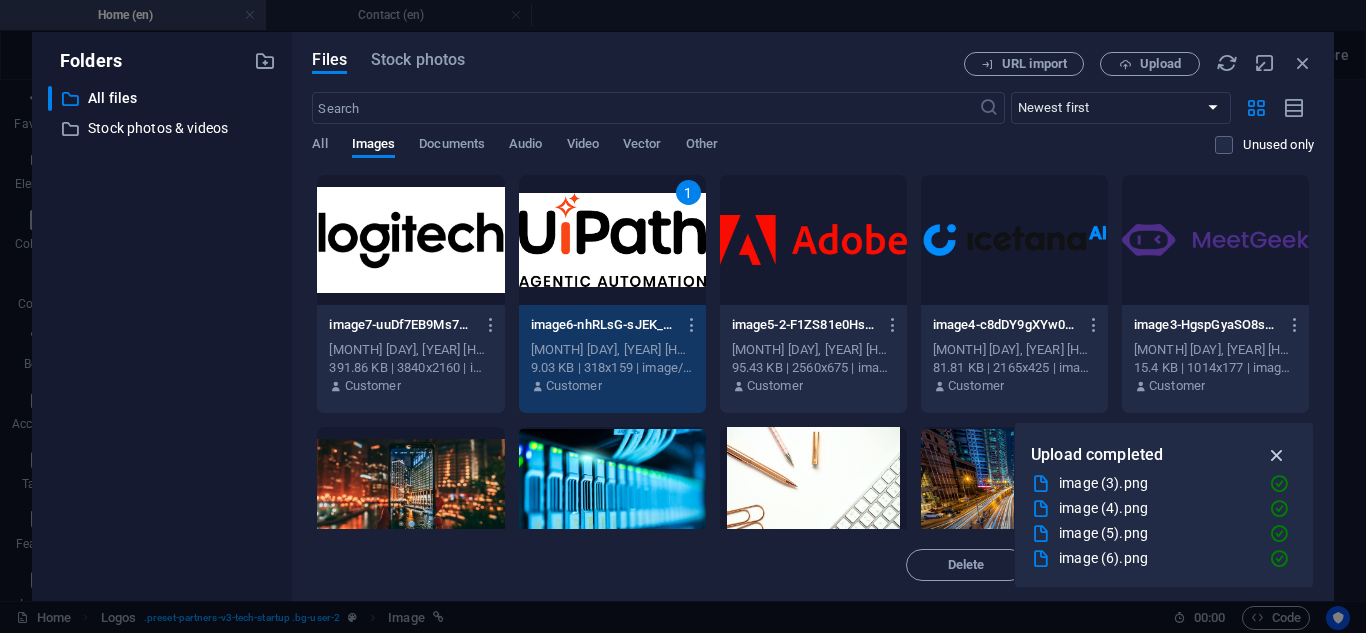 click at bounding box center [1277, 455] 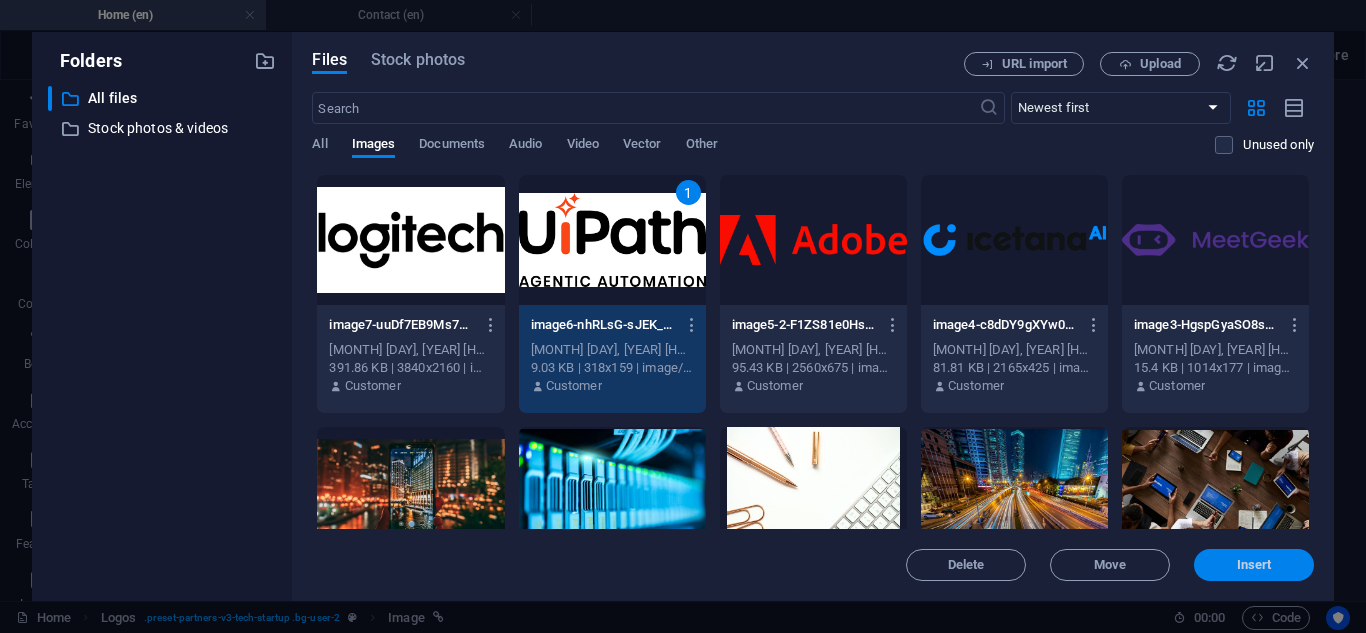 click on "Insert" at bounding box center (1254, 565) 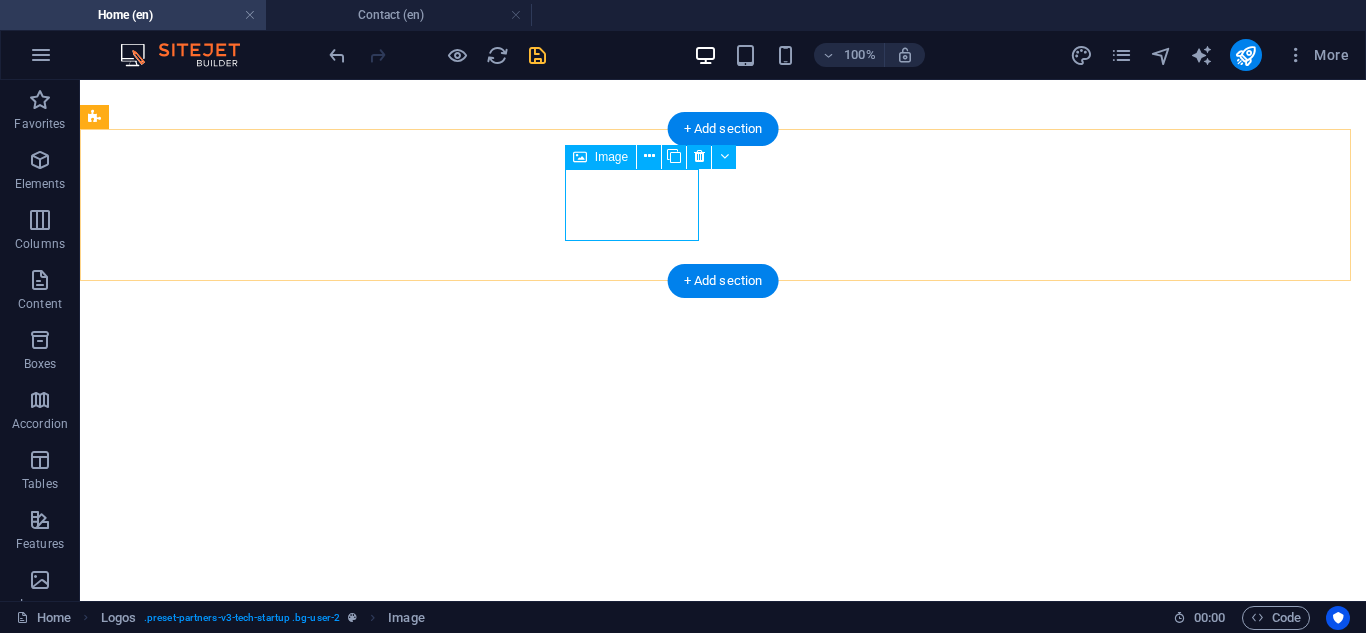 select on "%" 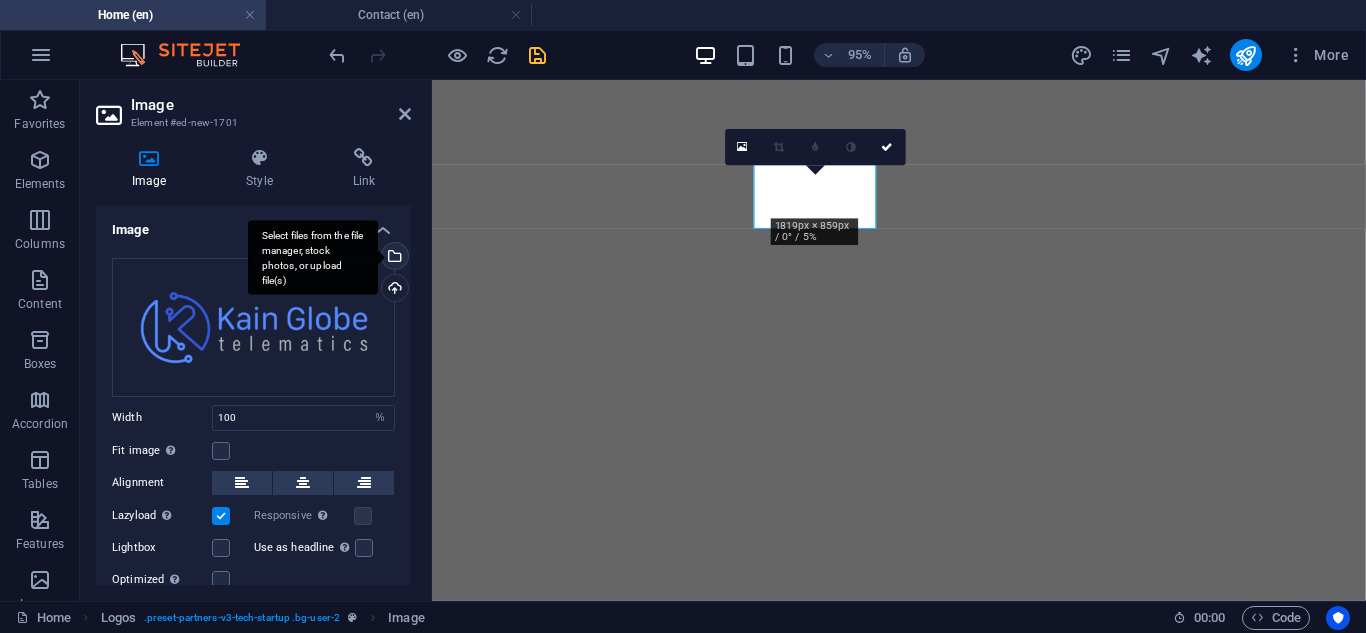 click on "Select files from the file manager, stock photos, or upload file(s)" at bounding box center (393, 258) 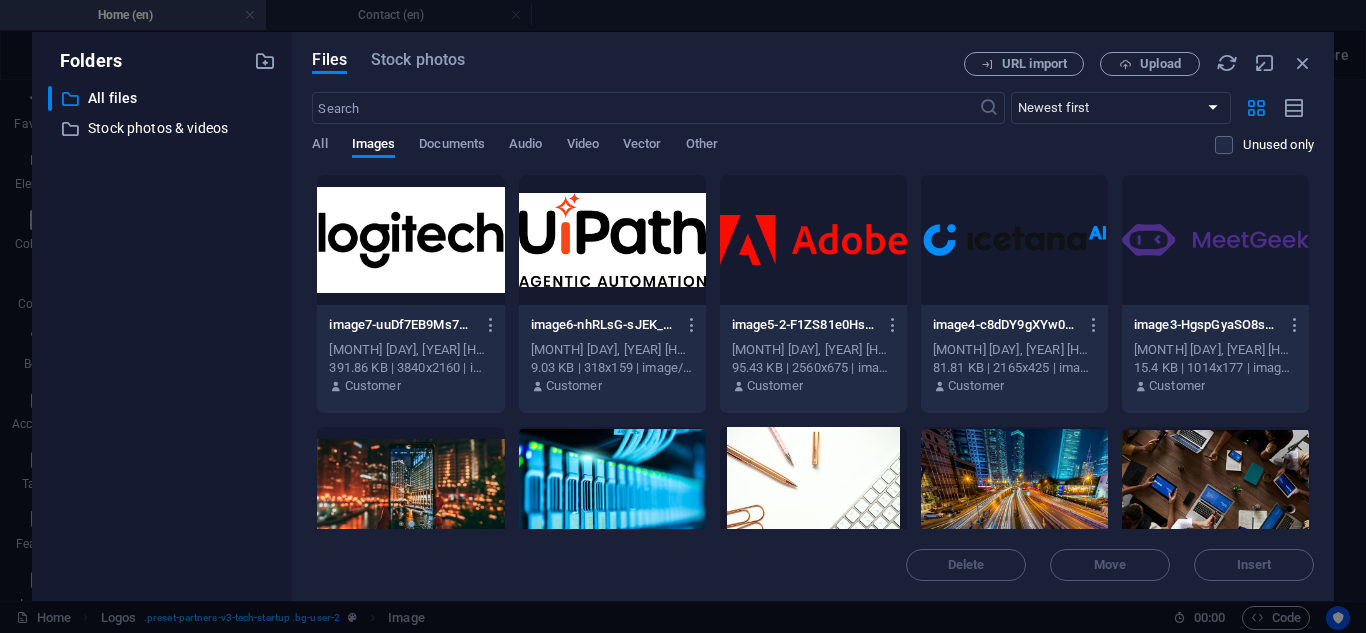 click at bounding box center (410, 240) 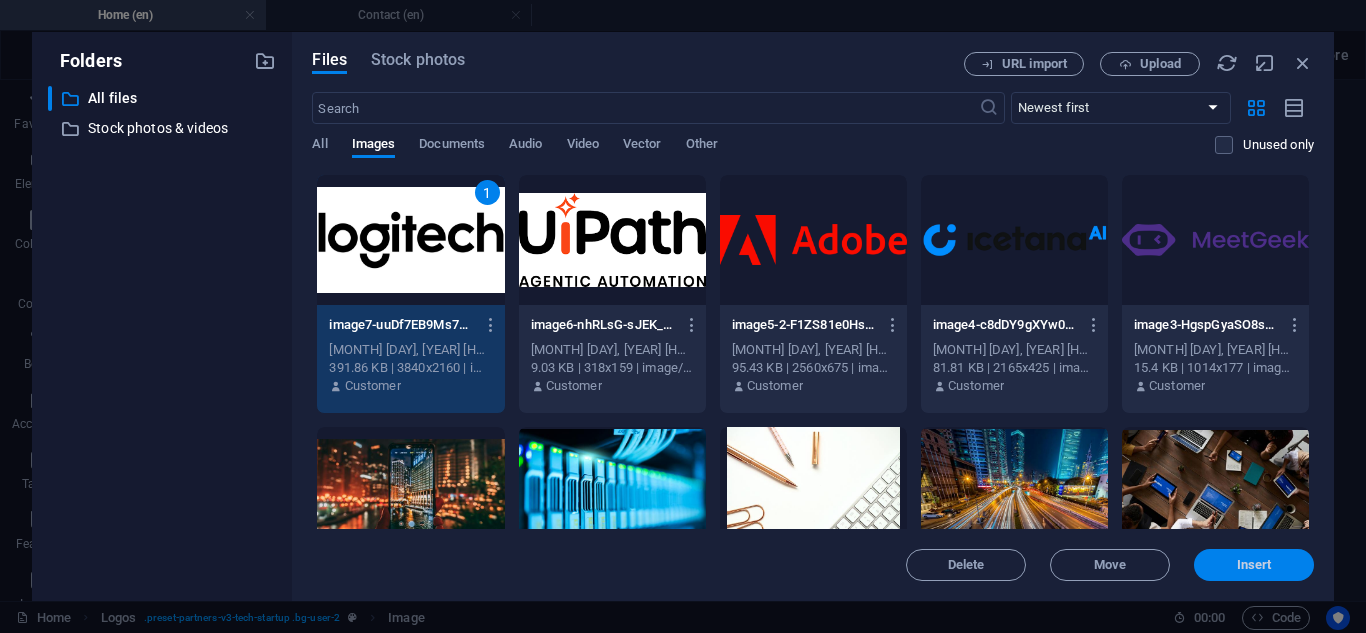 click on "Insert" at bounding box center [1254, 565] 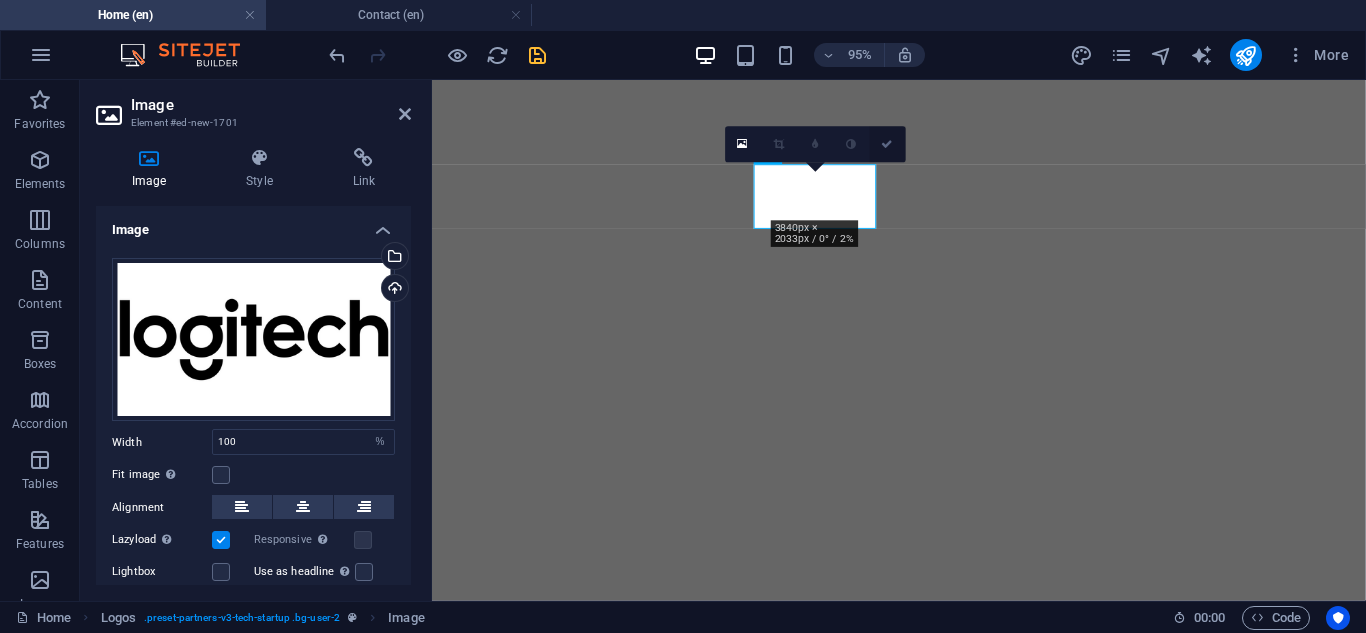 click at bounding box center (888, 144) 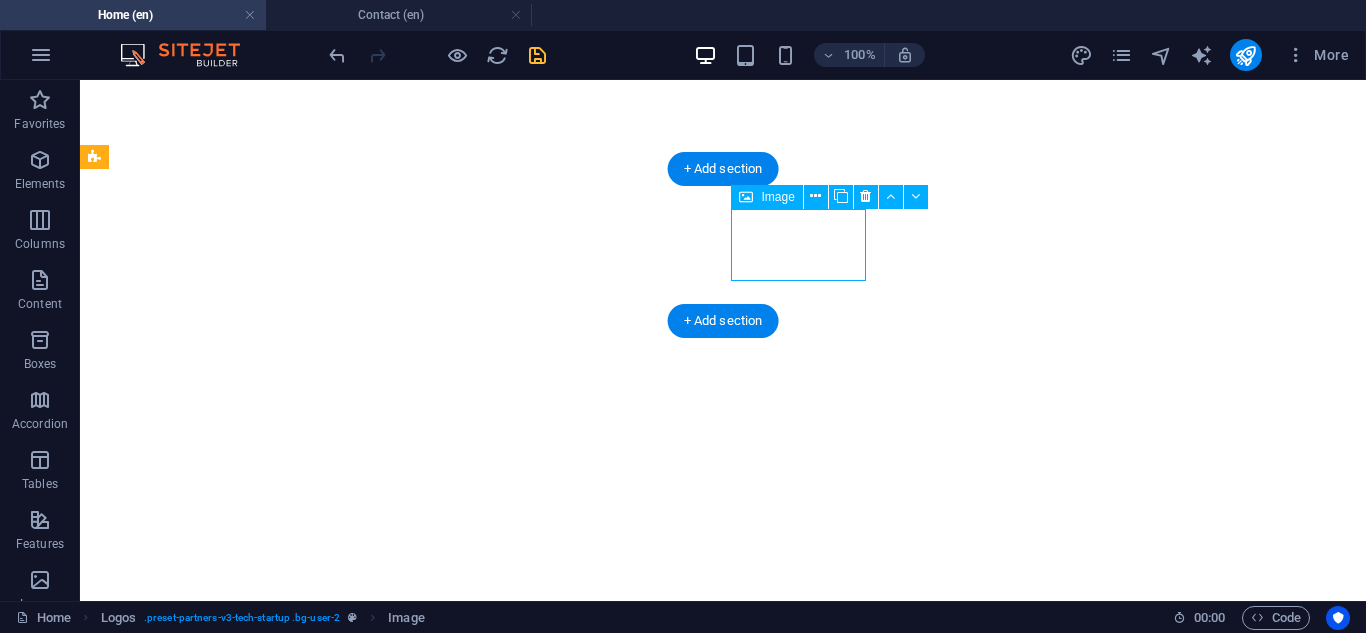 select on "%" 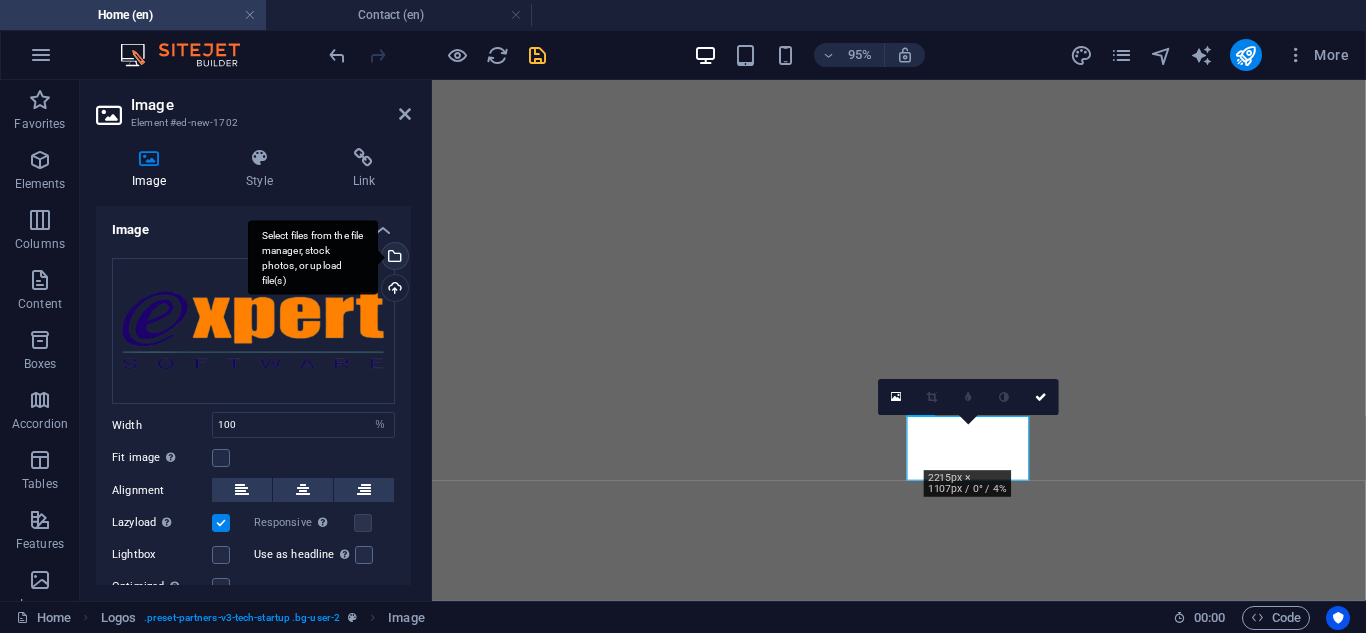 click on "Select files from the file manager, stock photos, or upload file(s)" at bounding box center (313, 257) 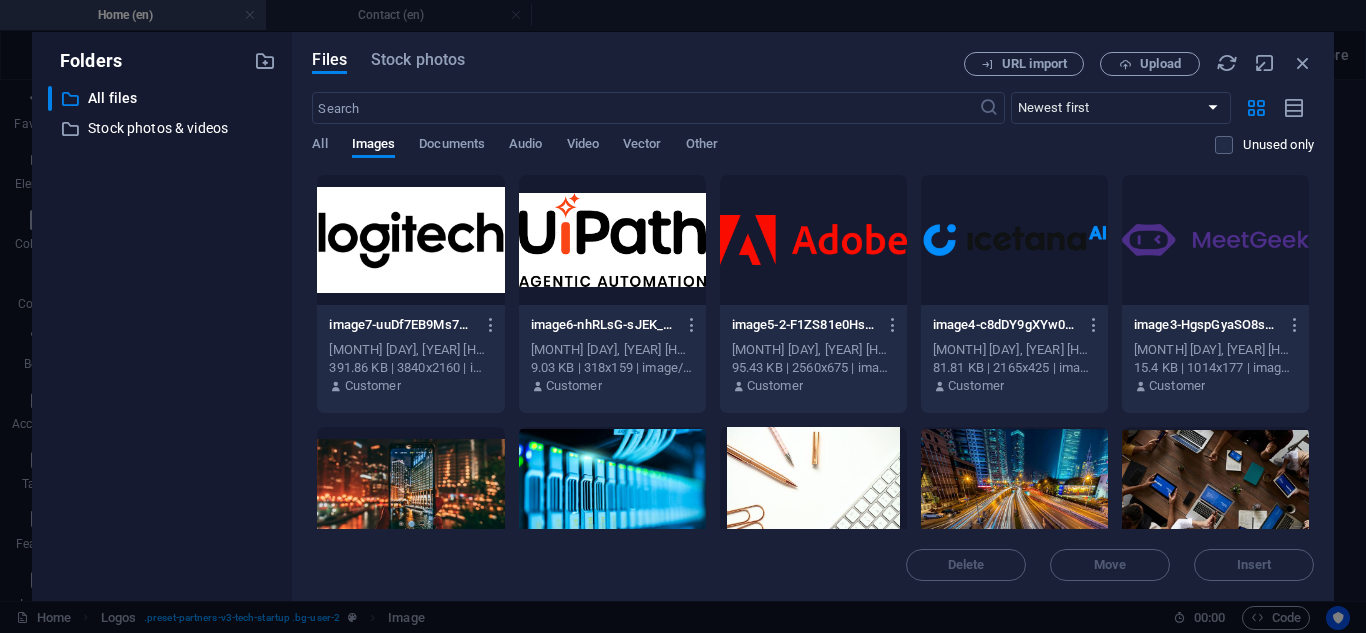 click at bounding box center (813, 240) 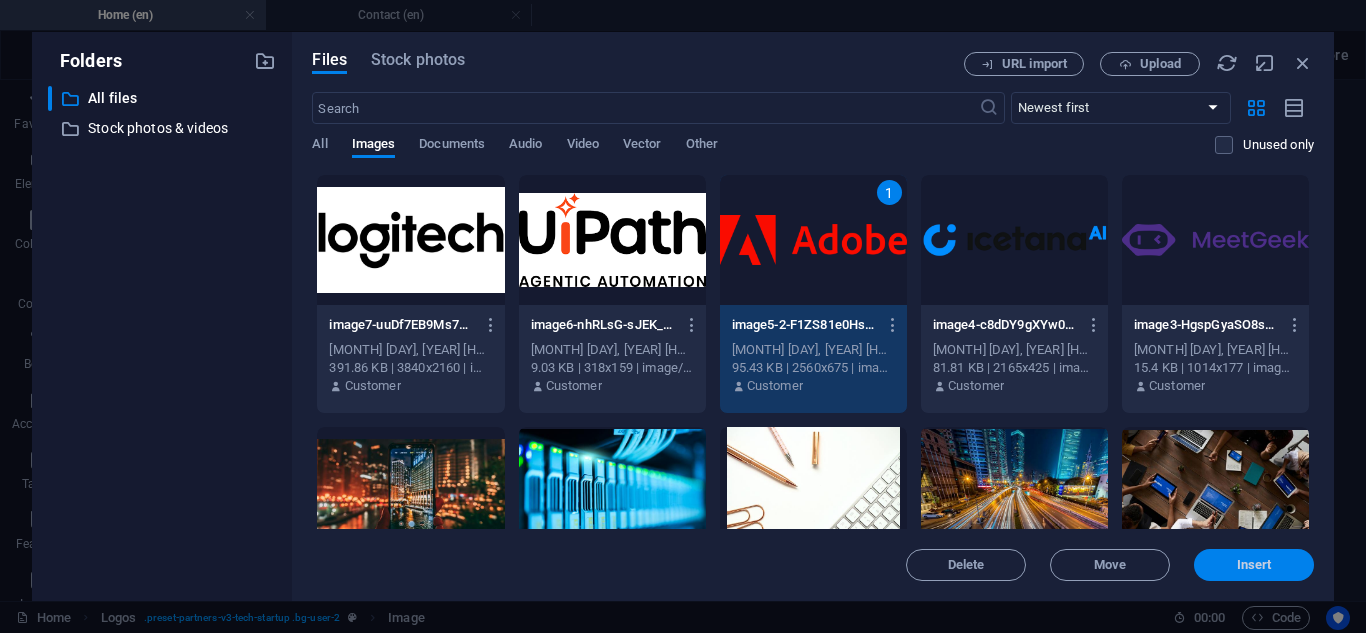 click on "Insert" at bounding box center [1254, 565] 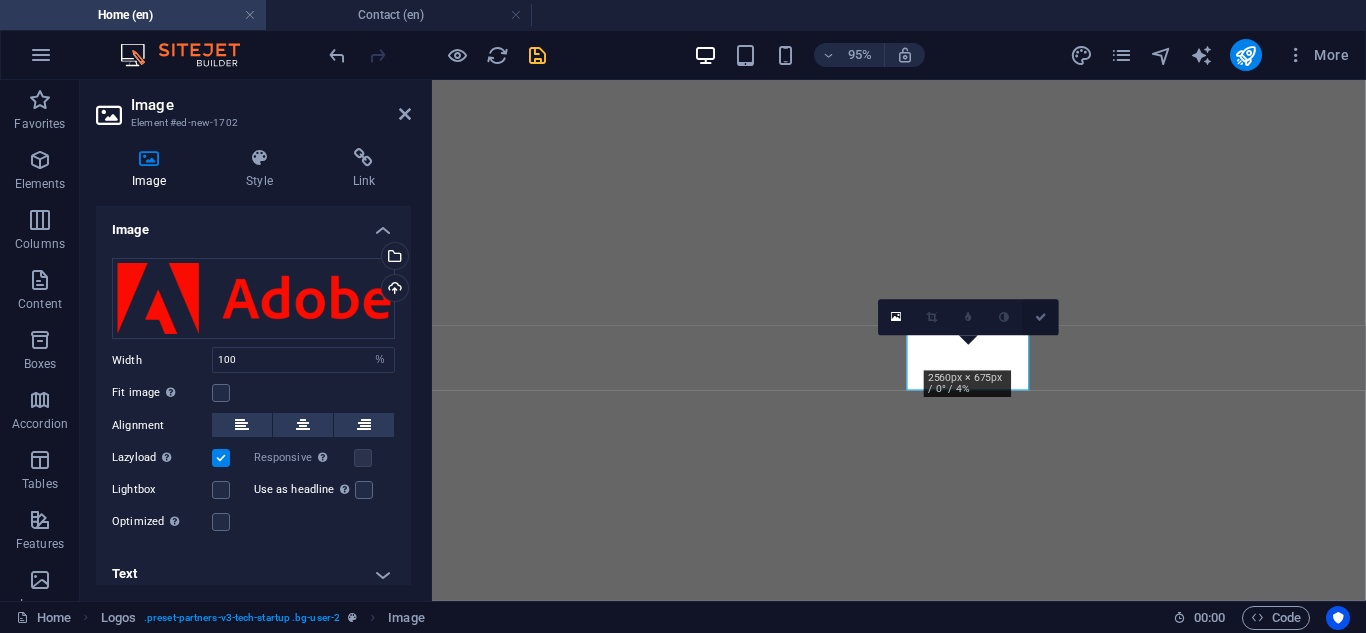 click at bounding box center [1041, 317] 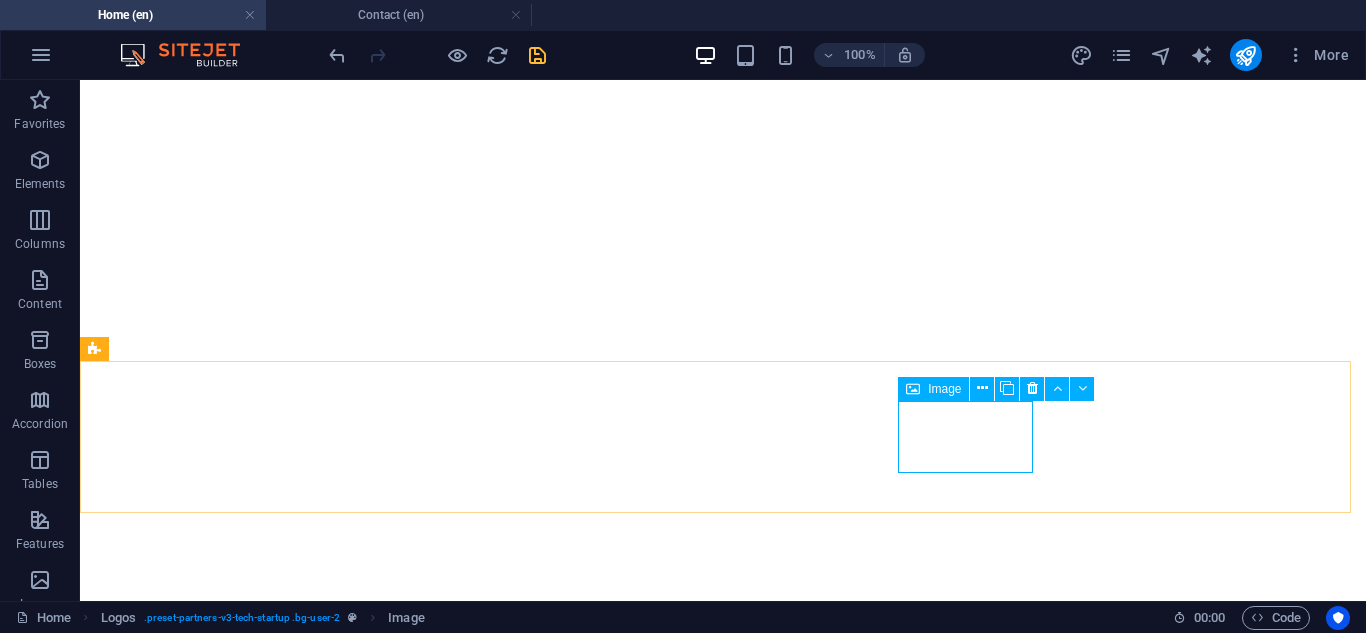 click on "Image" at bounding box center [944, 389] 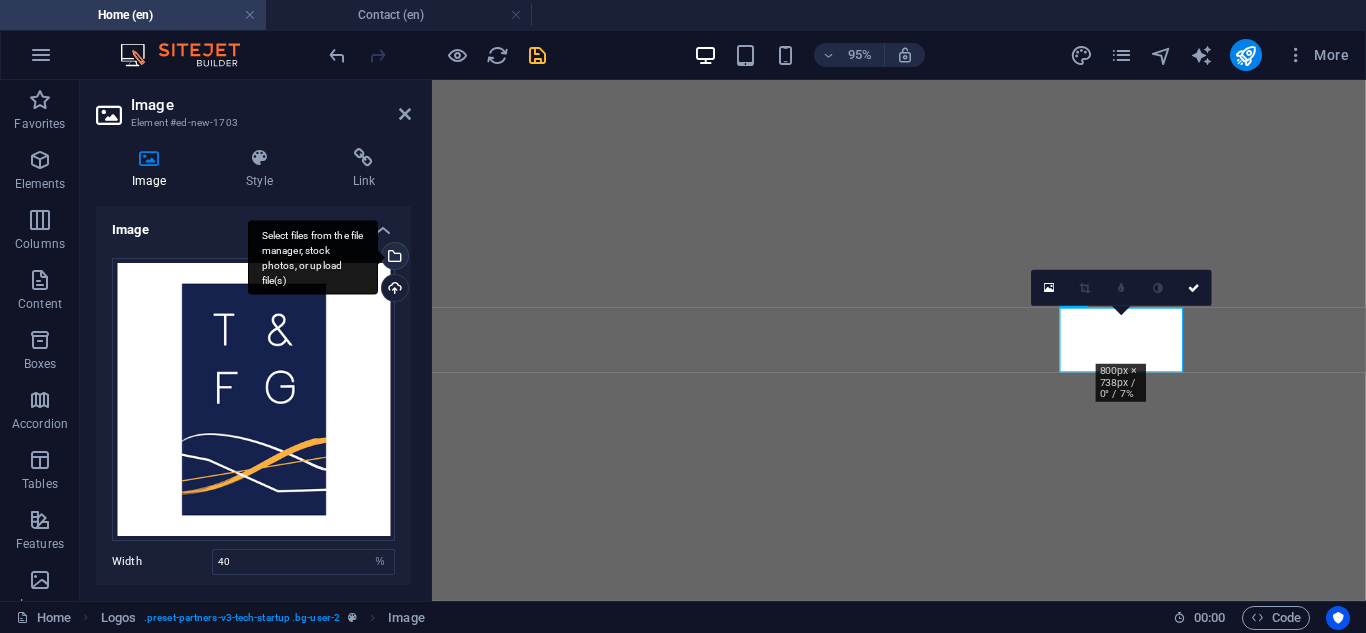 click on "Select files from the file manager, stock photos, or upload file(s)" at bounding box center [393, 258] 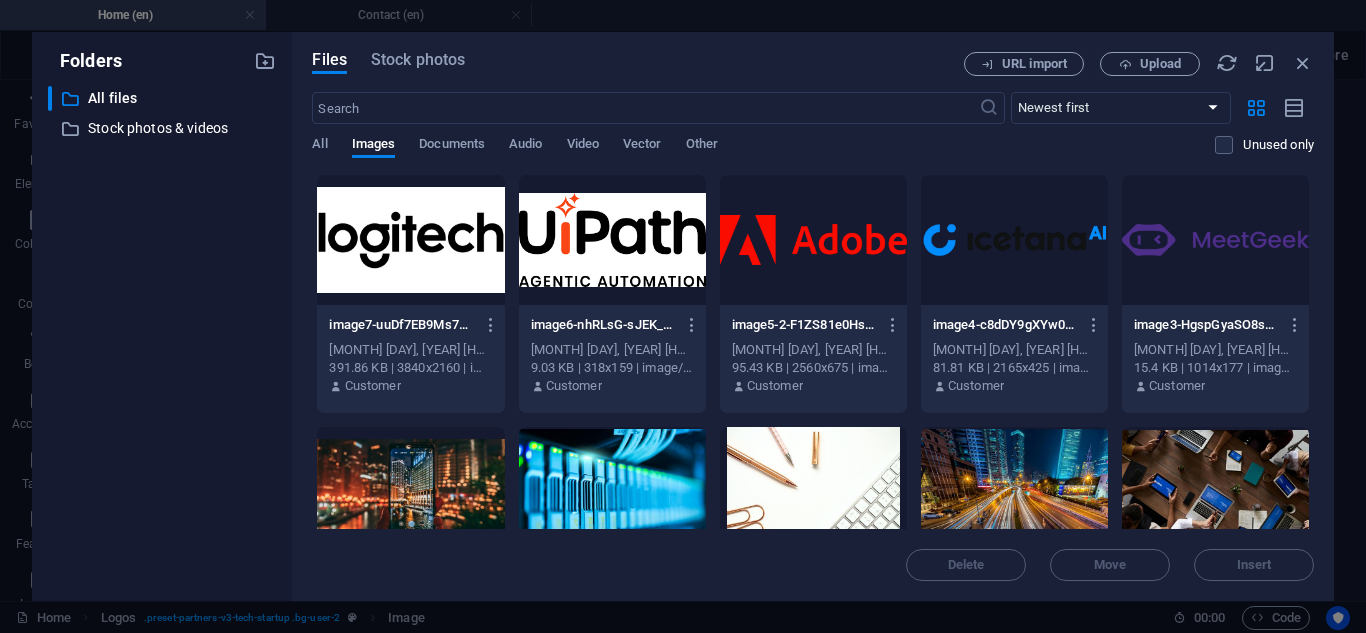 click at bounding box center (1014, 240) 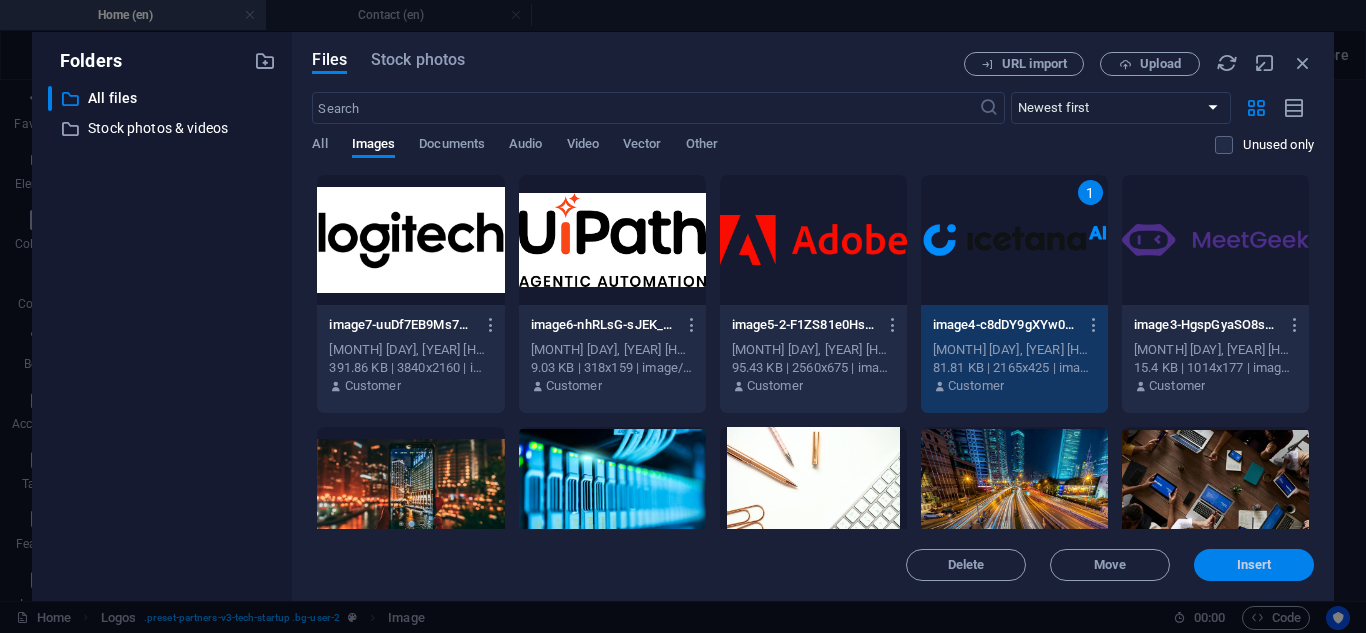 click on "Insert" at bounding box center (1254, 565) 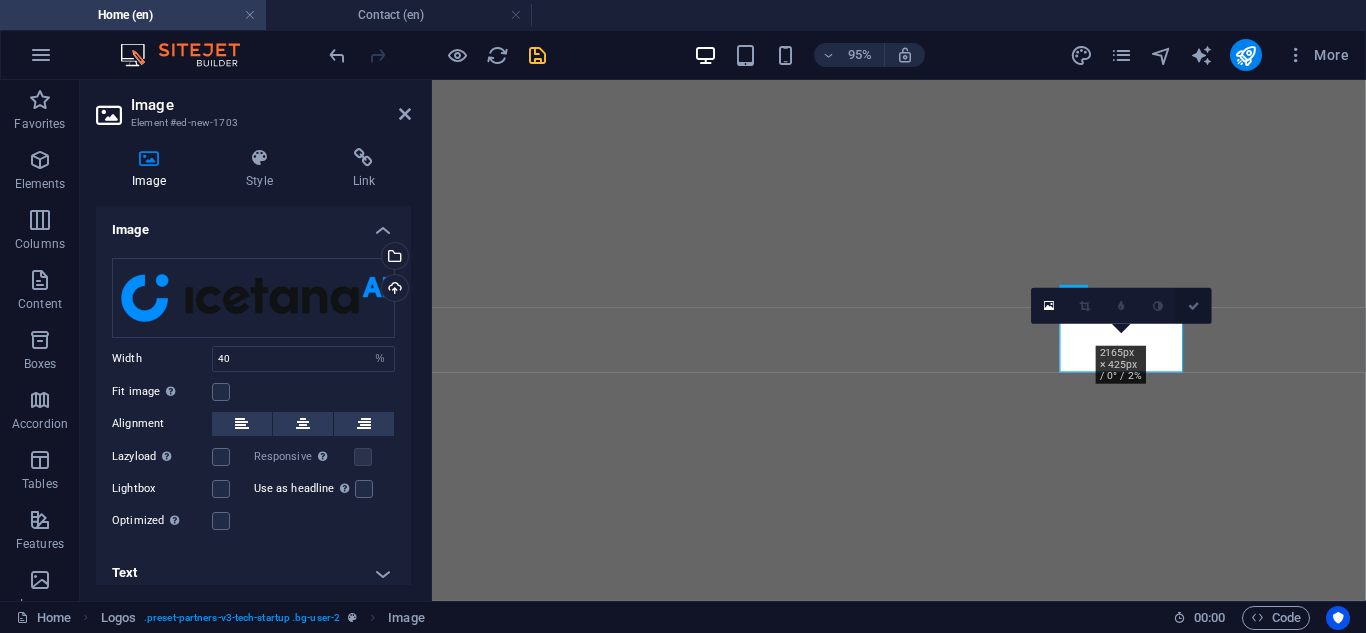 click at bounding box center (1194, 305) 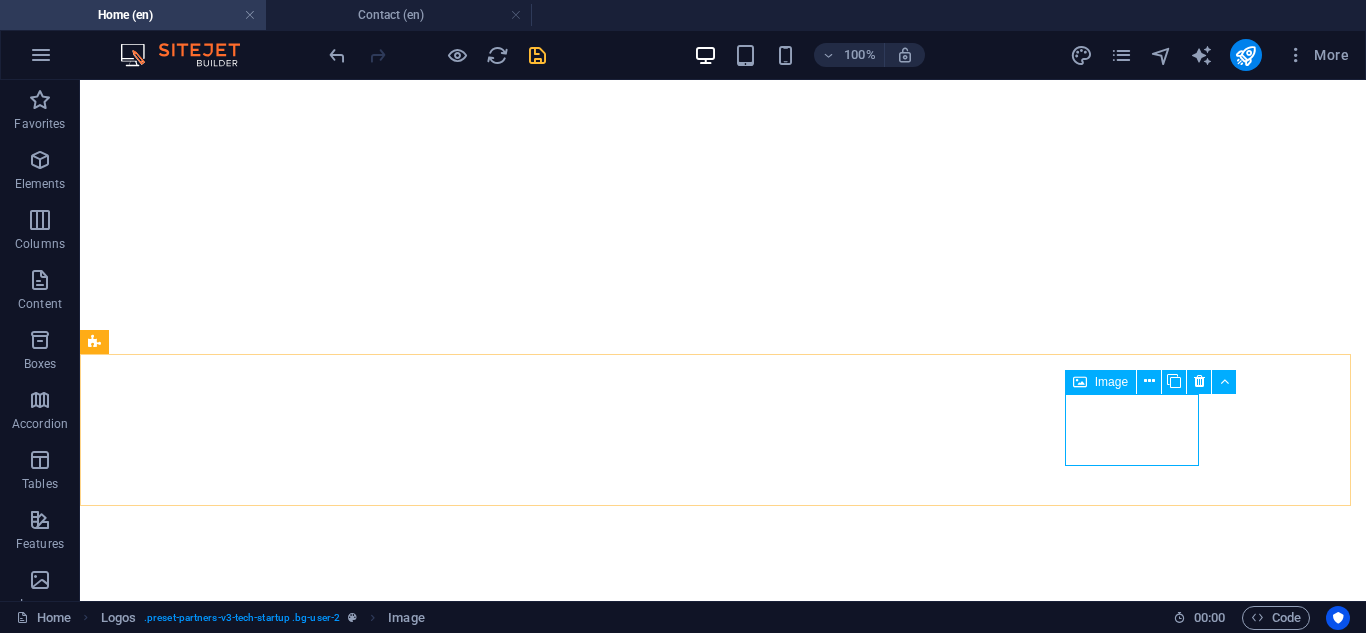 click on "Image" at bounding box center (1111, 382) 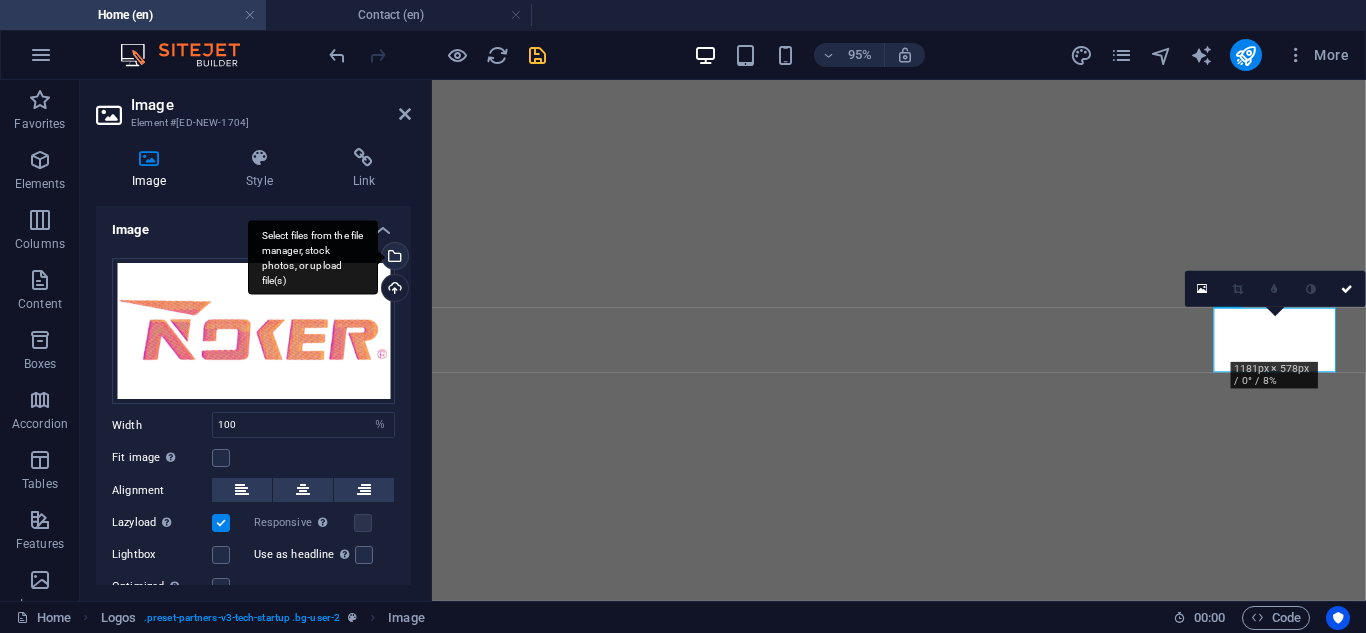click on "Select files from the file manager, stock photos, or upload file(s)" at bounding box center (393, 258) 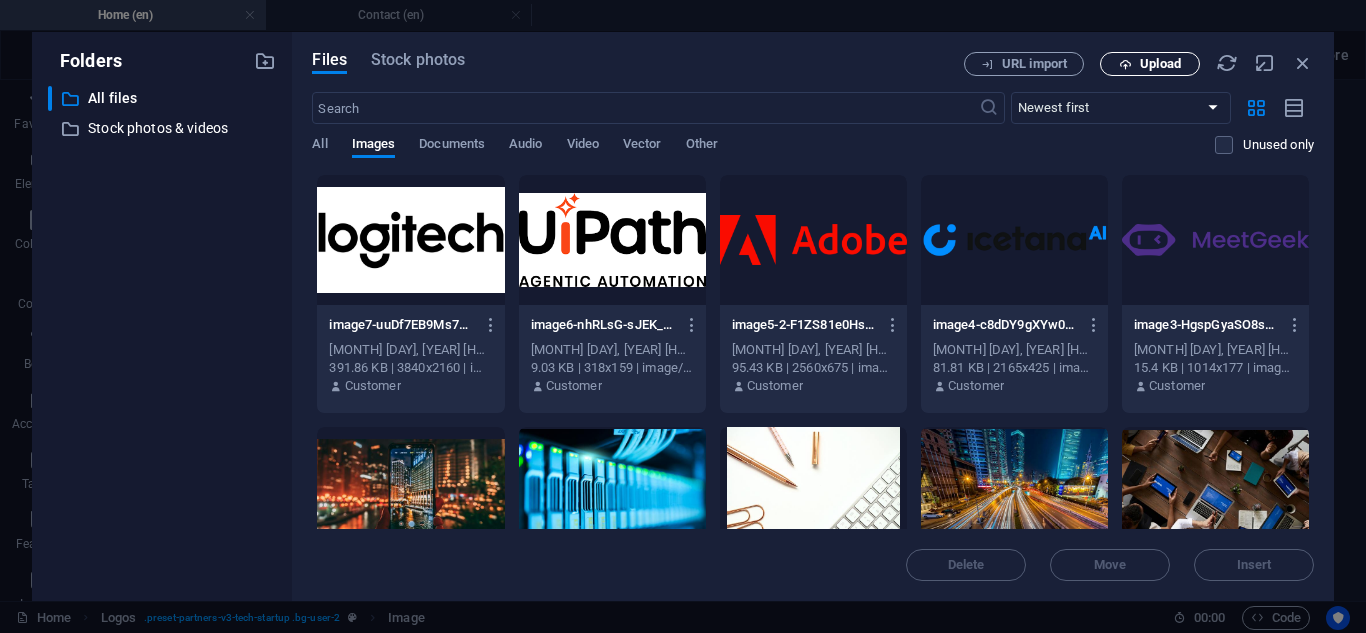 click on "Upload" at bounding box center [1150, 64] 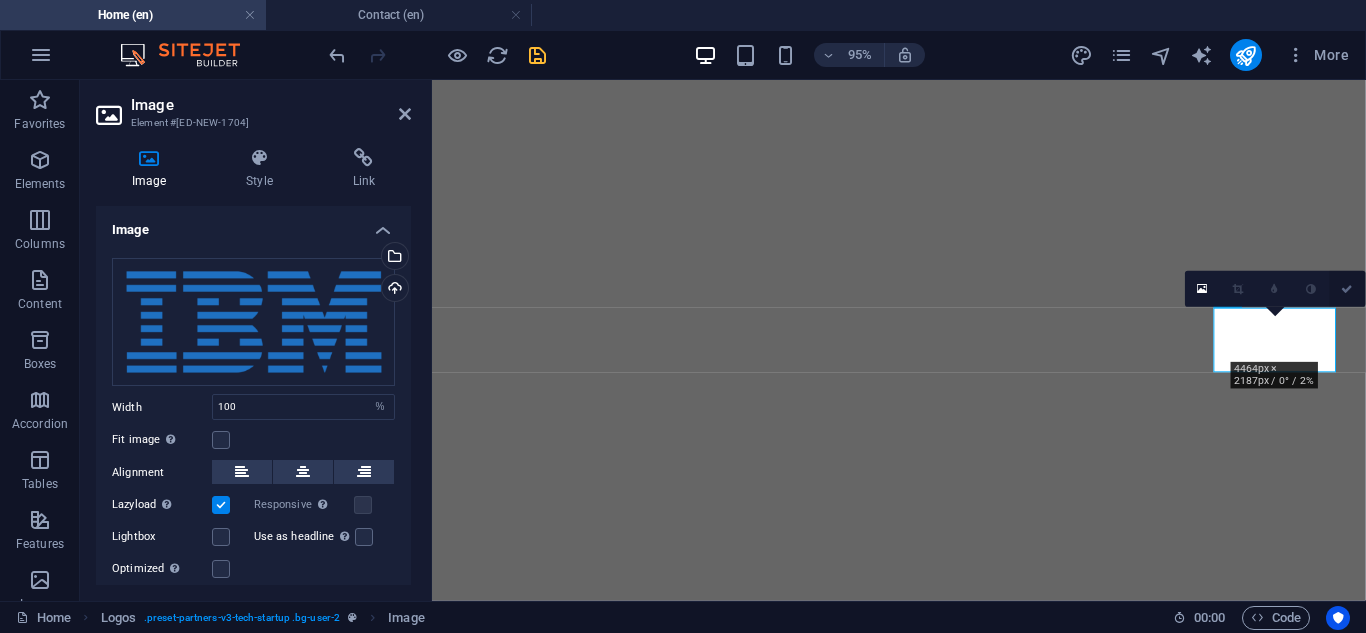 click at bounding box center [1348, 289] 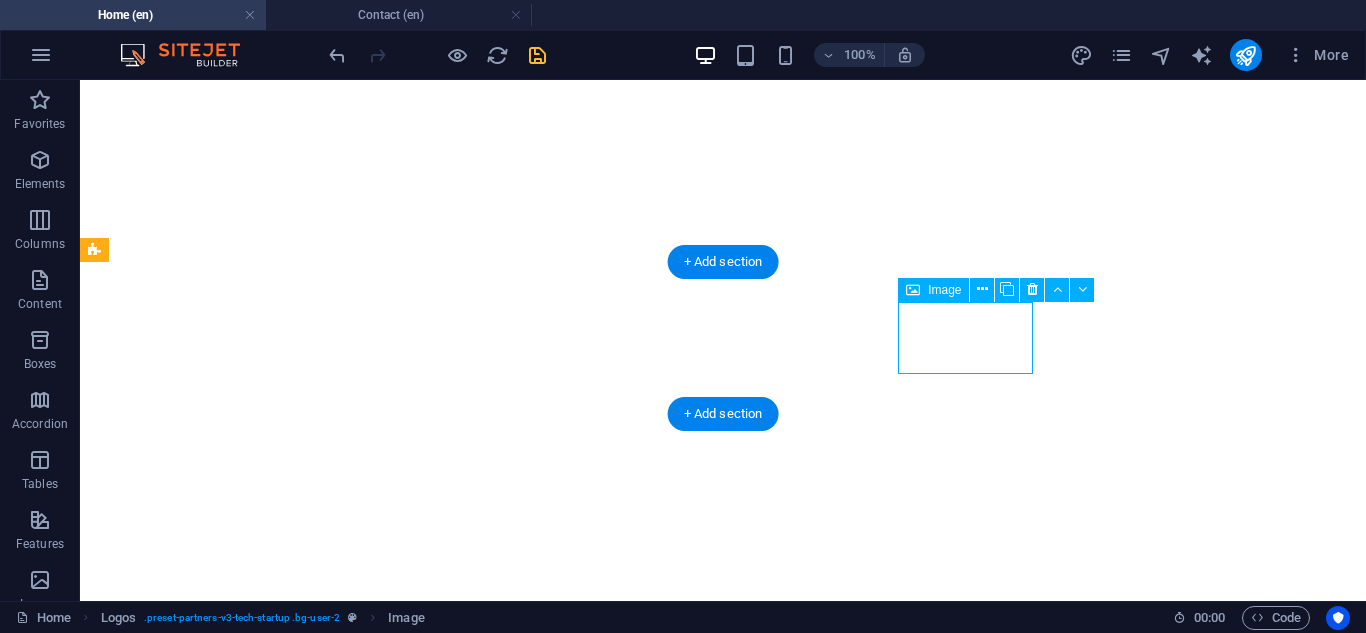 select on "%" 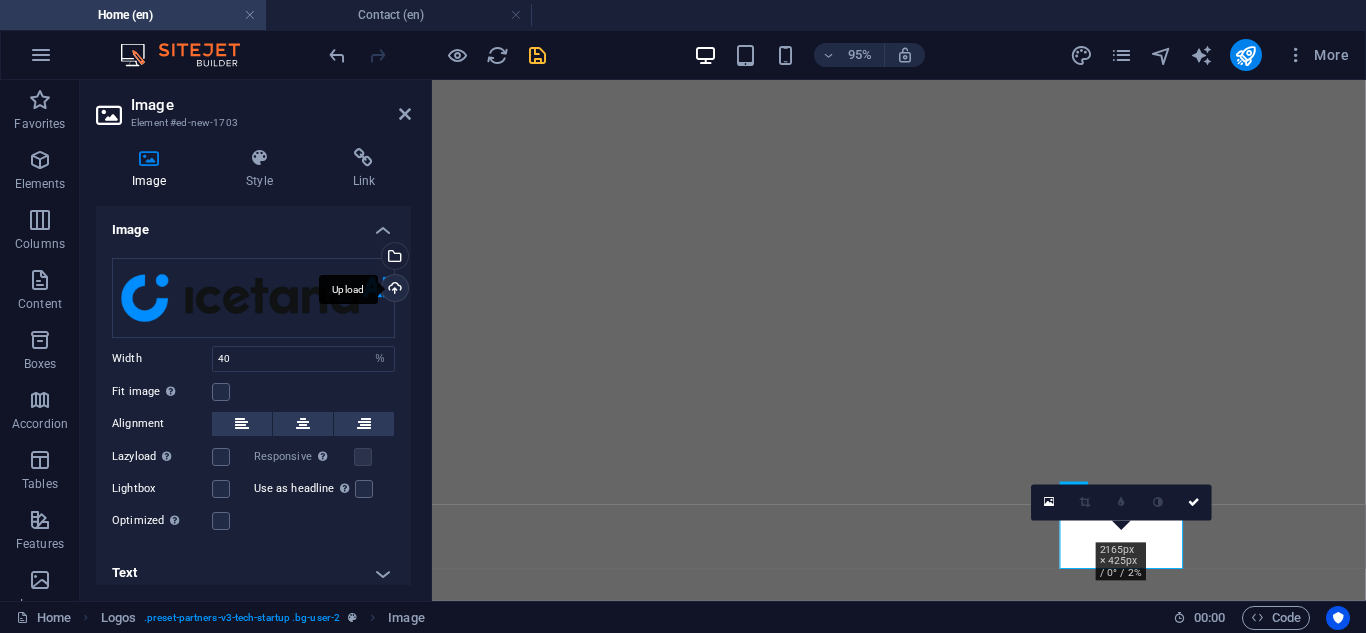 click on "Upload" at bounding box center (393, 290) 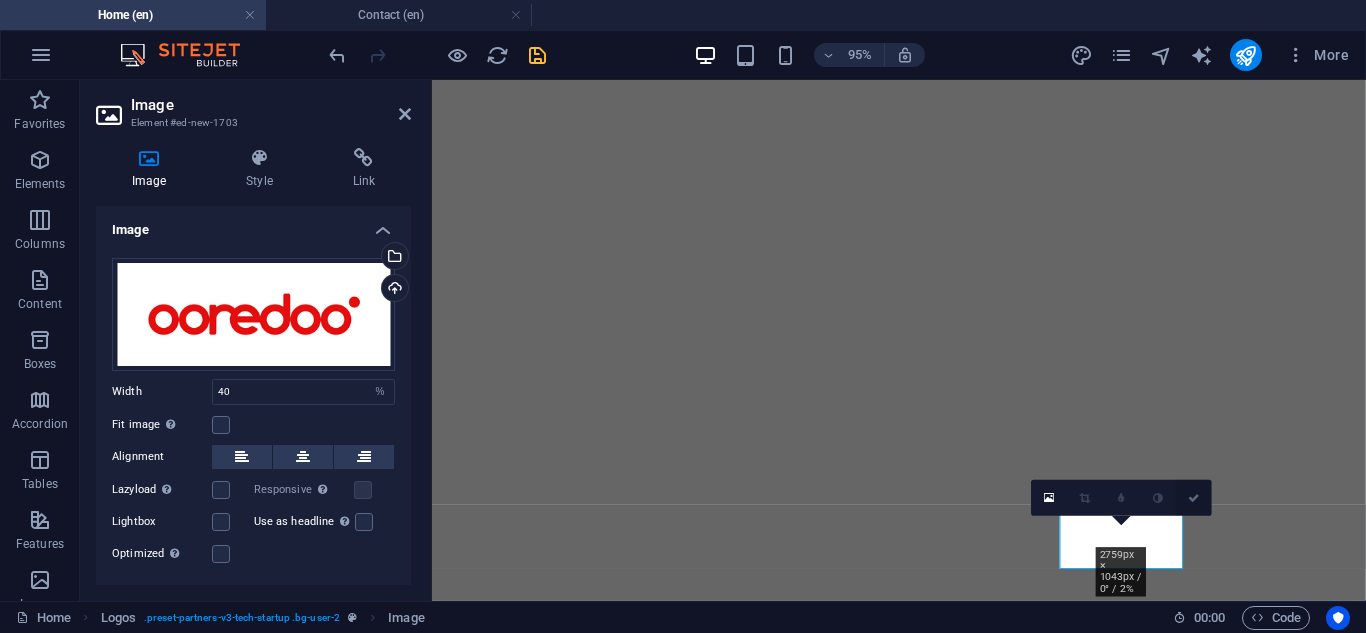 click at bounding box center (1194, 498) 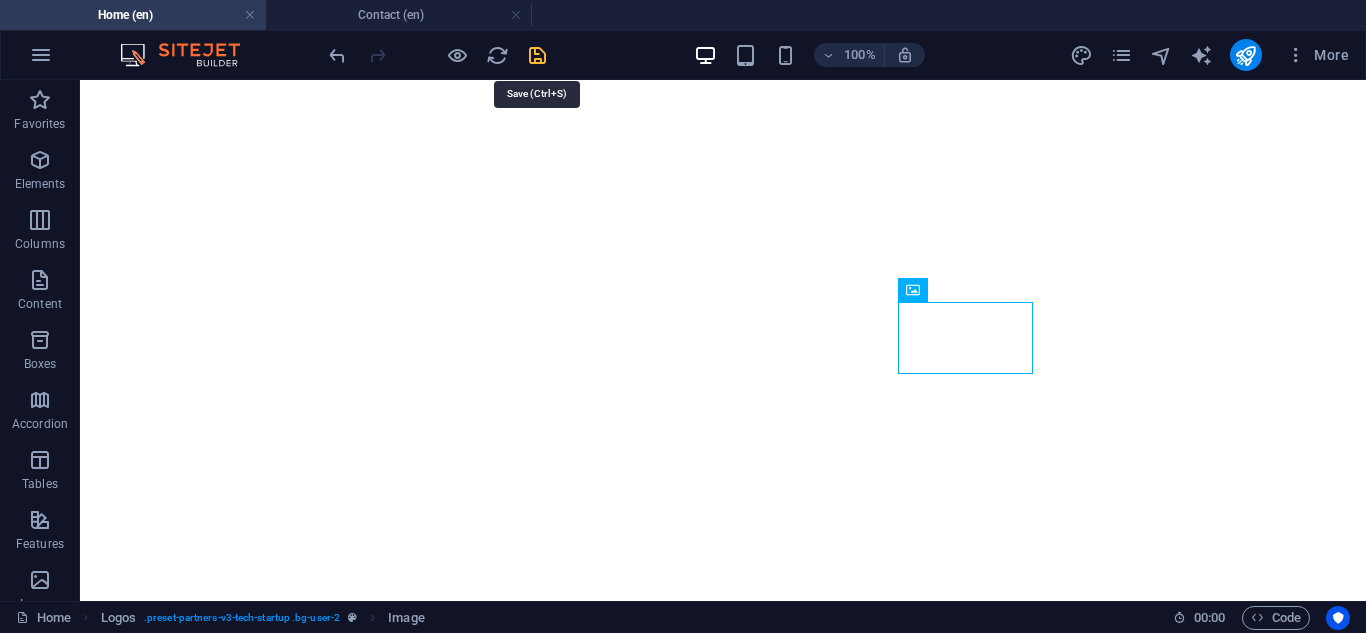 click at bounding box center [537, 55] 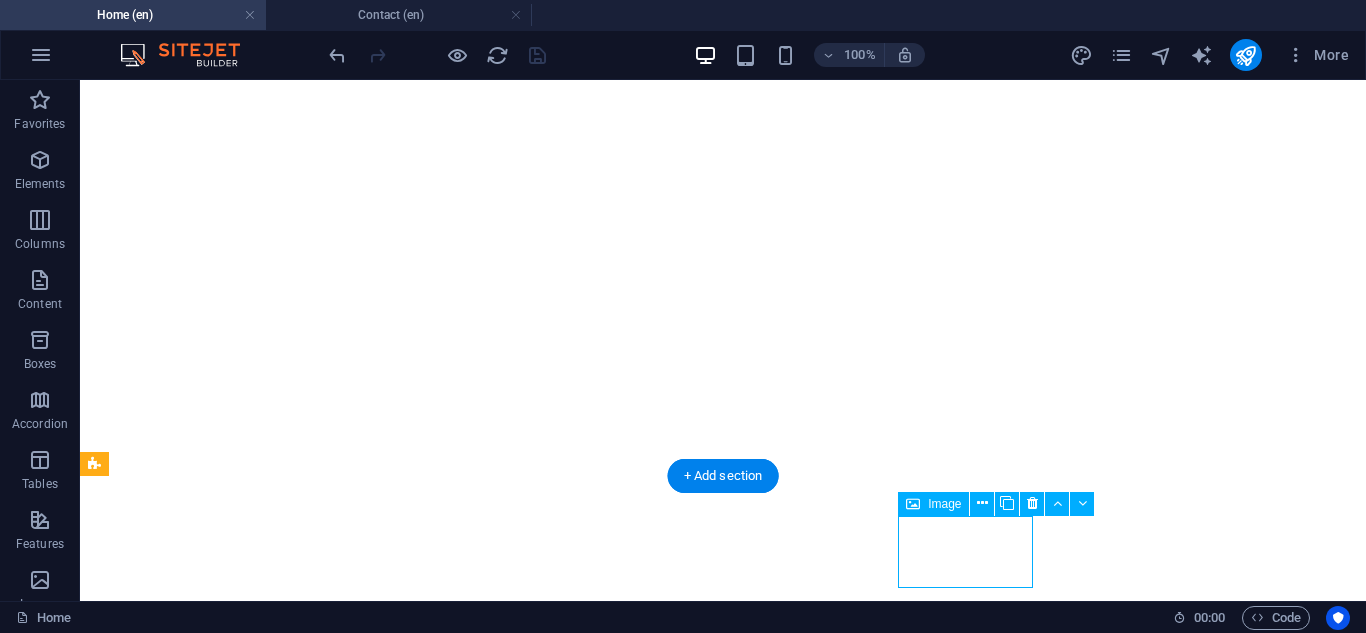 select on "%" 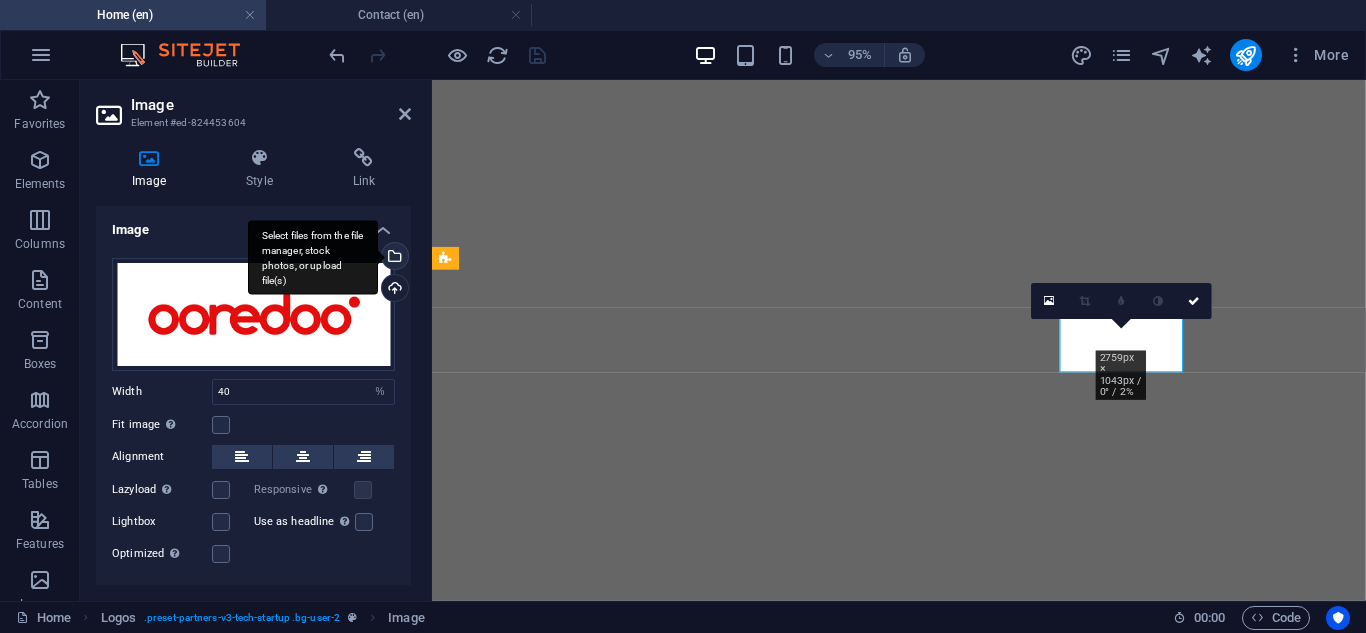 click on "Select files from the file manager, stock photos, or upload file(s)" at bounding box center (393, 258) 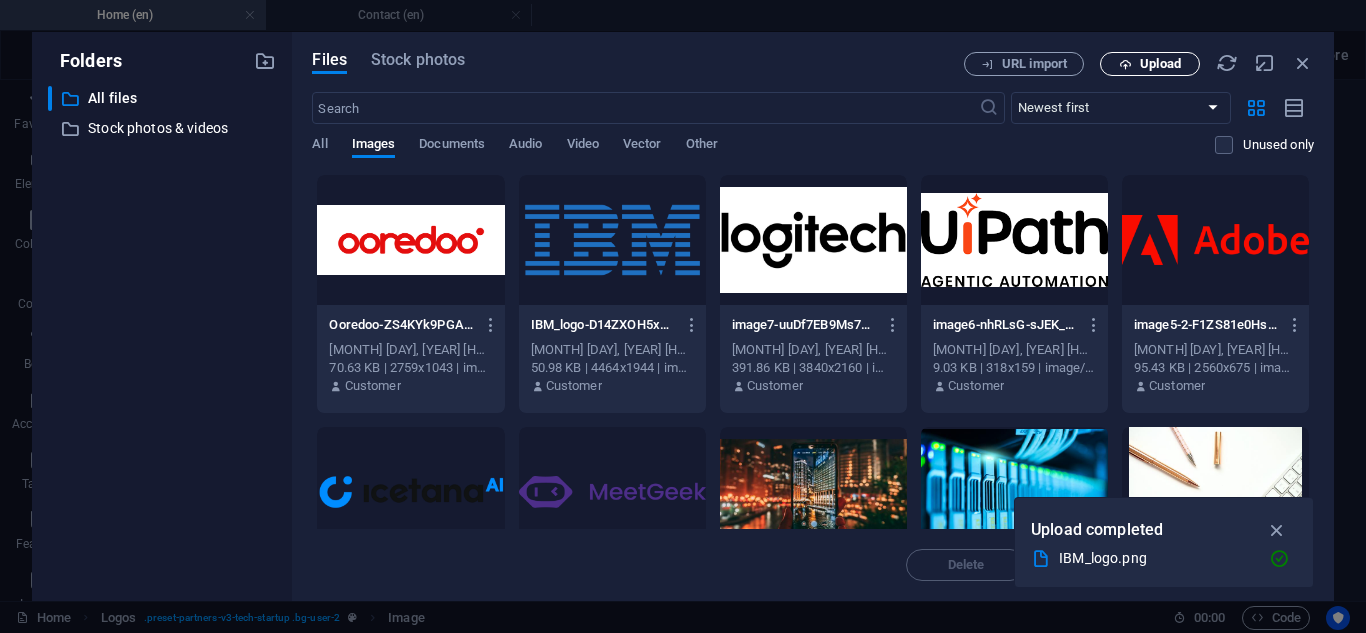 click on "Upload" at bounding box center [1160, 64] 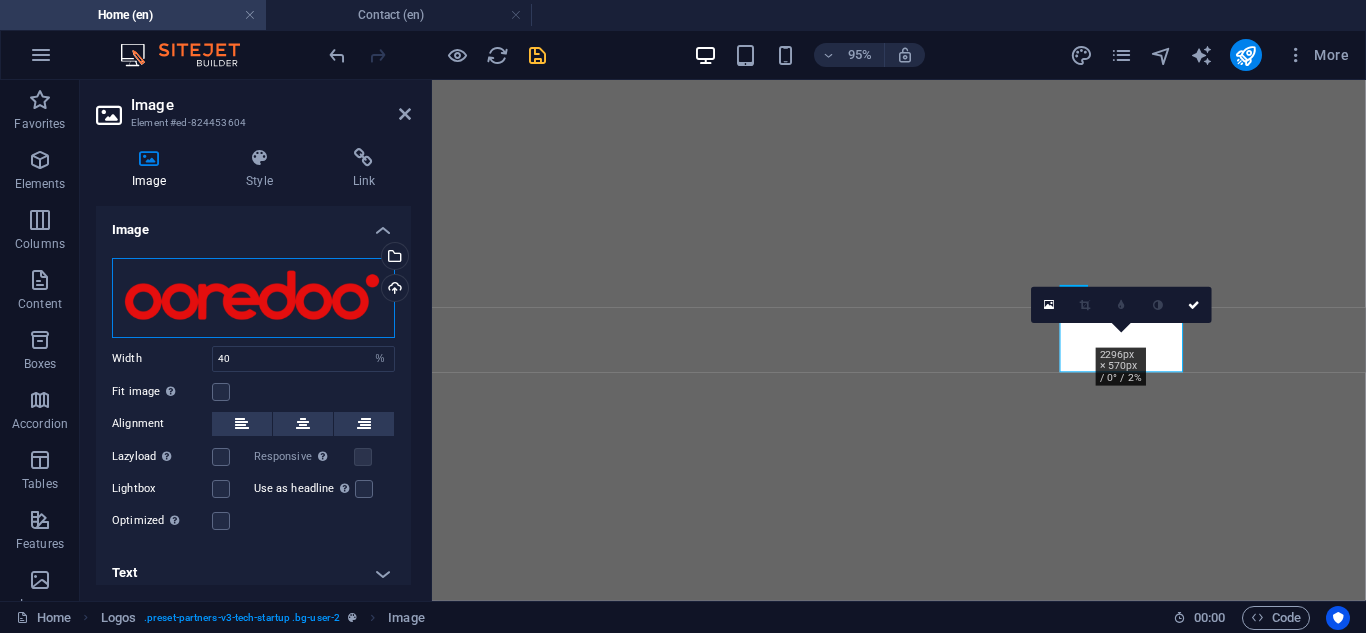 click on "Drag files here, click to choose files or select files from Files or our free stock photos & videos" at bounding box center (253, 298) 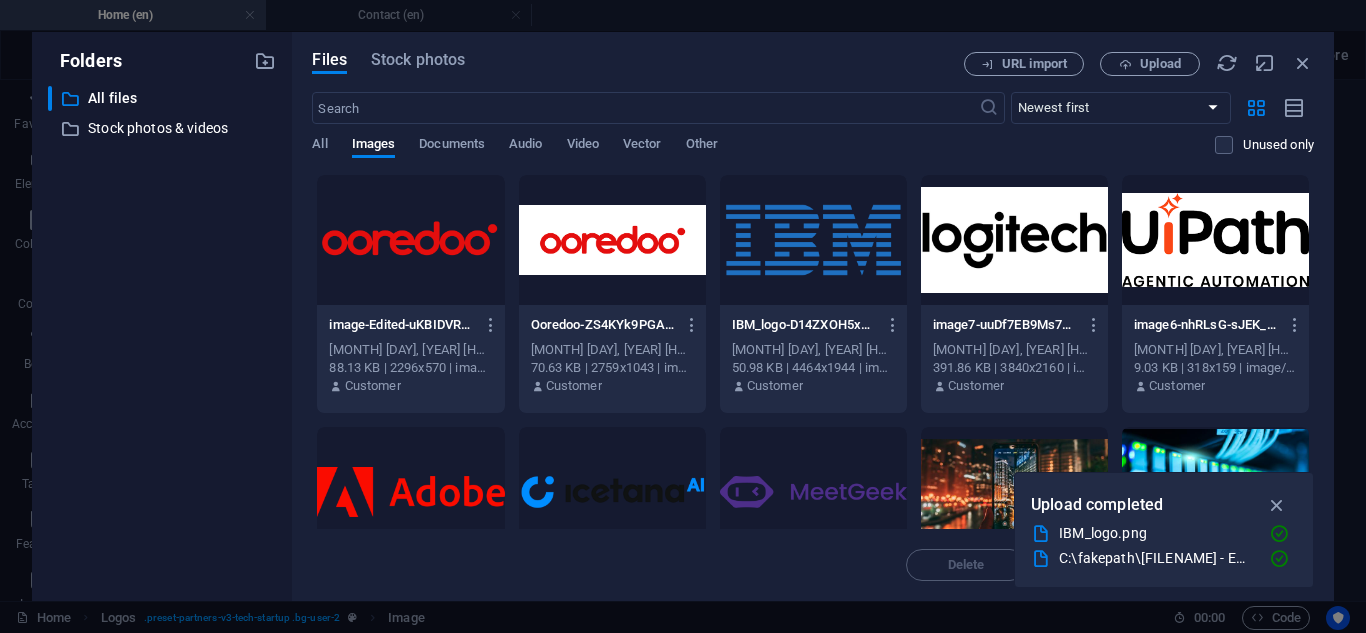 click at bounding box center [410, 240] 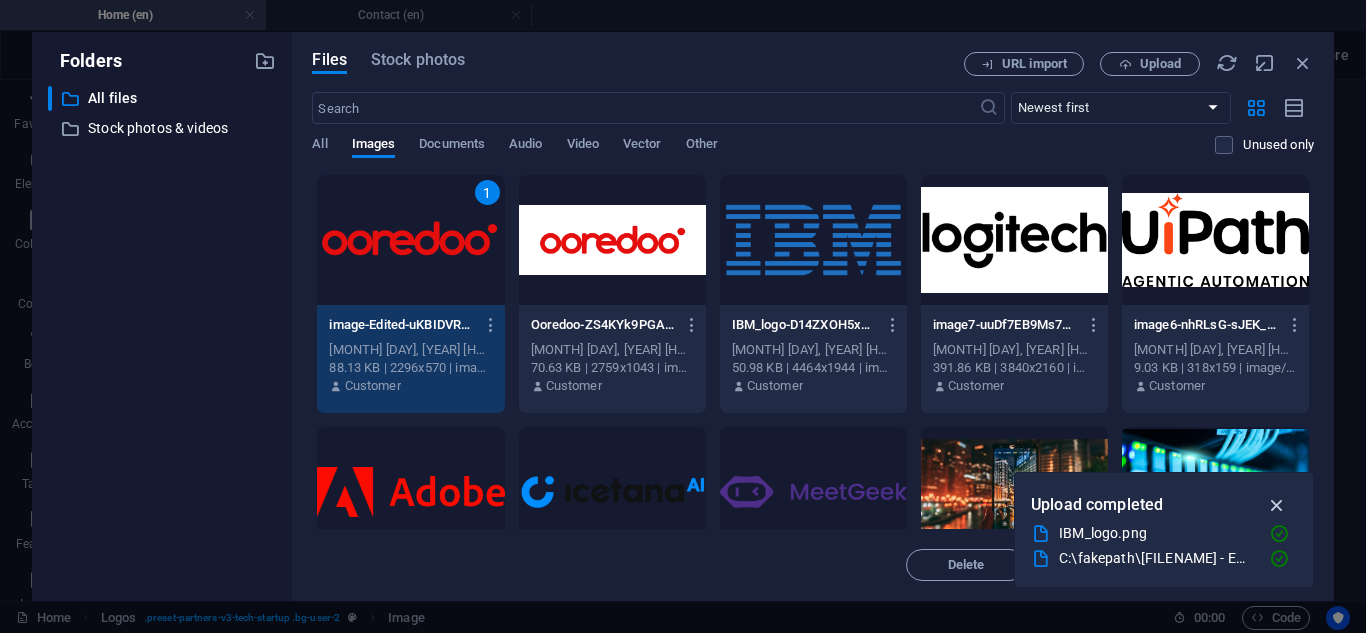 click at bounding box center [1277, 505] 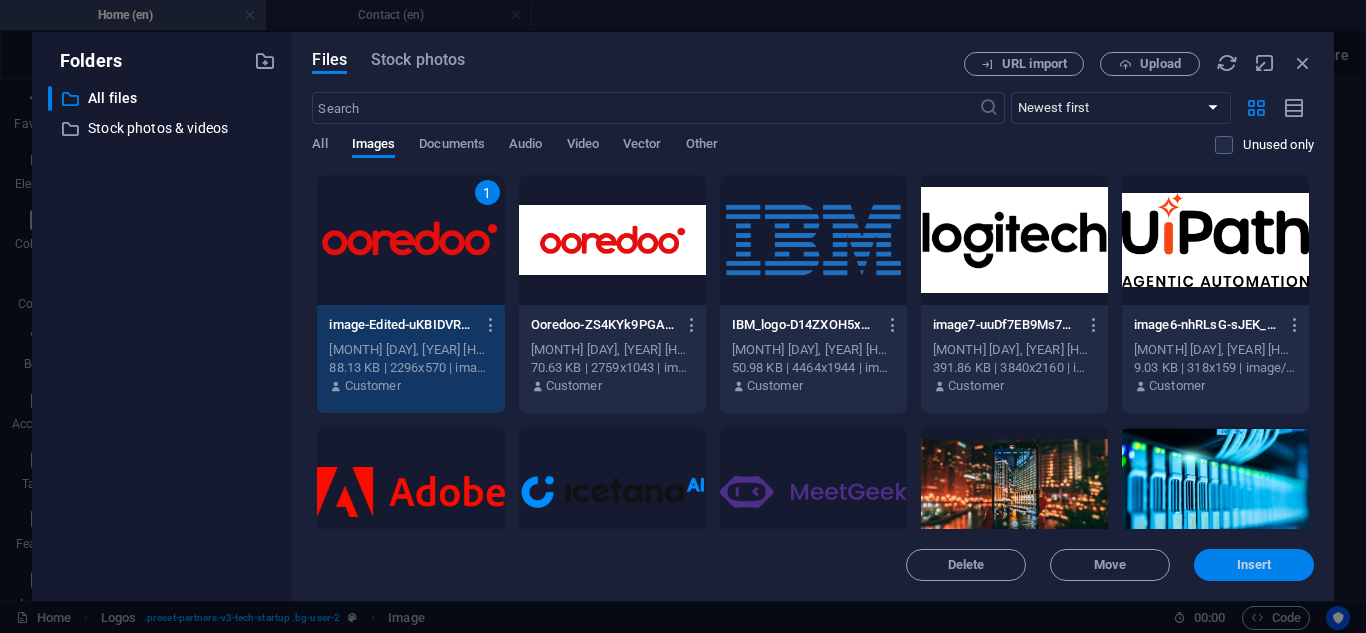 click on "Insert" at bounding box center [1254, 565] 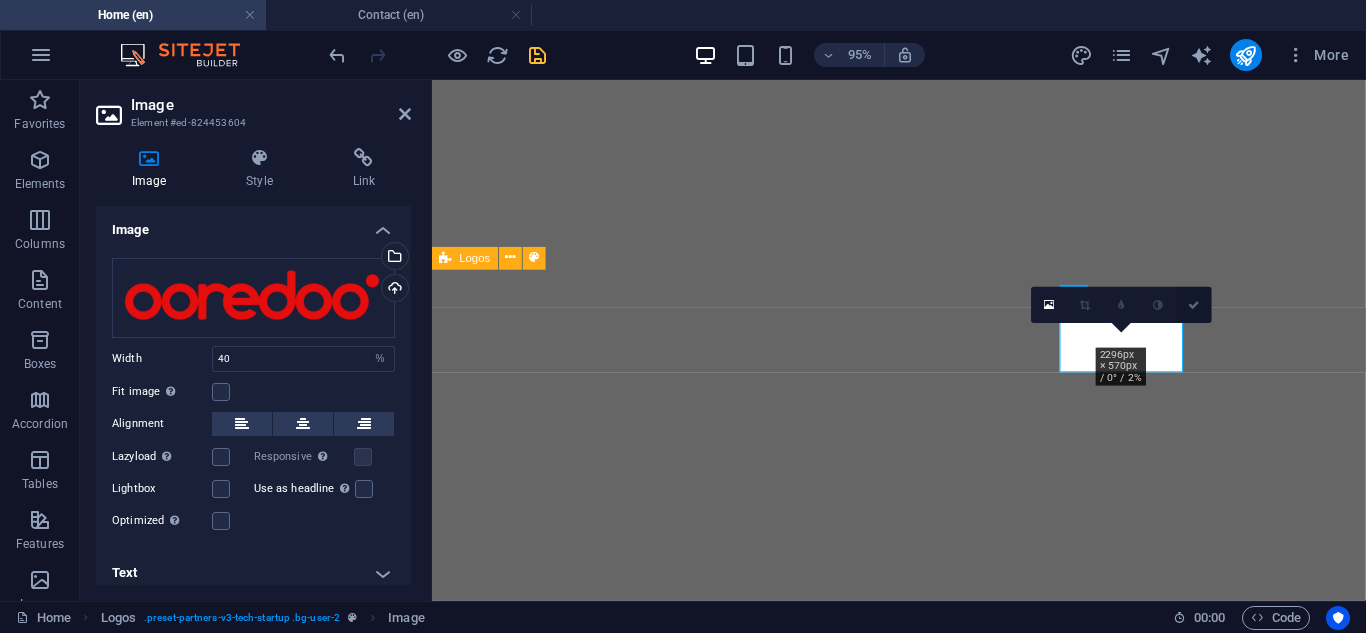 click at bounding box center (1194, 305) 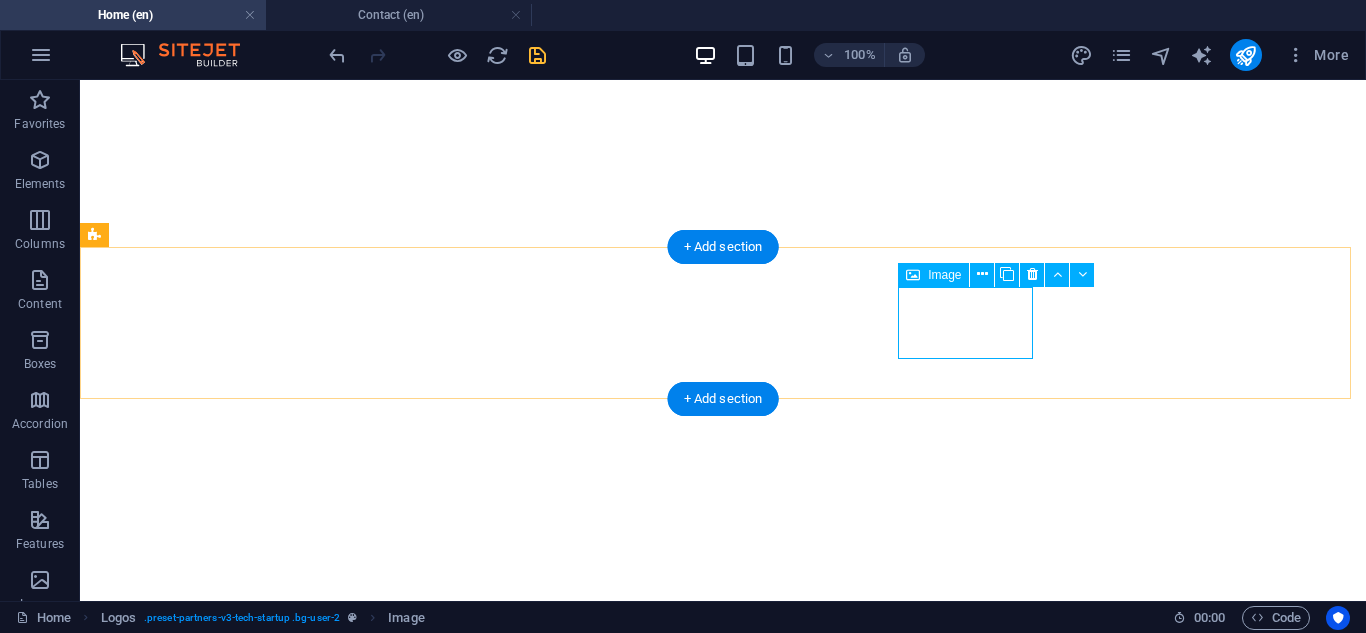 select on "%" 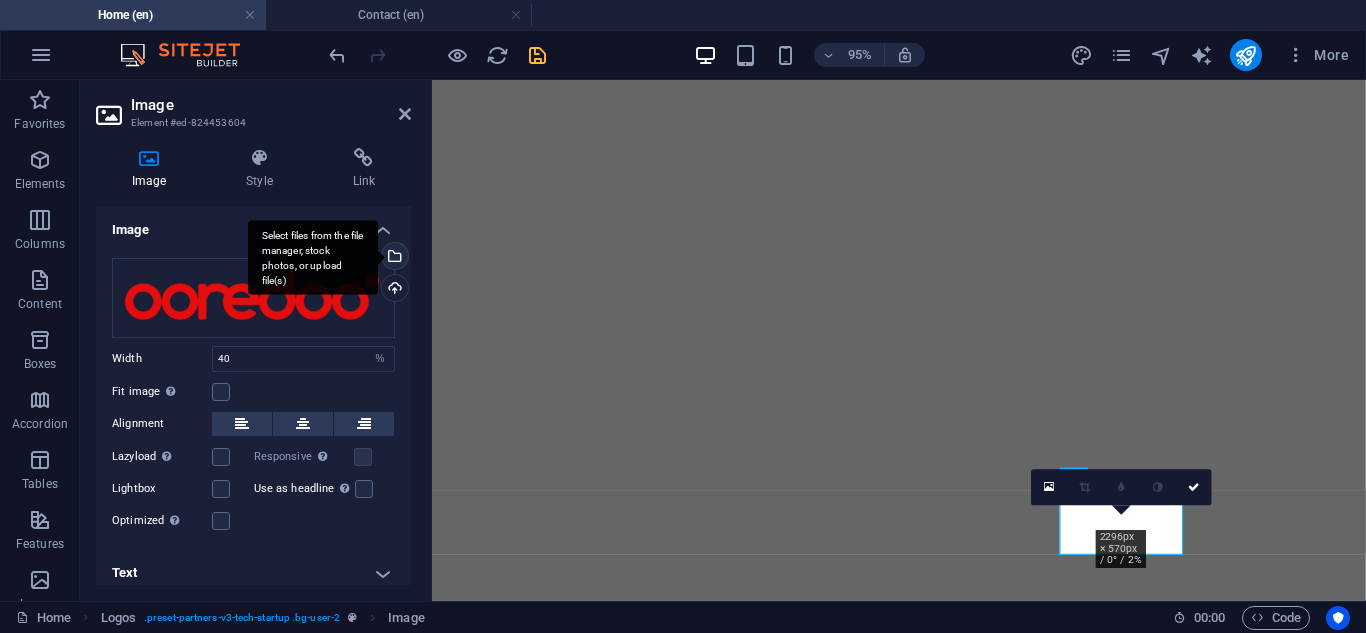 click on "Select files from the file manager, stock photos, or upload file(s)" at bounding box center [313, 257] 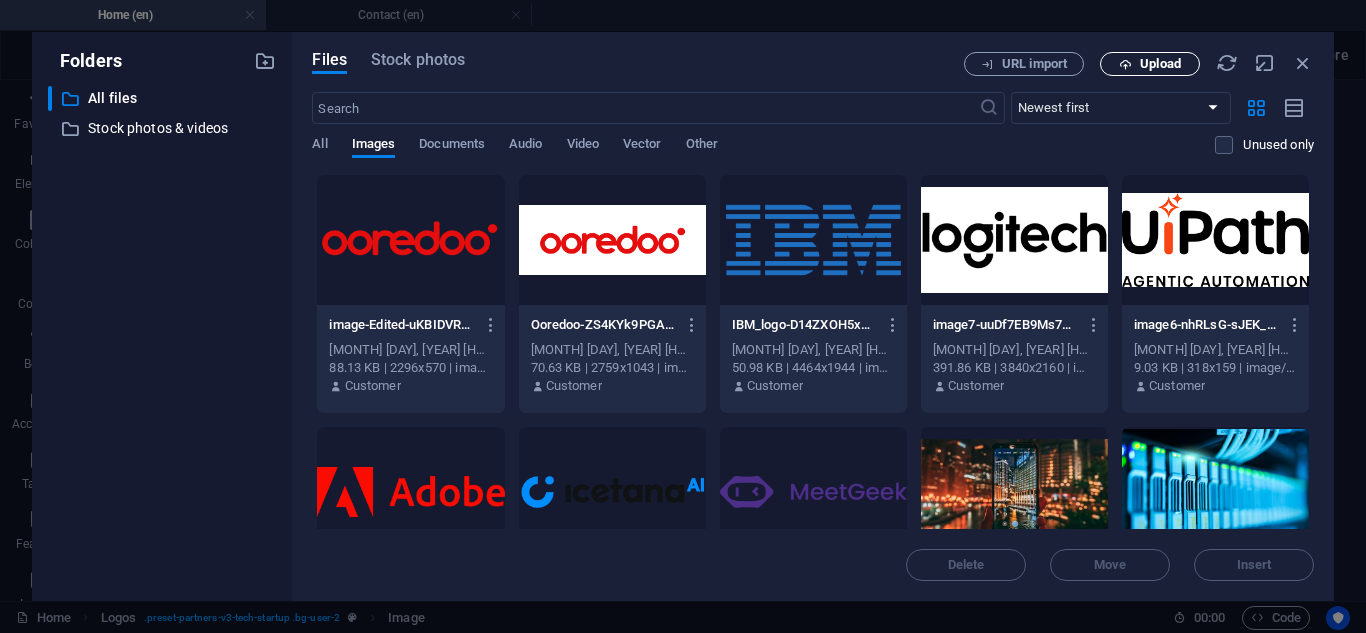 click at bounding box center (1125, 64) 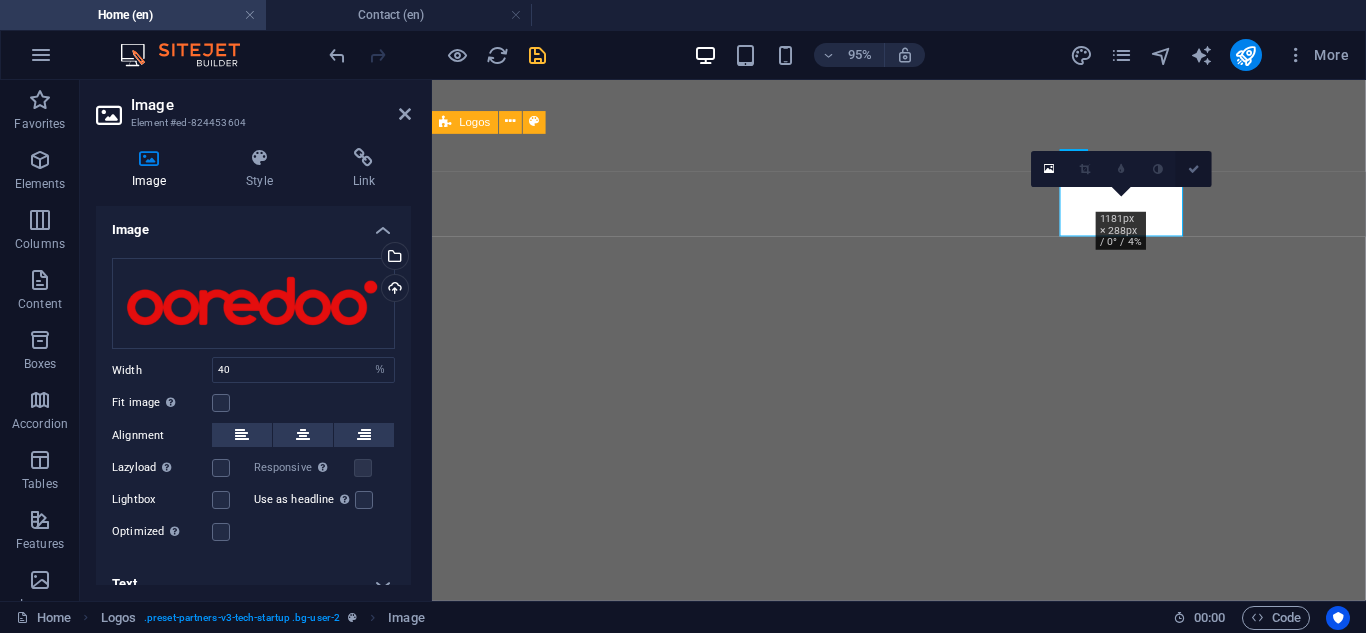 click at bounding box center [1194, 168] 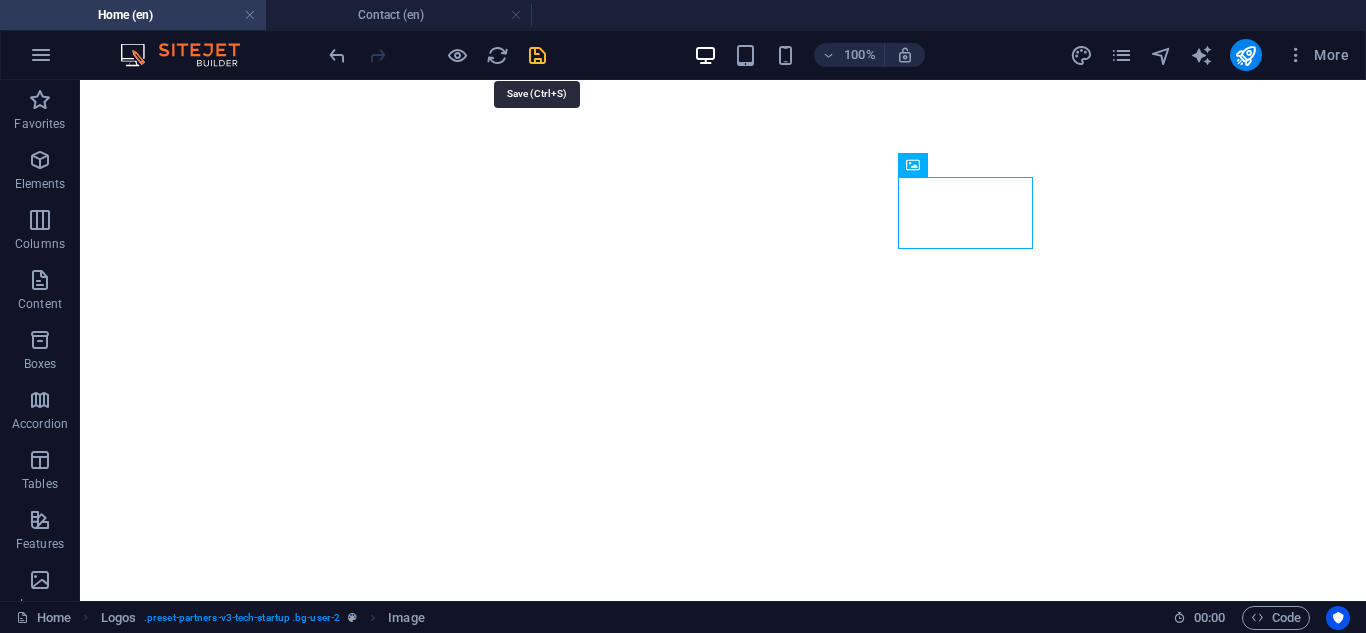 click at bounding box center (537, 55) 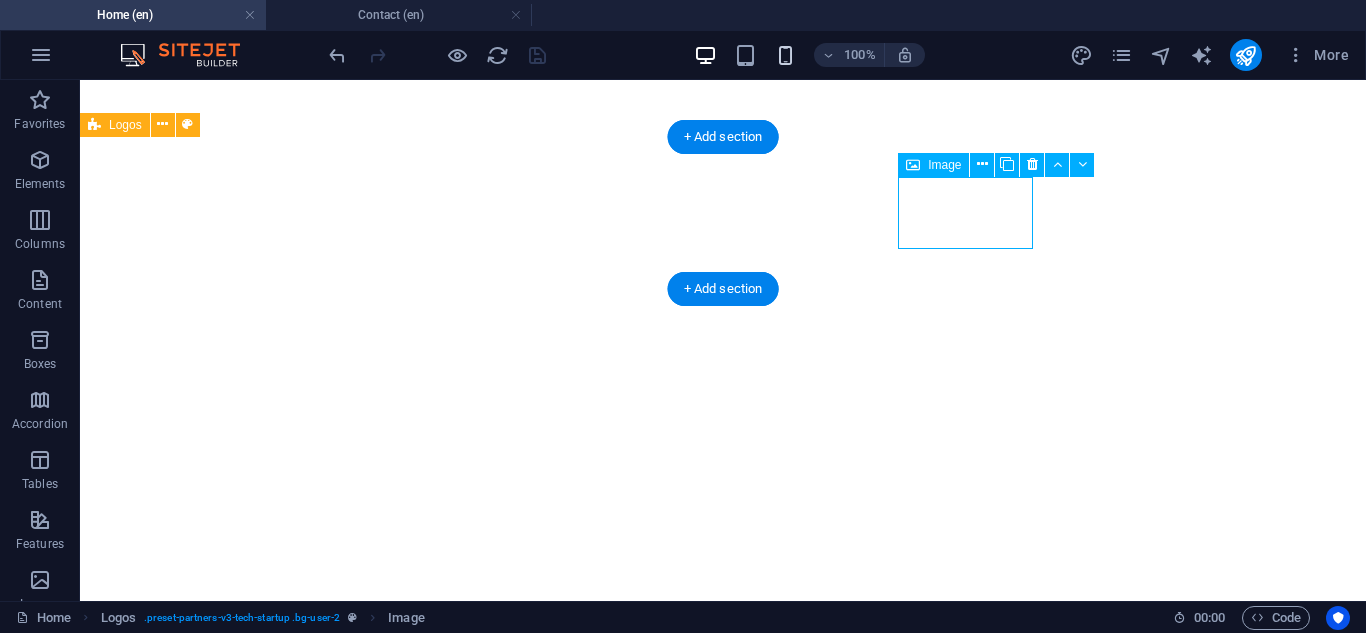 select on "%" 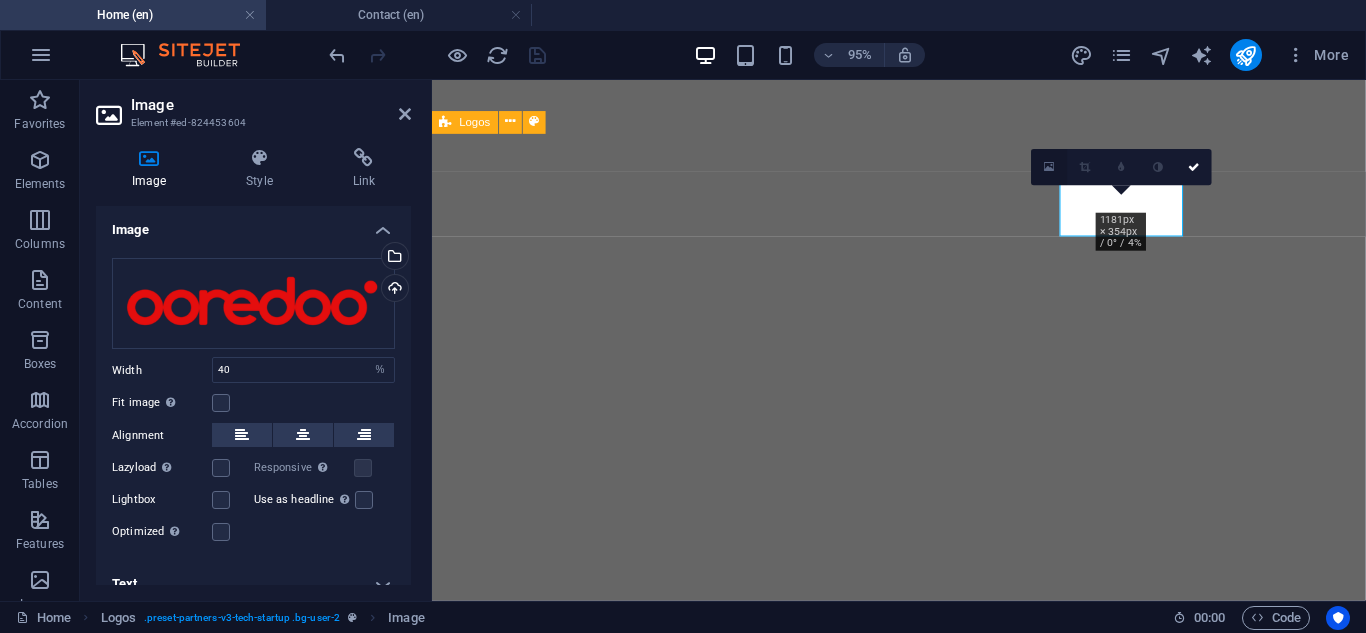 click at bounding box center (1049, 167) 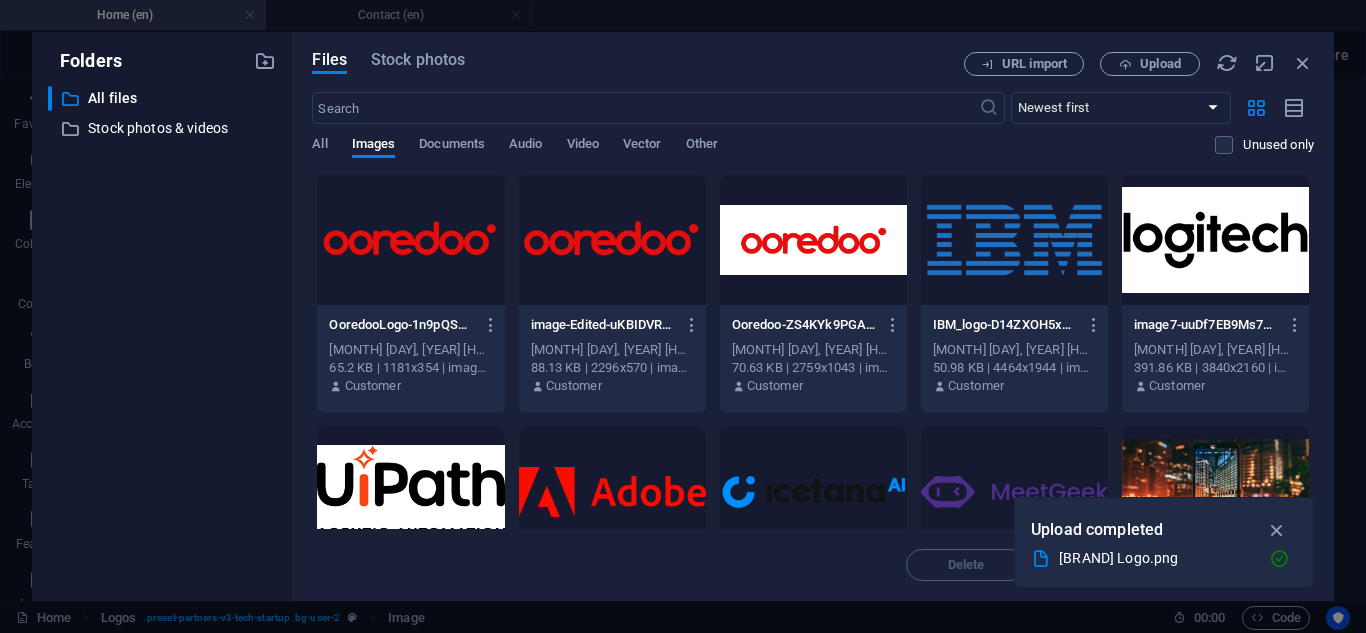 click at bounding box center [410, 240] 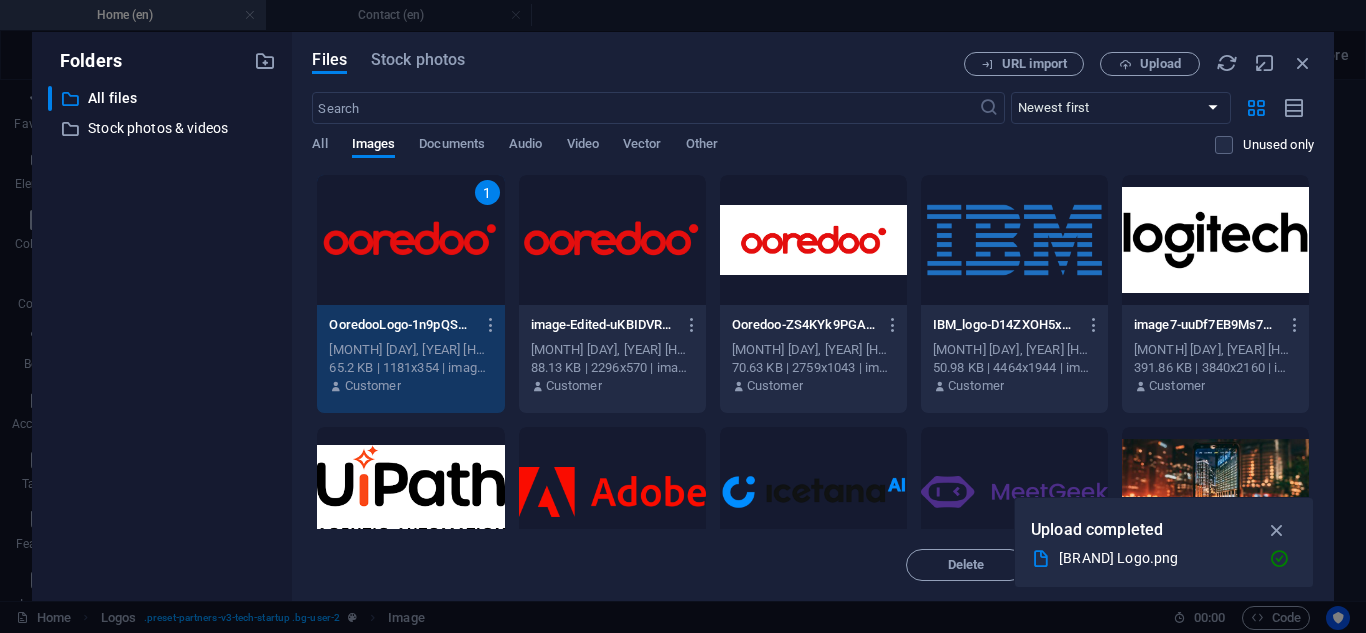 click at bounding box center (612, 240) 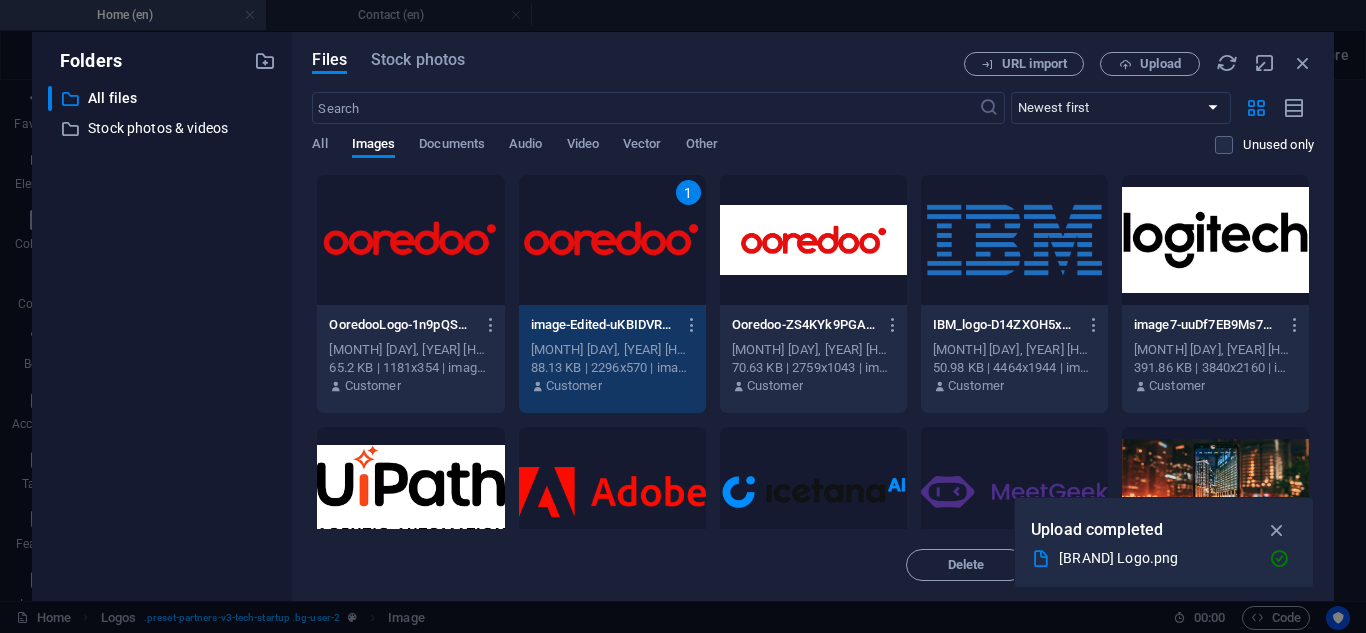 click at bounding box center [410, 240] 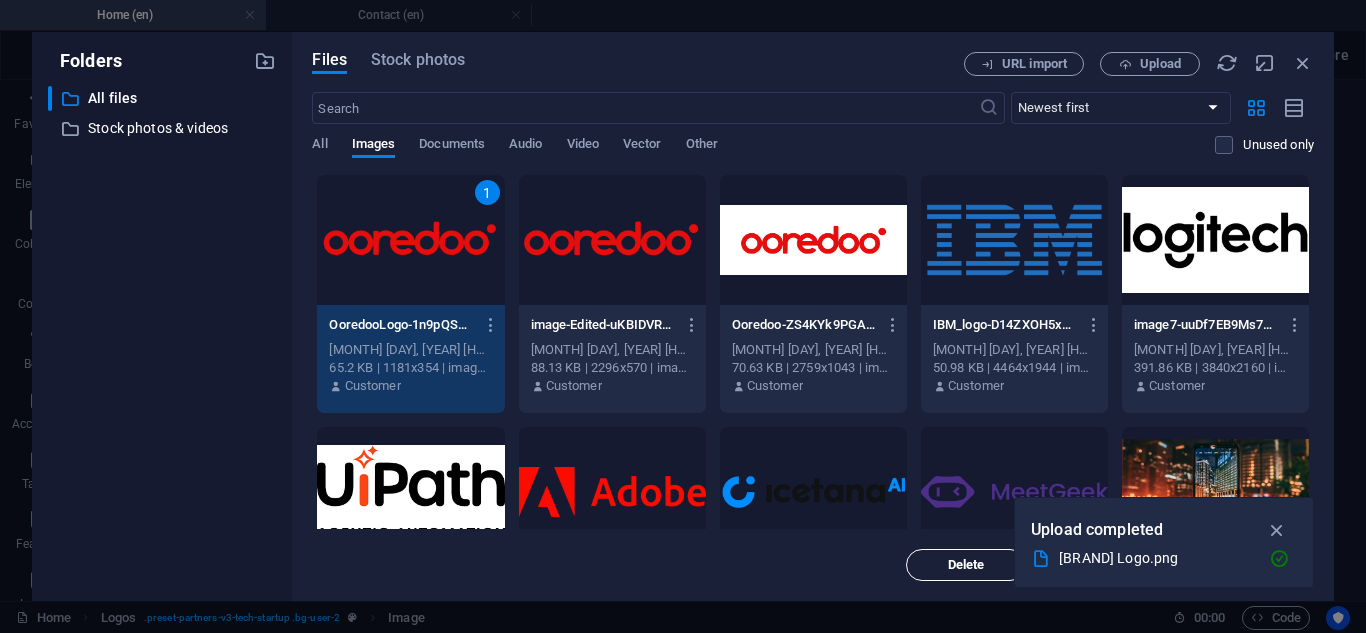 click on "Delete" at bounding box center [966, 565] 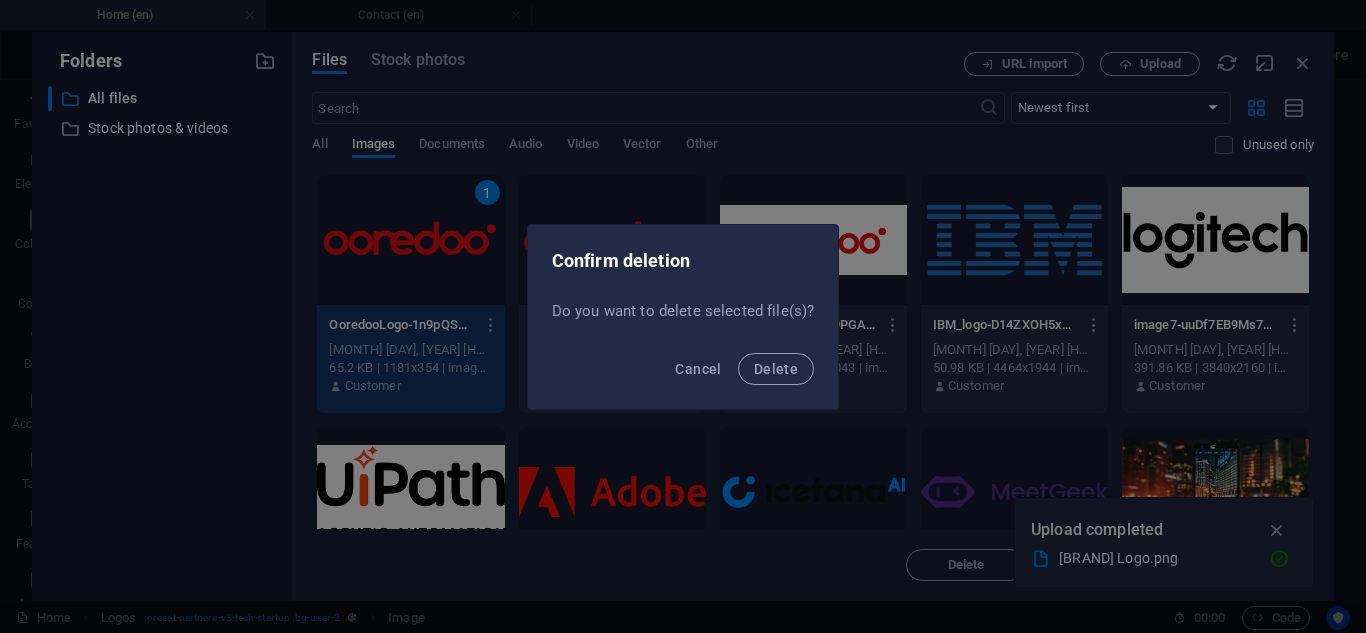 click on "Confirm deletion Do you want to delete selected file(s)? Cancel Delete" at bounding box center [683, 316] 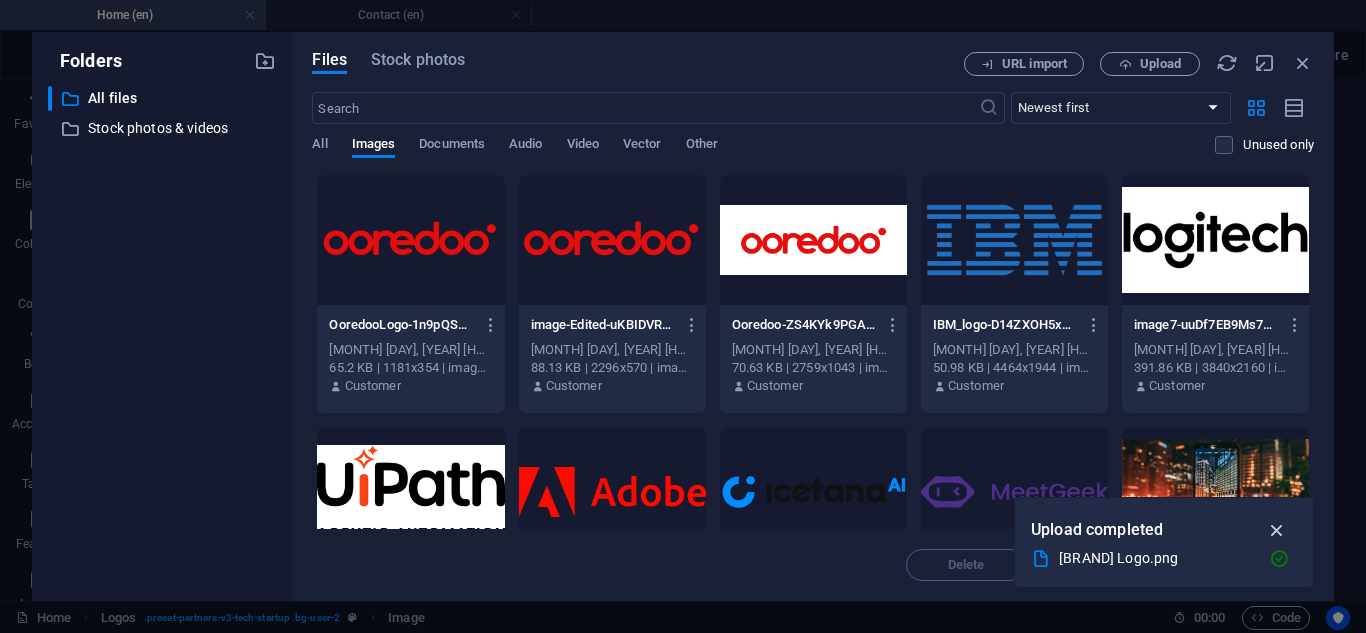 click at bounding box center (1277, 530) 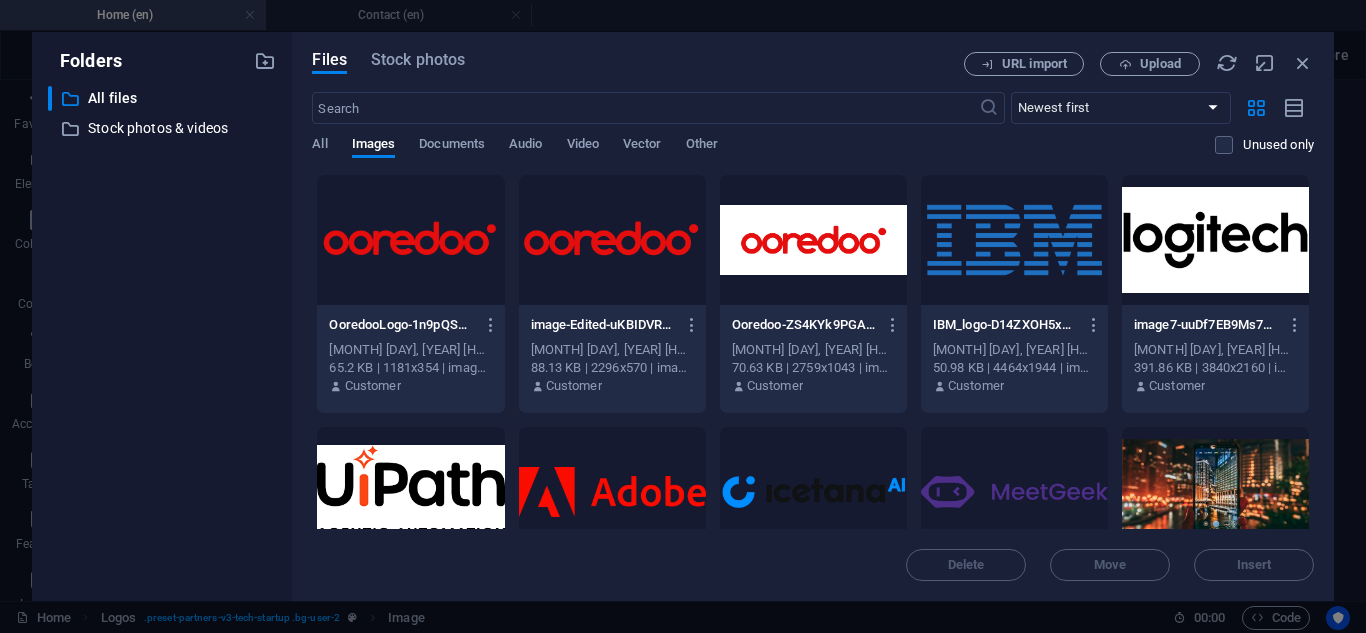 click at bounding box center (410, 240) 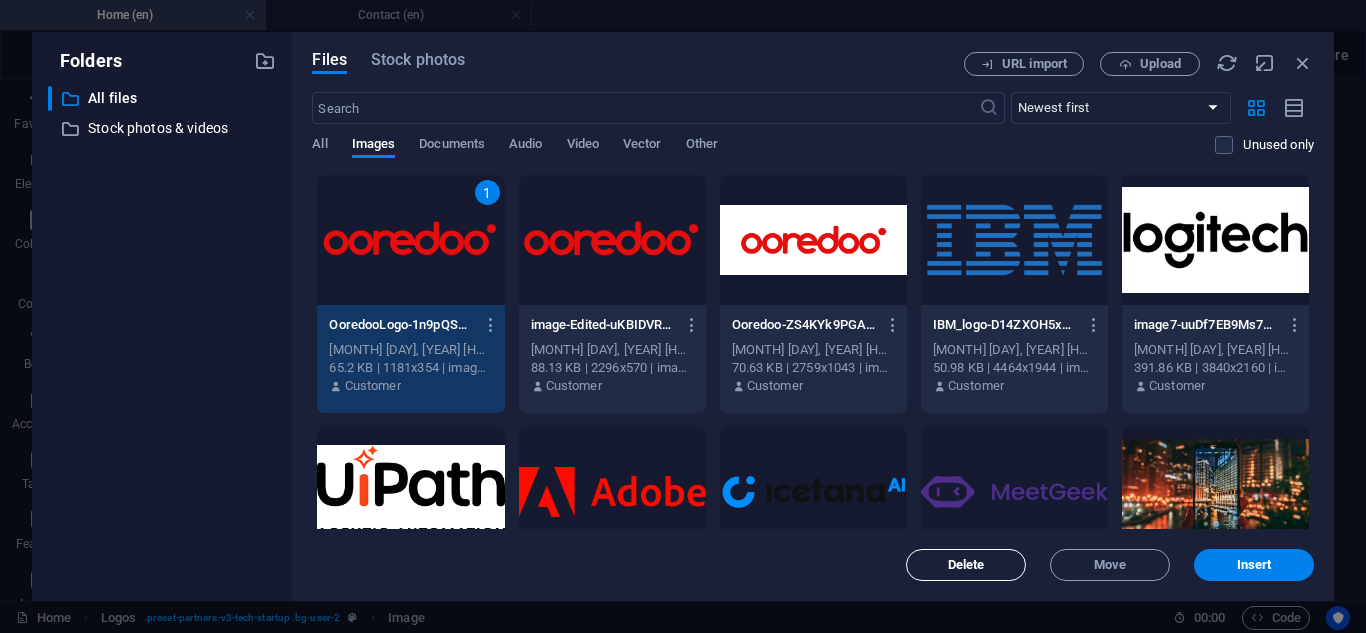 click on "Delete" at bounding box center [966, 565] 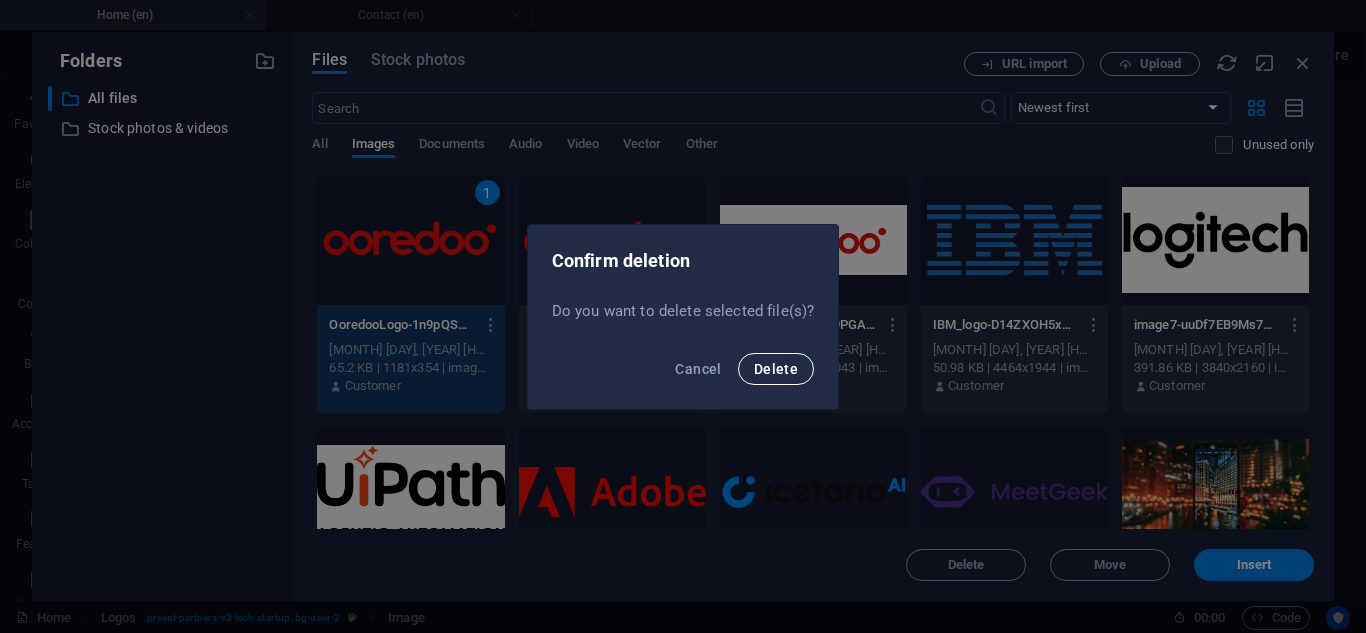 click on "Delete" at bounding box center [776, 369] 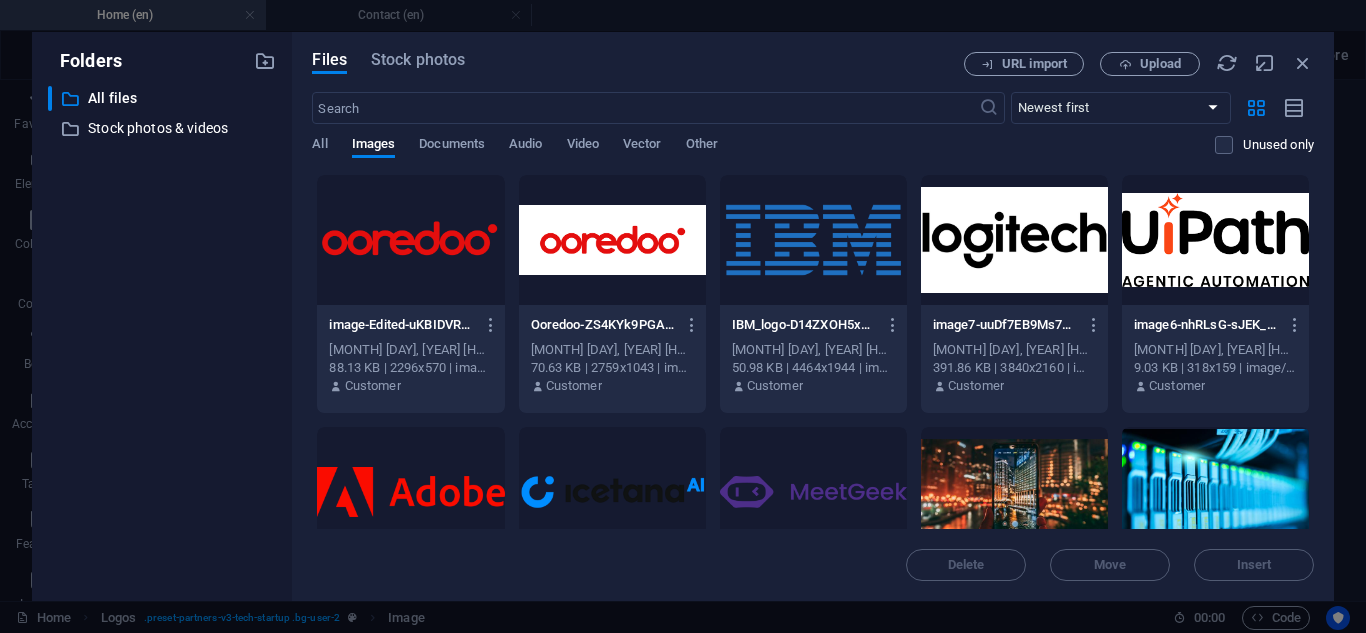 click at bounding box center (410, 240) 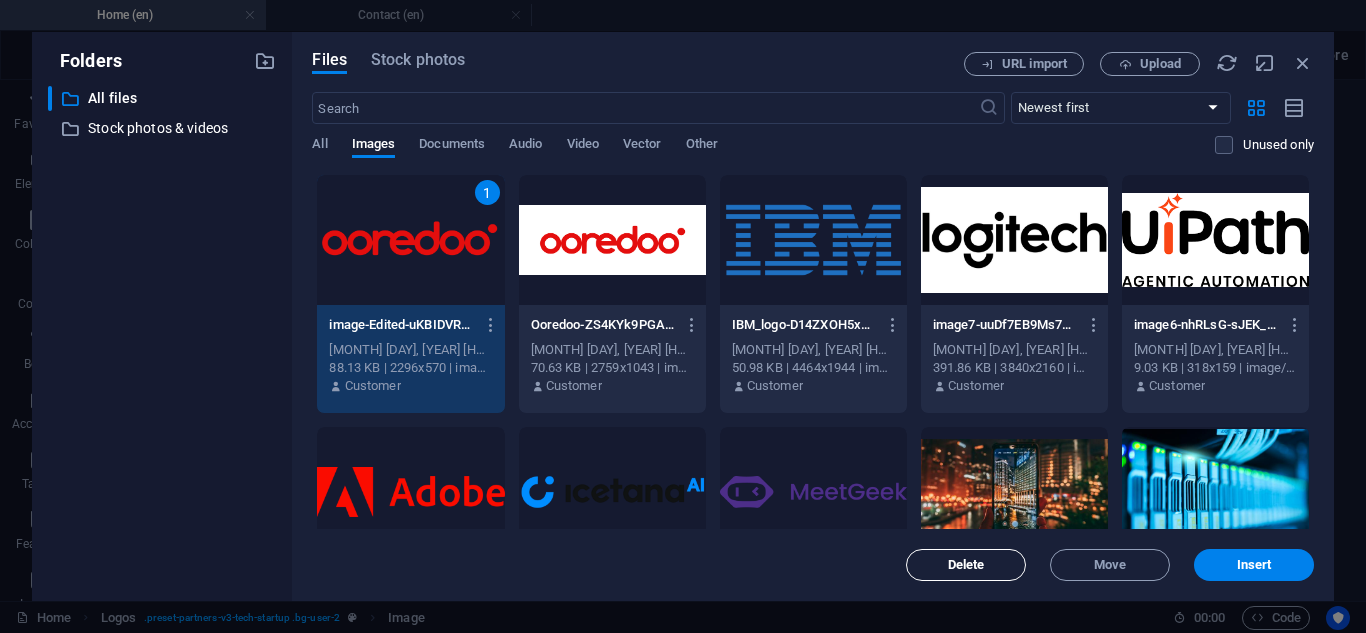 click on "Delete" at bounding box center (966, 565) 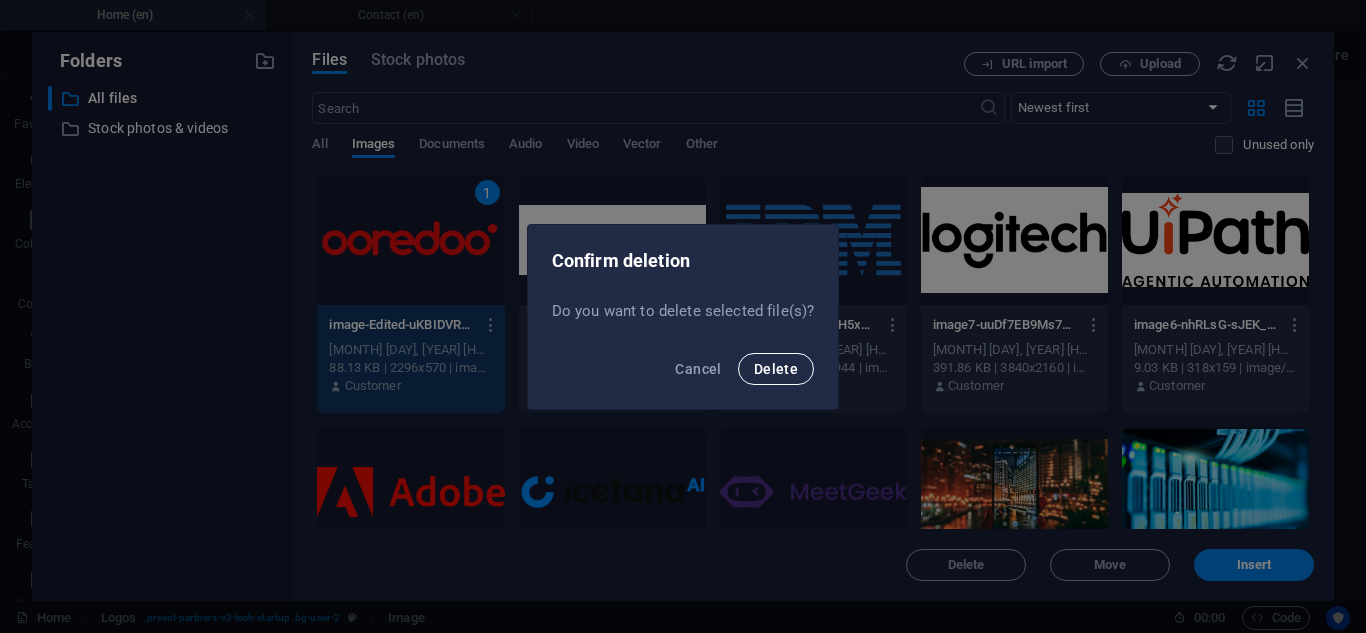 click on "Delete" at bounding box center [776, 369] 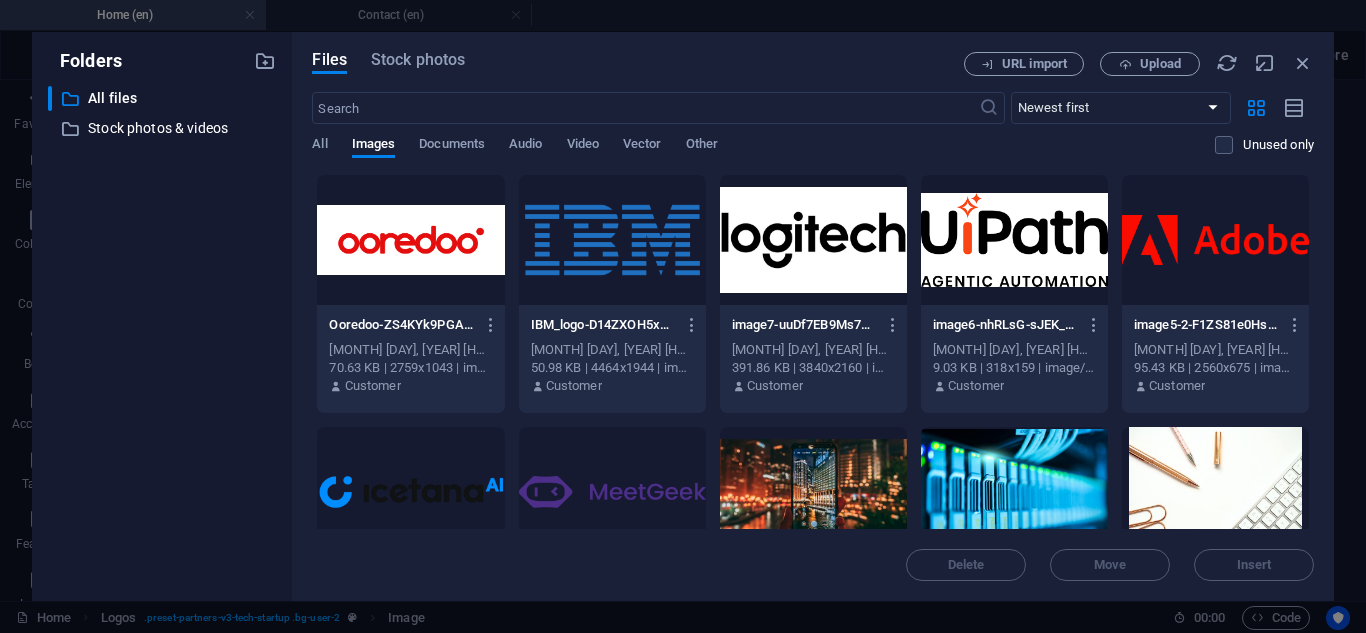 click at bounding box center (410, 240) 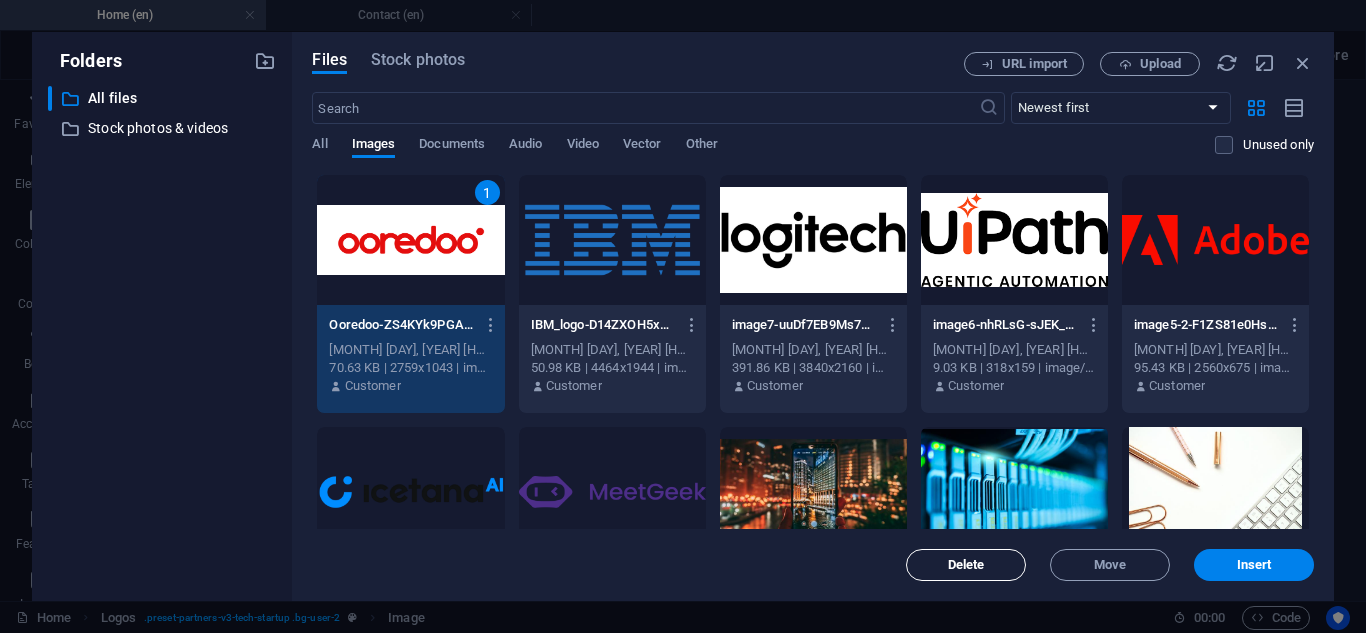 click on "Delete" at bounding box center [966, 565] 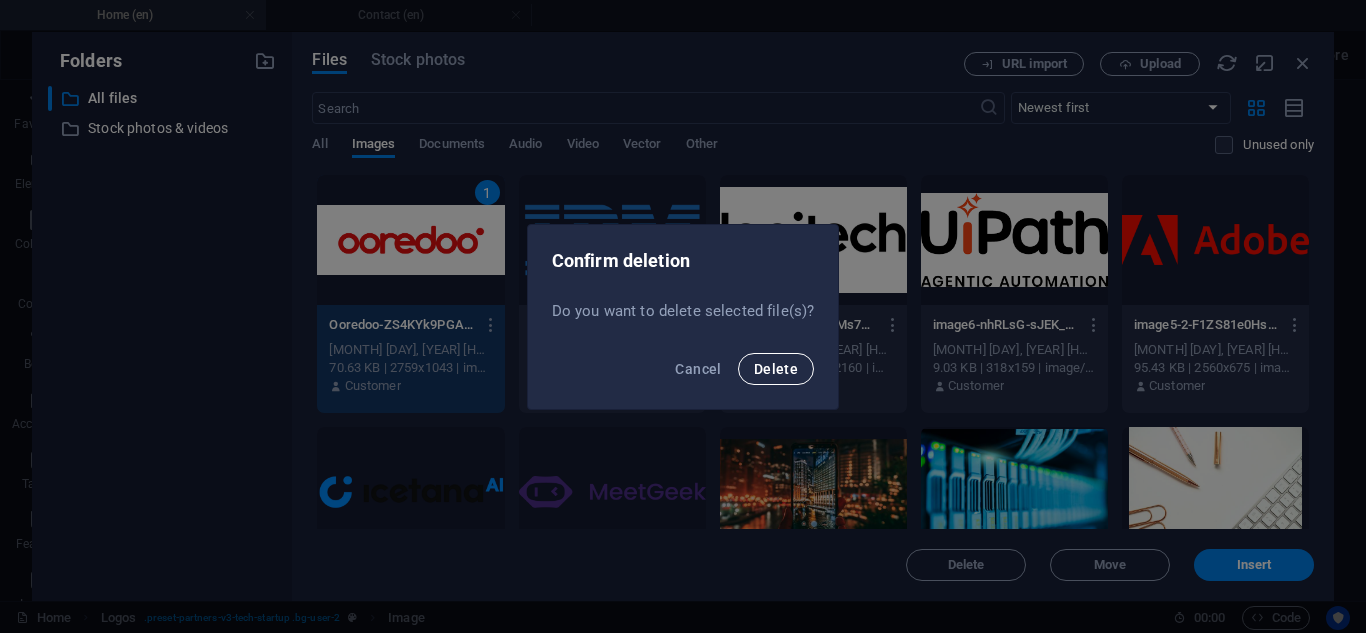 click on "Delete" at bounding box center (776, 369) 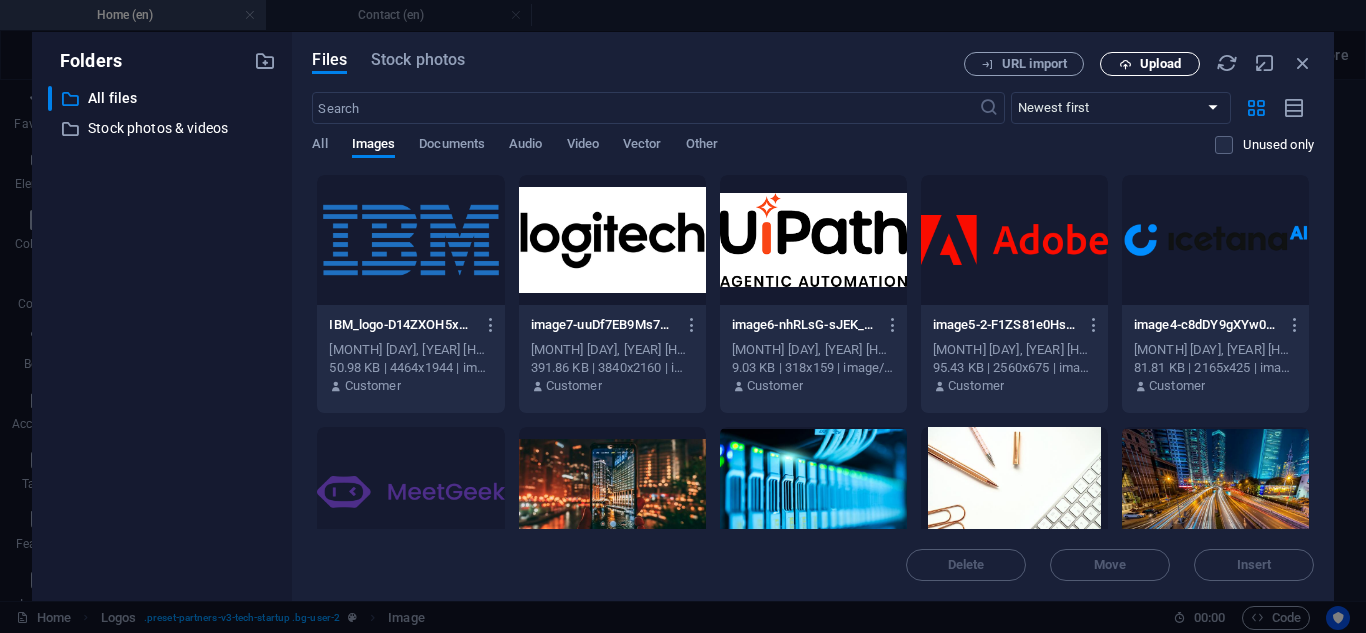 click on "Upload" at bounding box center [1160, 64] 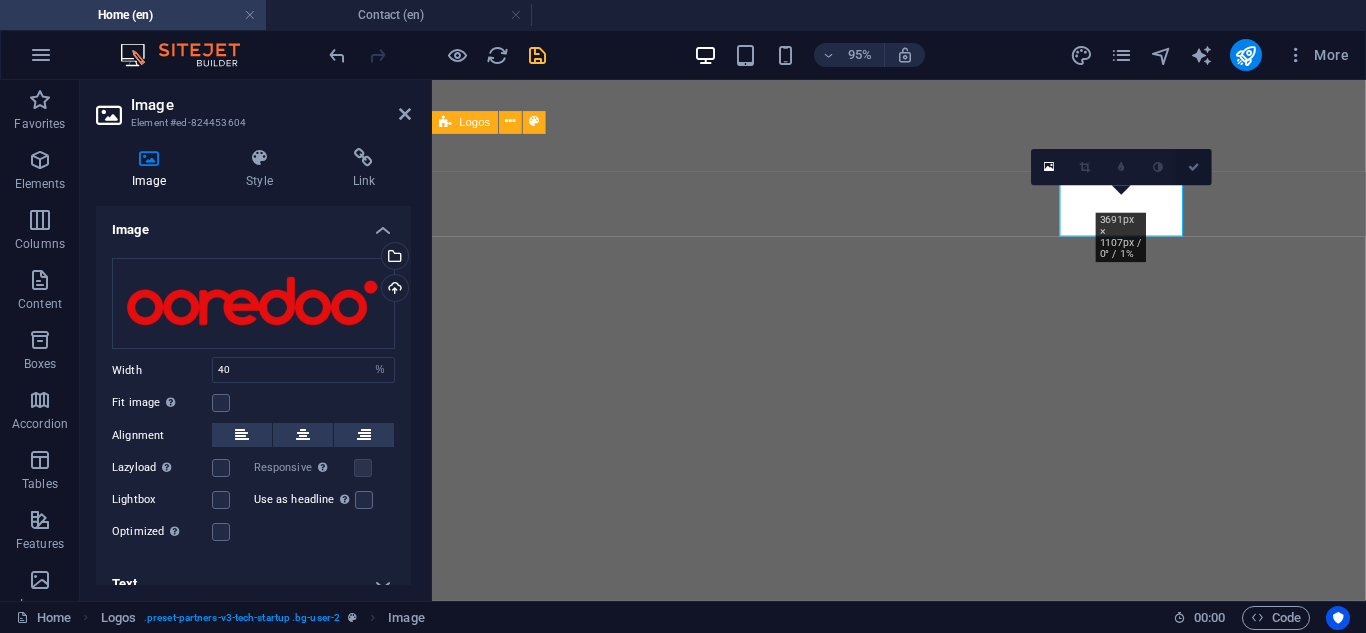 click at bounding box center [1194, 168] 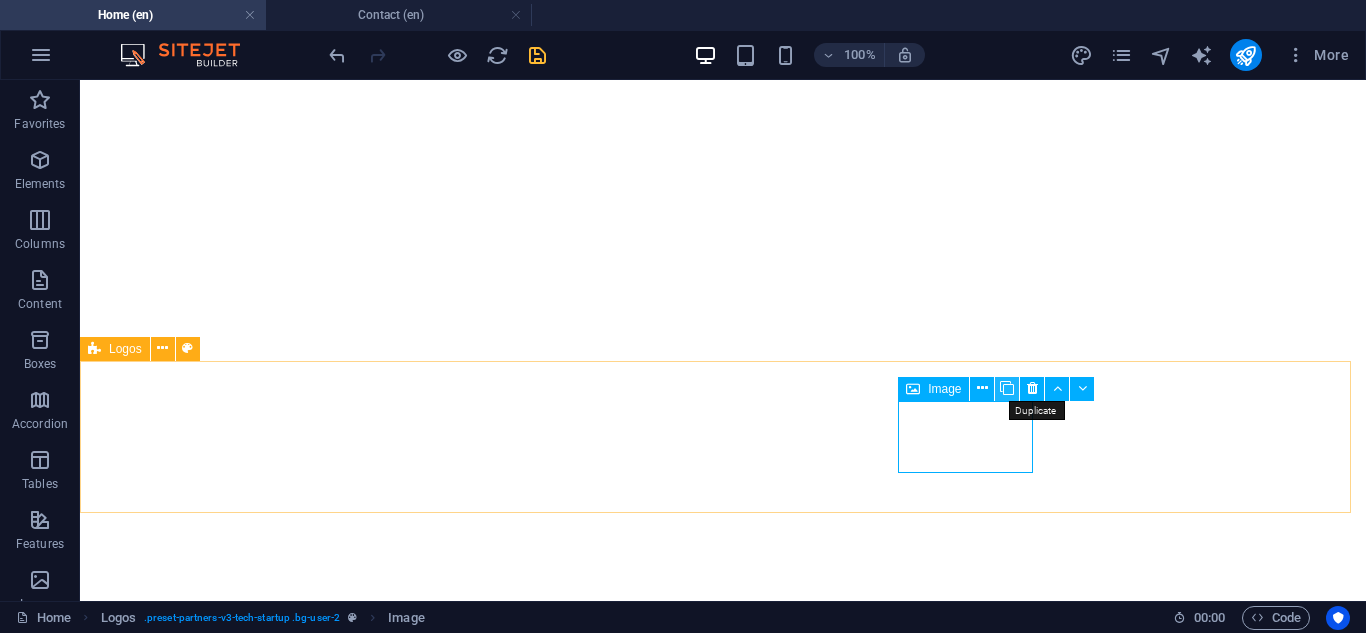 click at bounding box center (1007, 388) 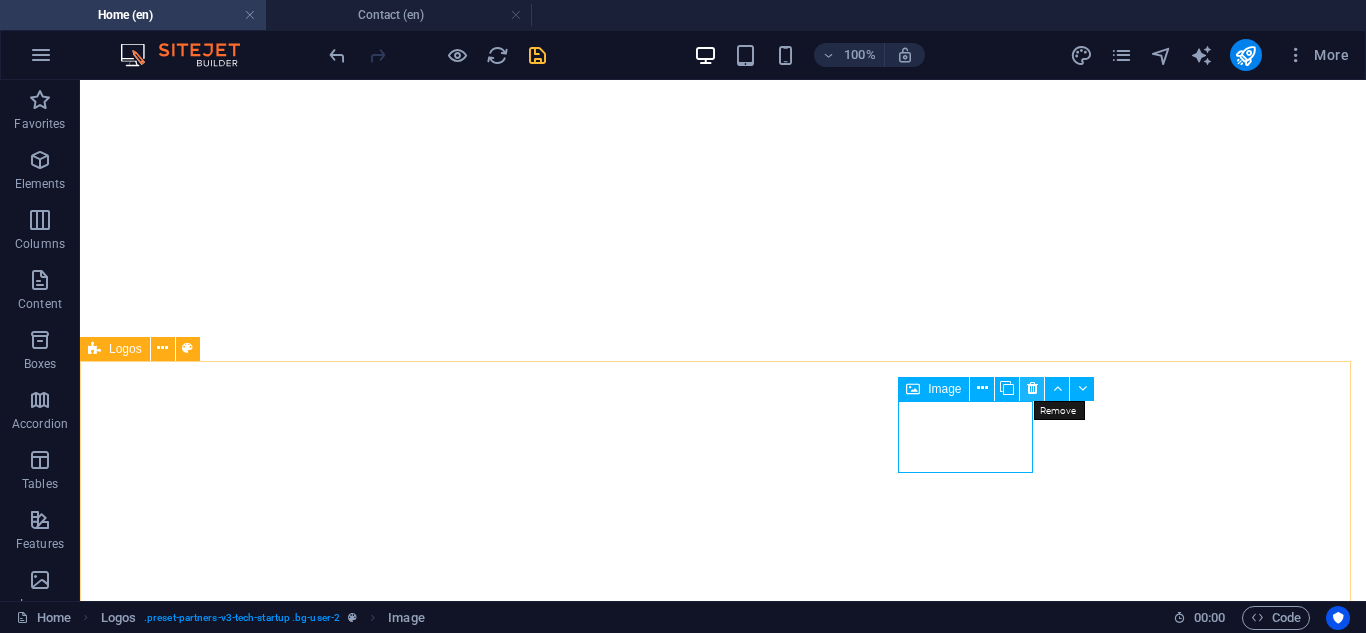 click at bounding box center [1032, 389] 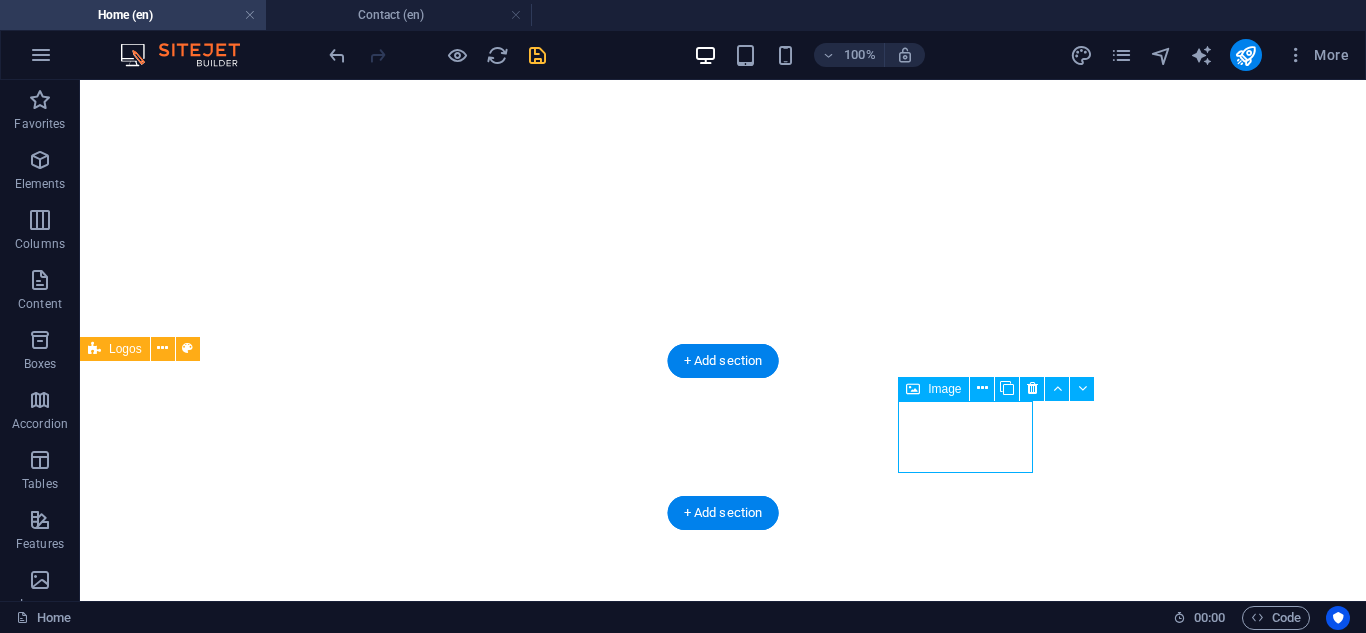 select on "%" 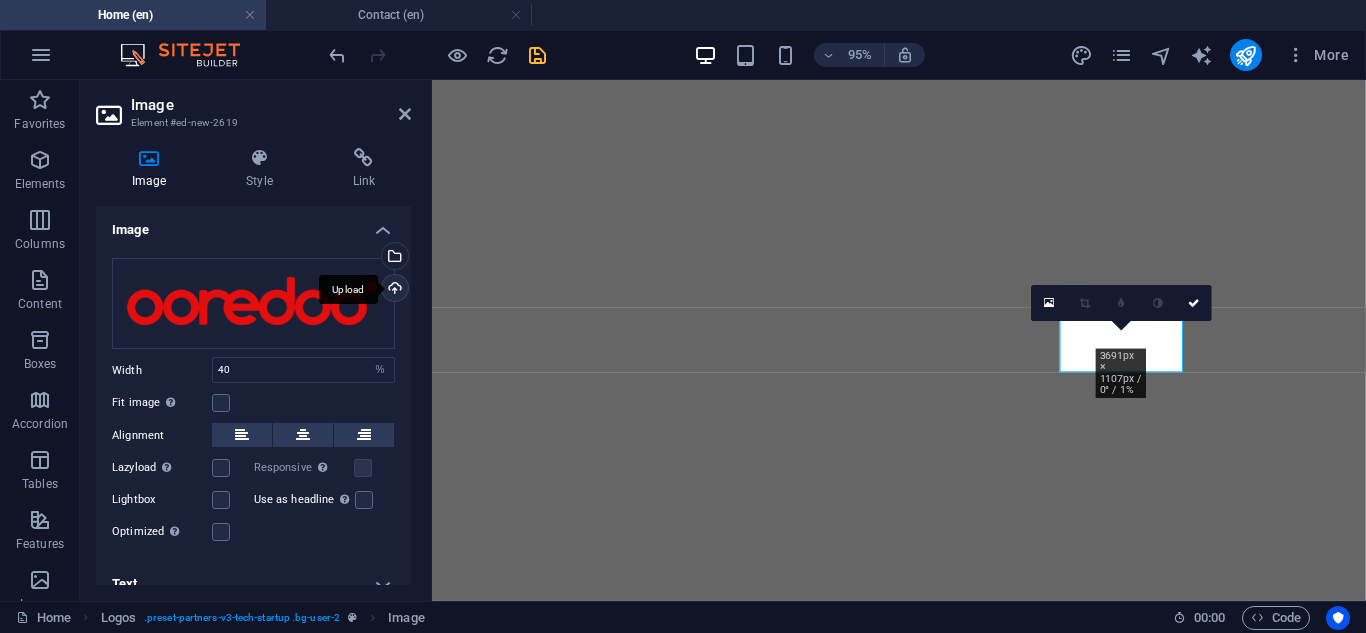 click on "Upload" at bounding box center [393, 290] 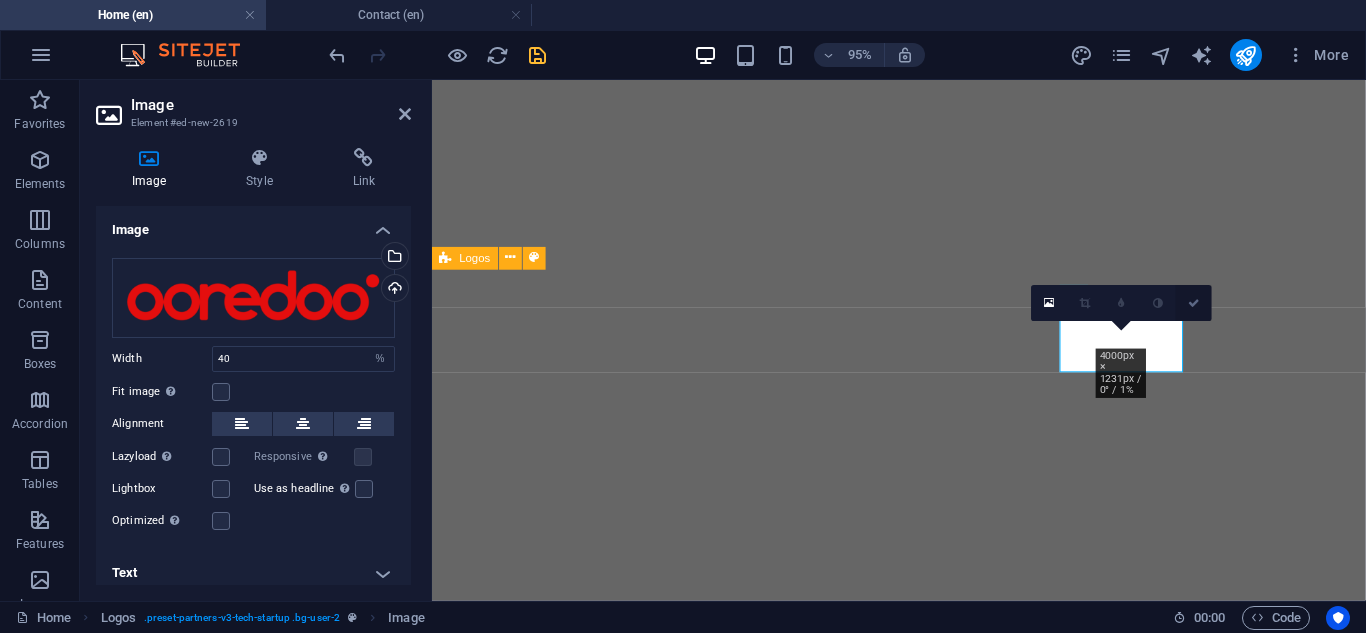 click at bounding box center (1194, 303) 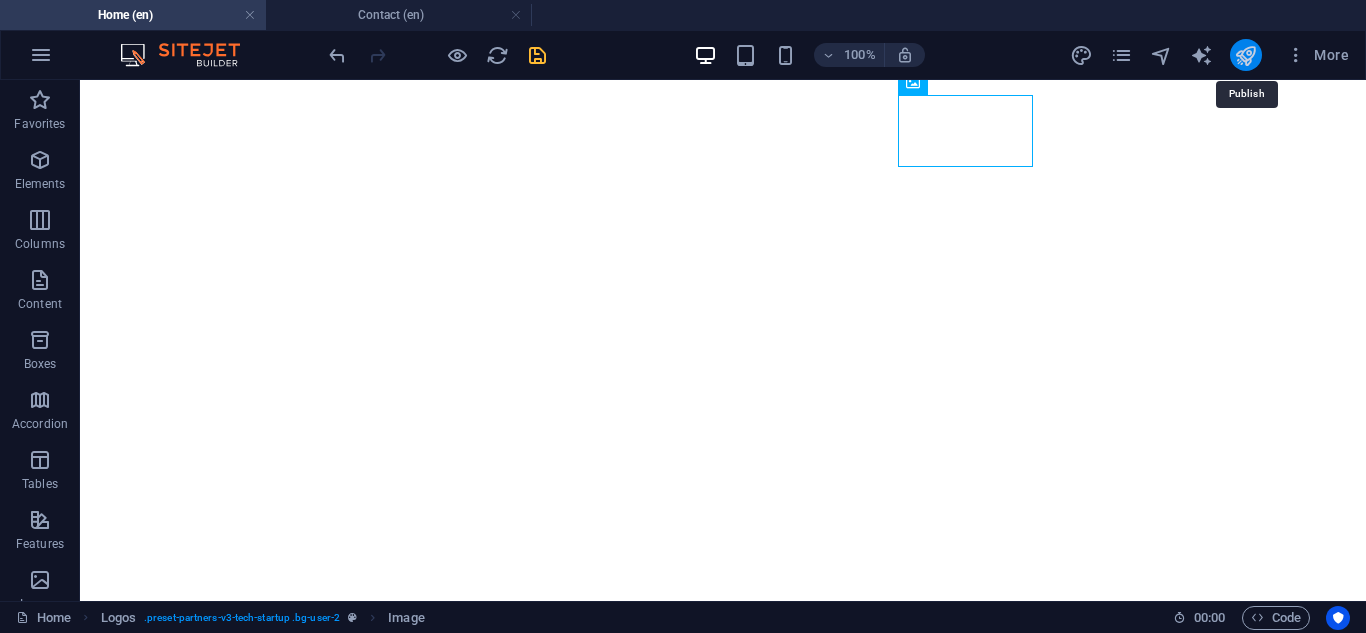 click at bounding box center [1245, 55] 